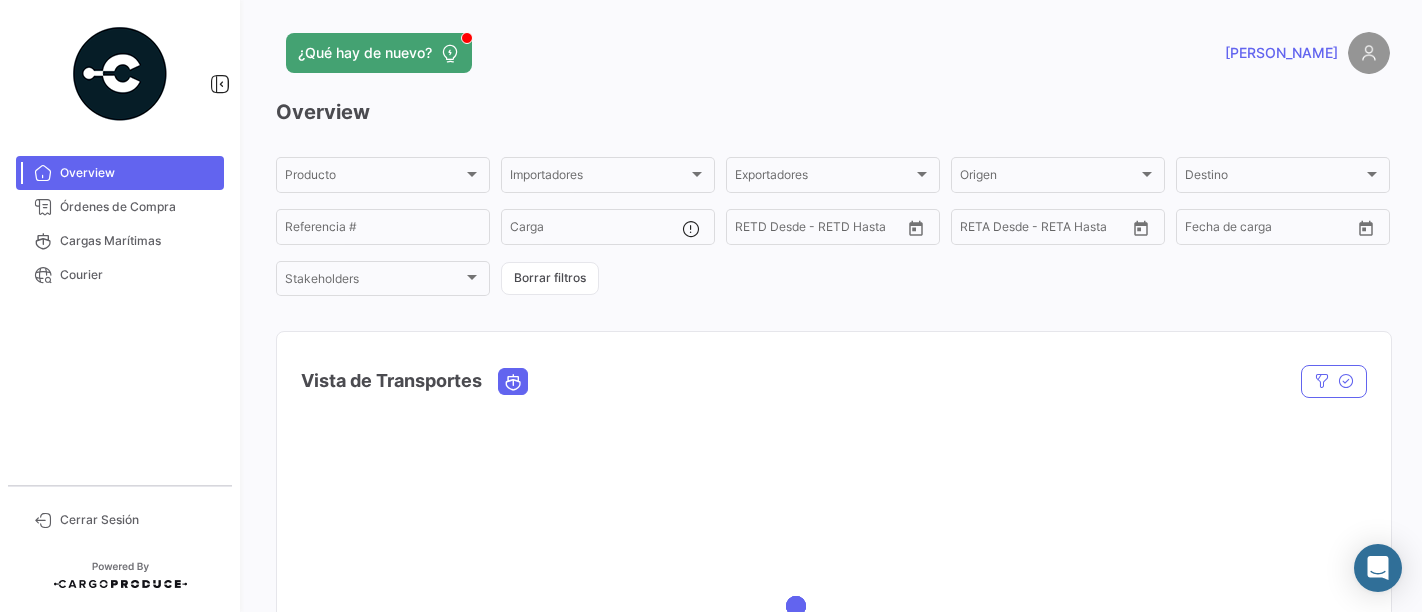 scroll, scrollTop: 0, scrollLeft: 0, axis: both 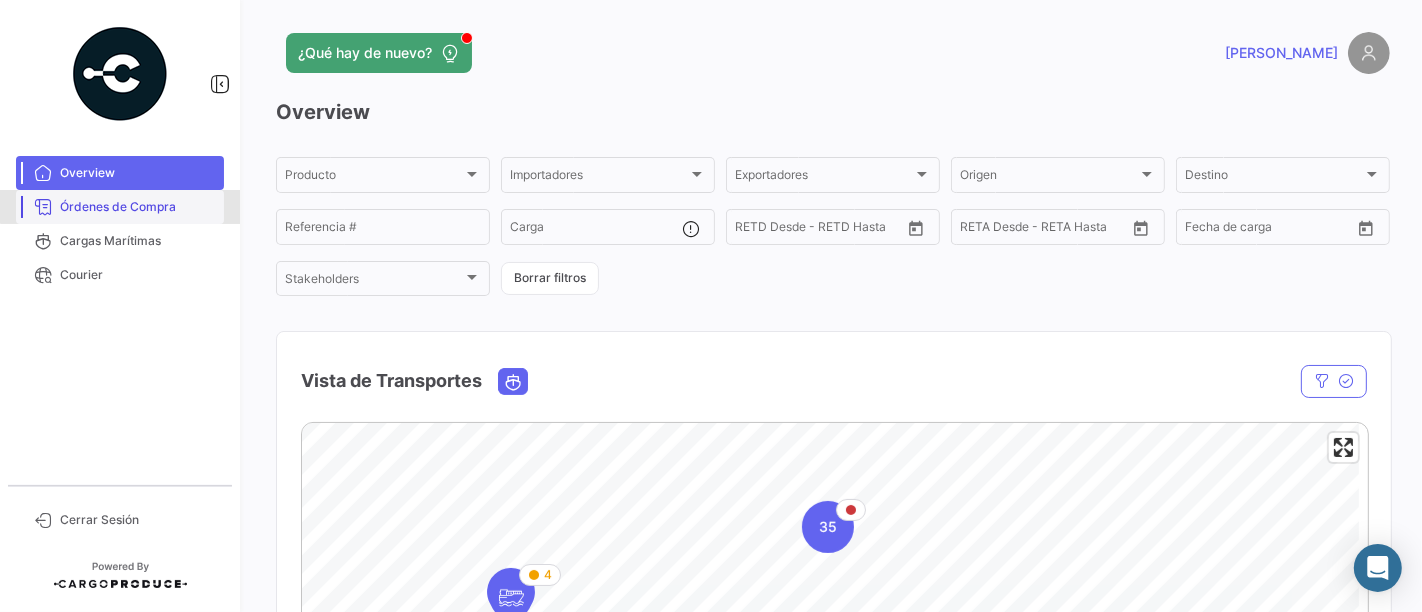 click on "Órdenes de Compra" at bounding box center (120, 207) 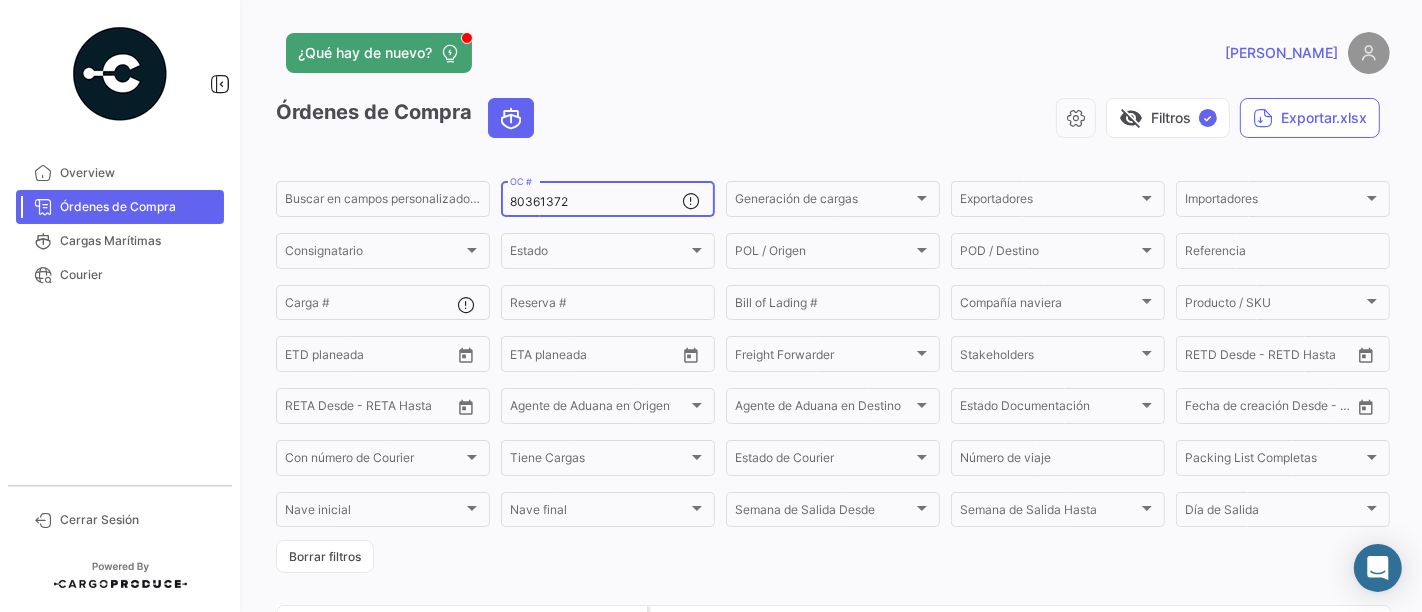 drag, startPoint x: 579, startPoint y: 204, endPoint x: 493, endPoint y: 208, distance: 86.09297 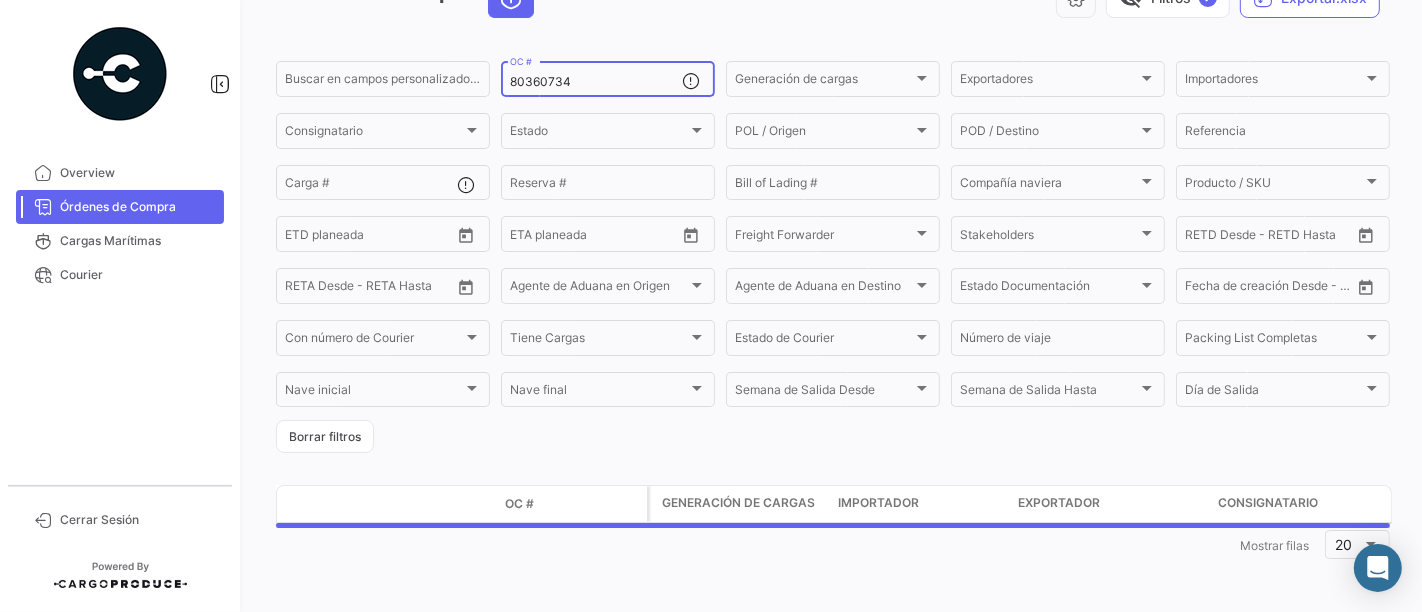 scroll, scrollTop: 121, scrollLeft: 0, axis: vertical 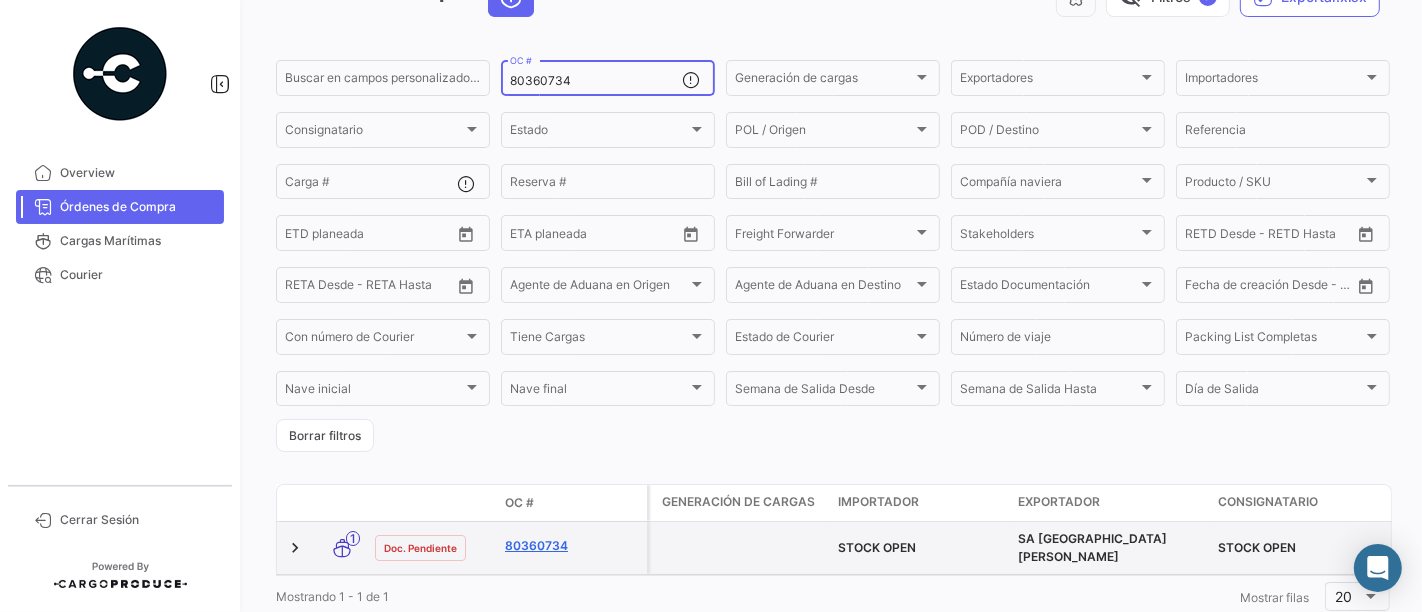 type on "80360734" 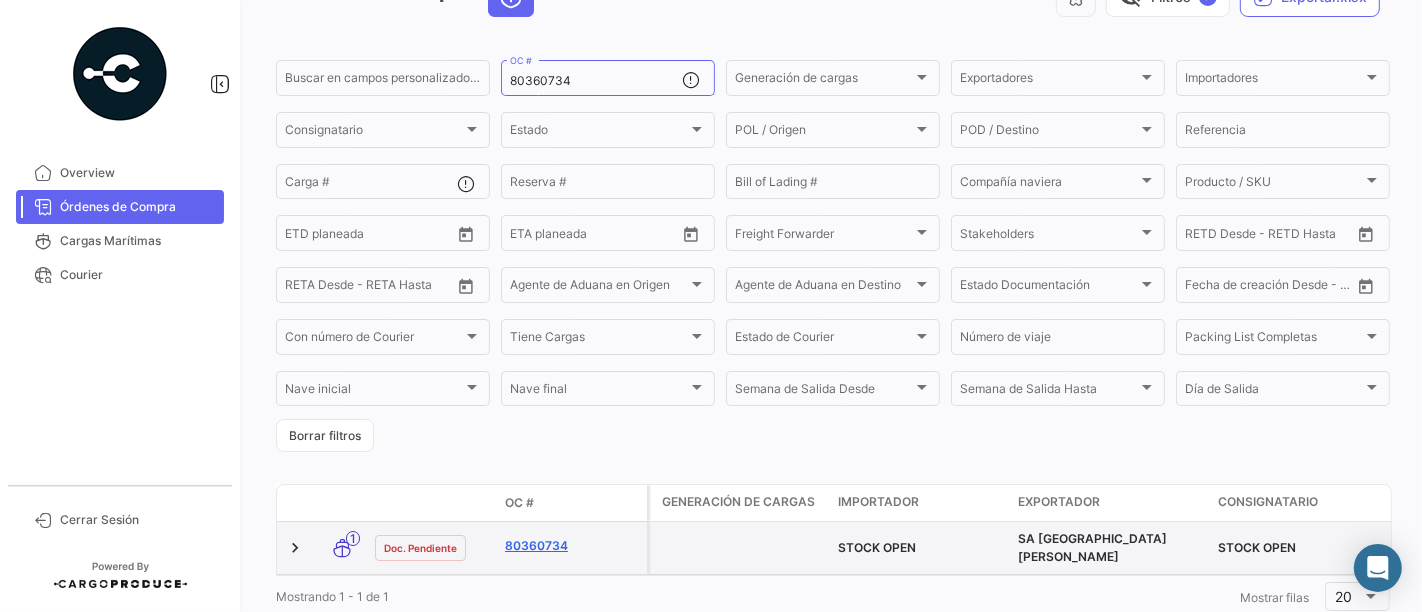 click on "80360734" 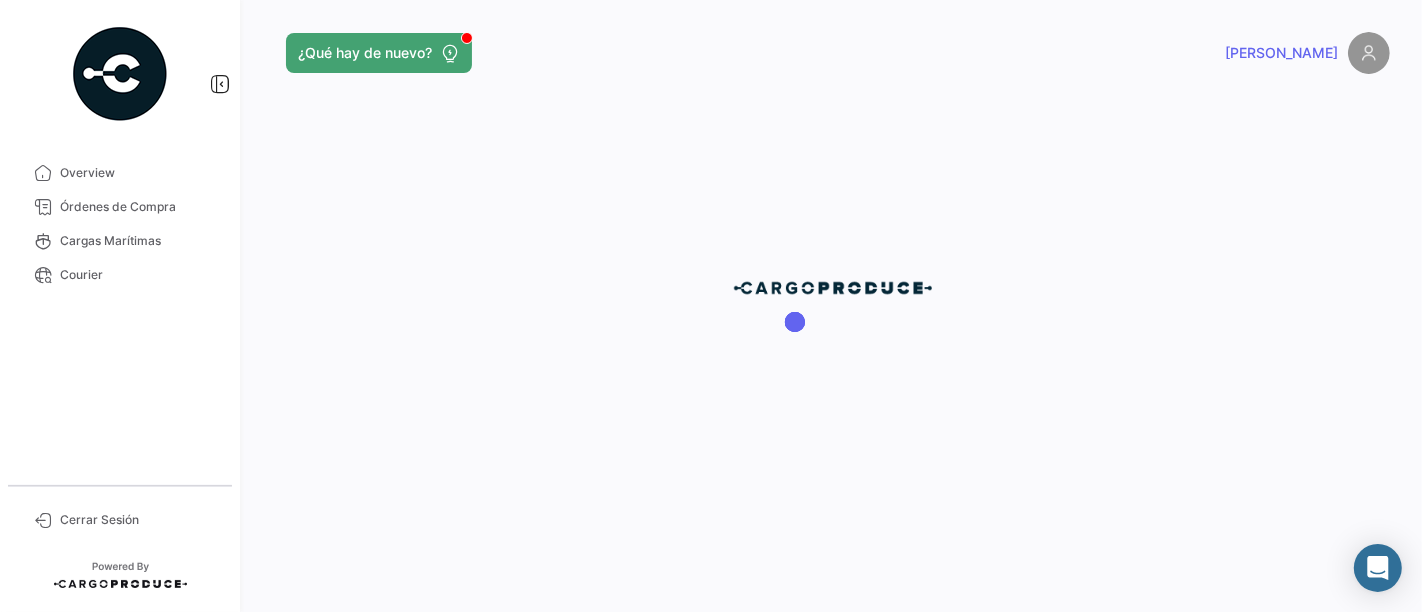 scroll, scrollTop: 0, scrollLeft: 0, axis: both 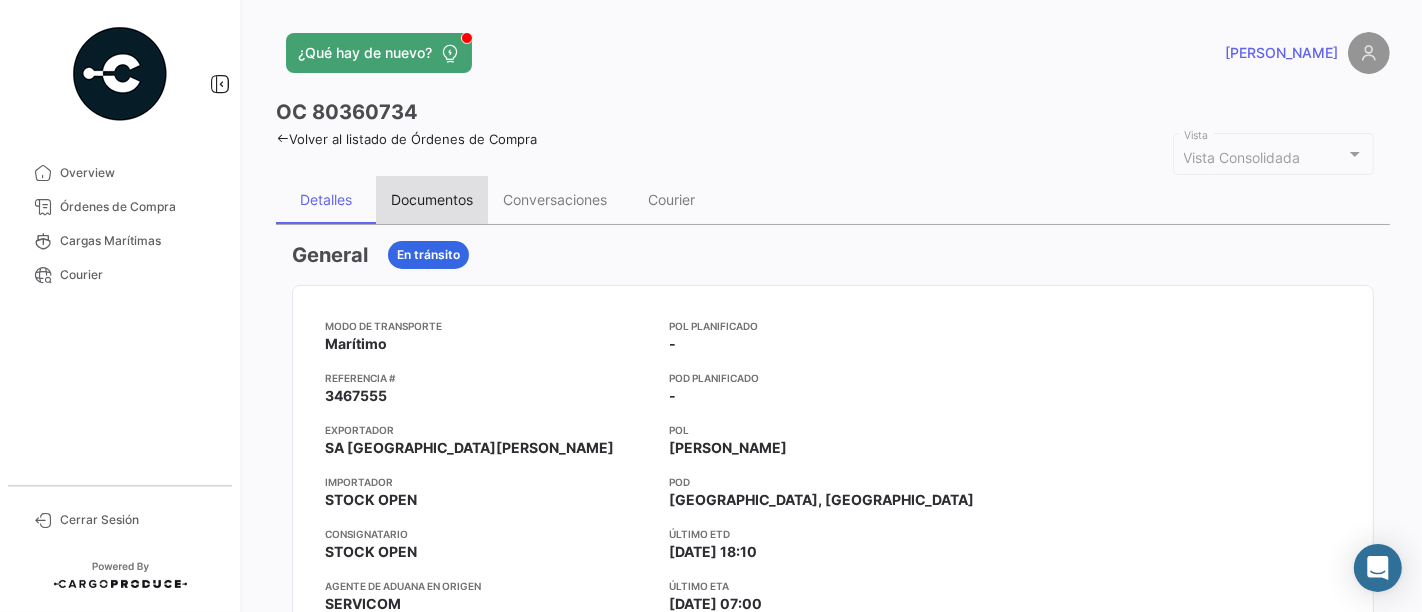 click on "Documentos" at bounding box center [432, 200] 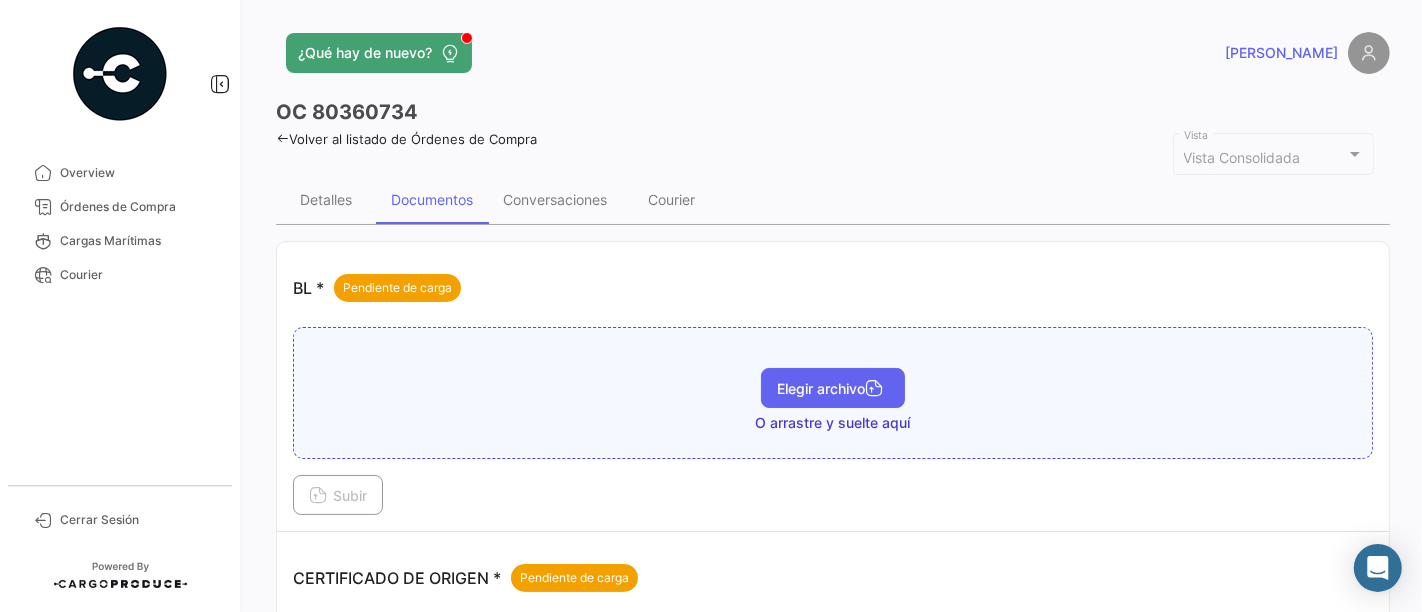 click on "Elegir archivo" at bounding box center (833, 388) 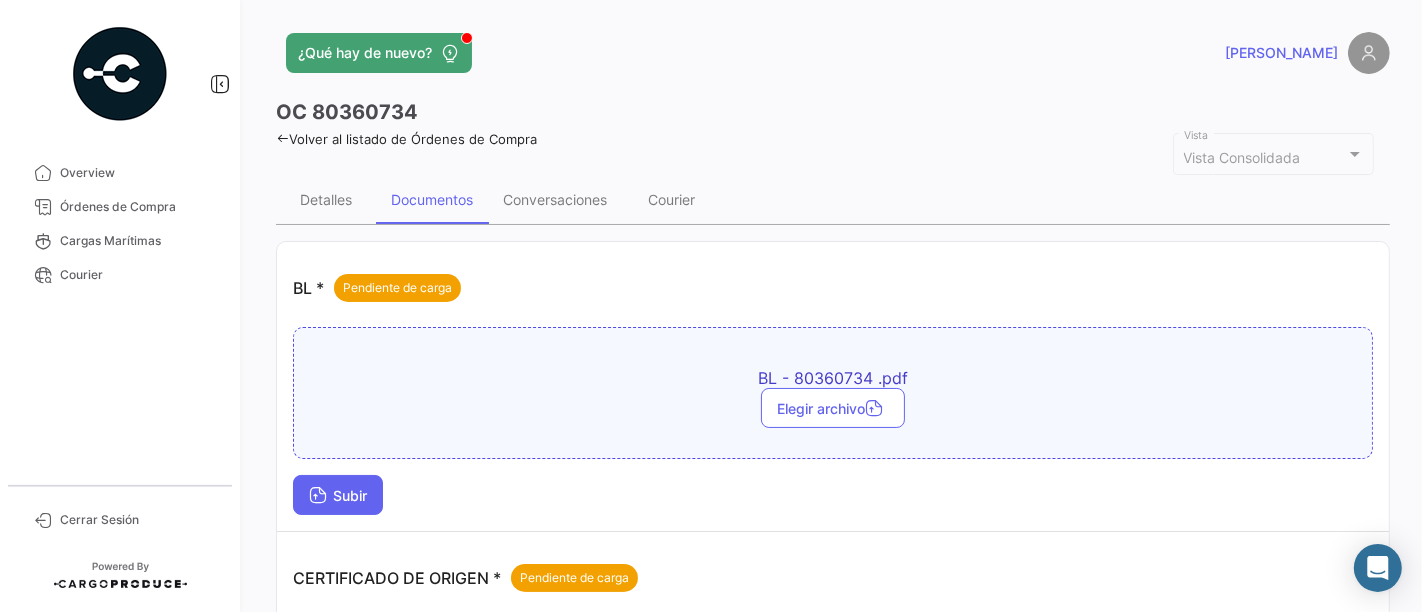 click on "Subir" at bounding box center [338, 495] 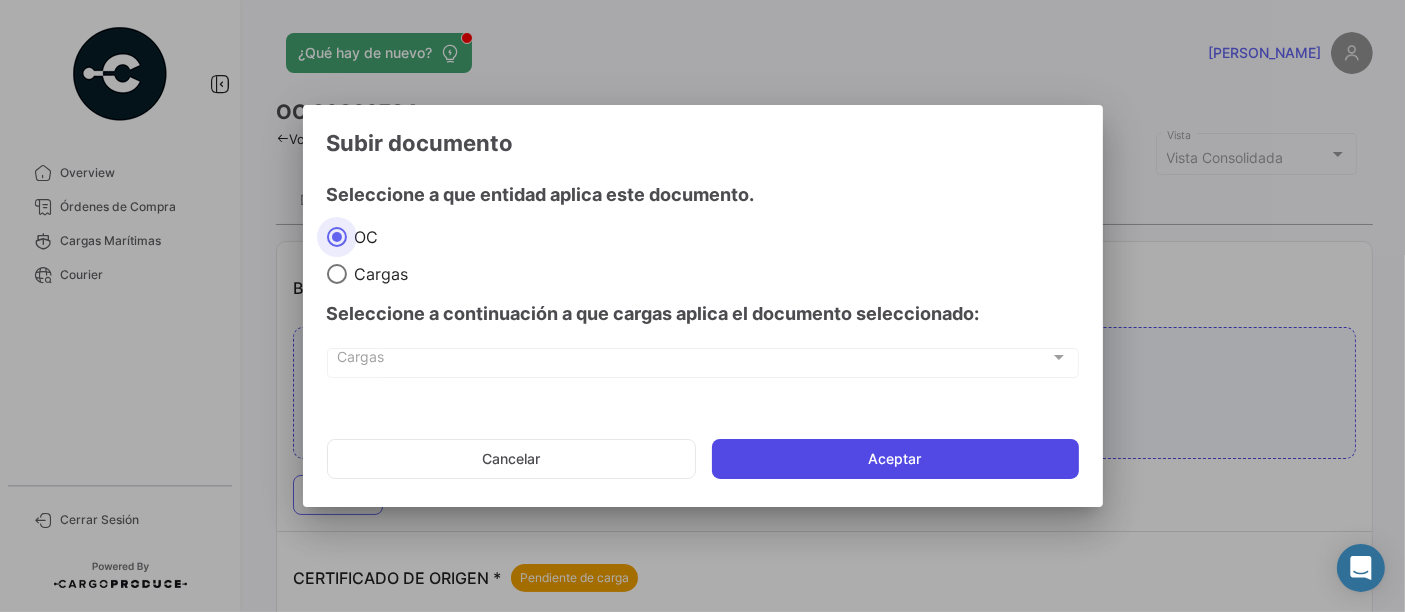 click on "Aceptar" 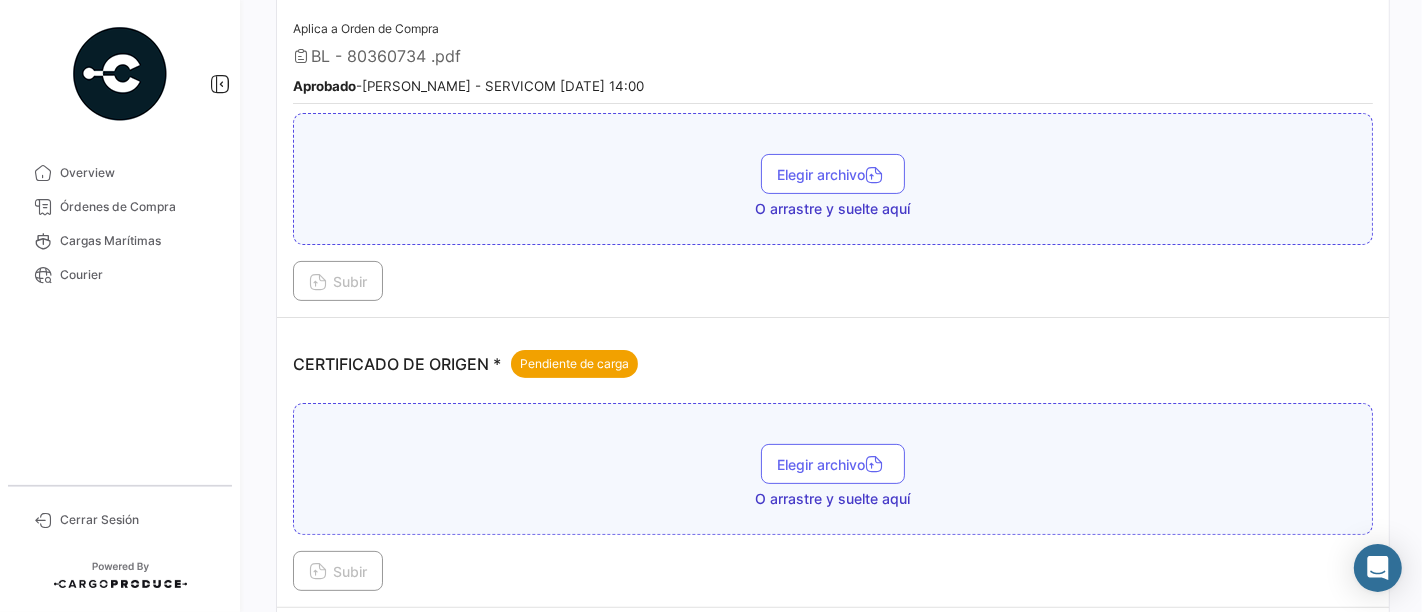 scroll, scrollTop: 333, scrollLeft: 0, axis: vertical 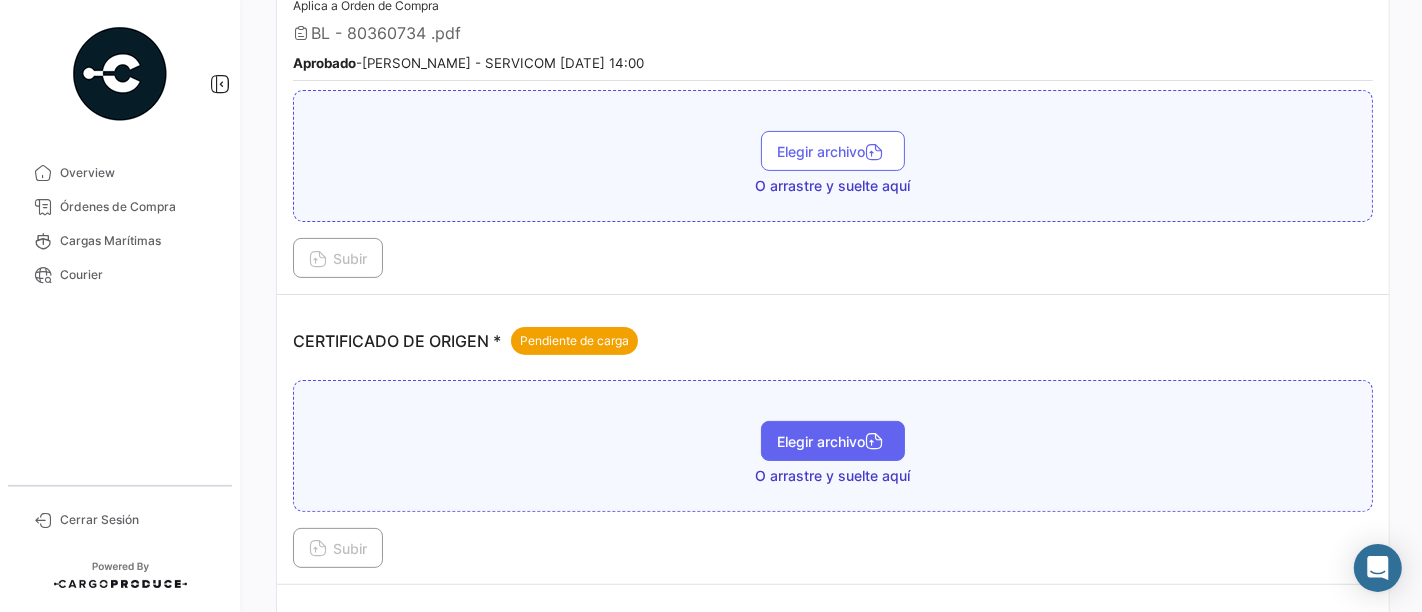 click on "Elegir archivo" at bounding box center (833, 441) 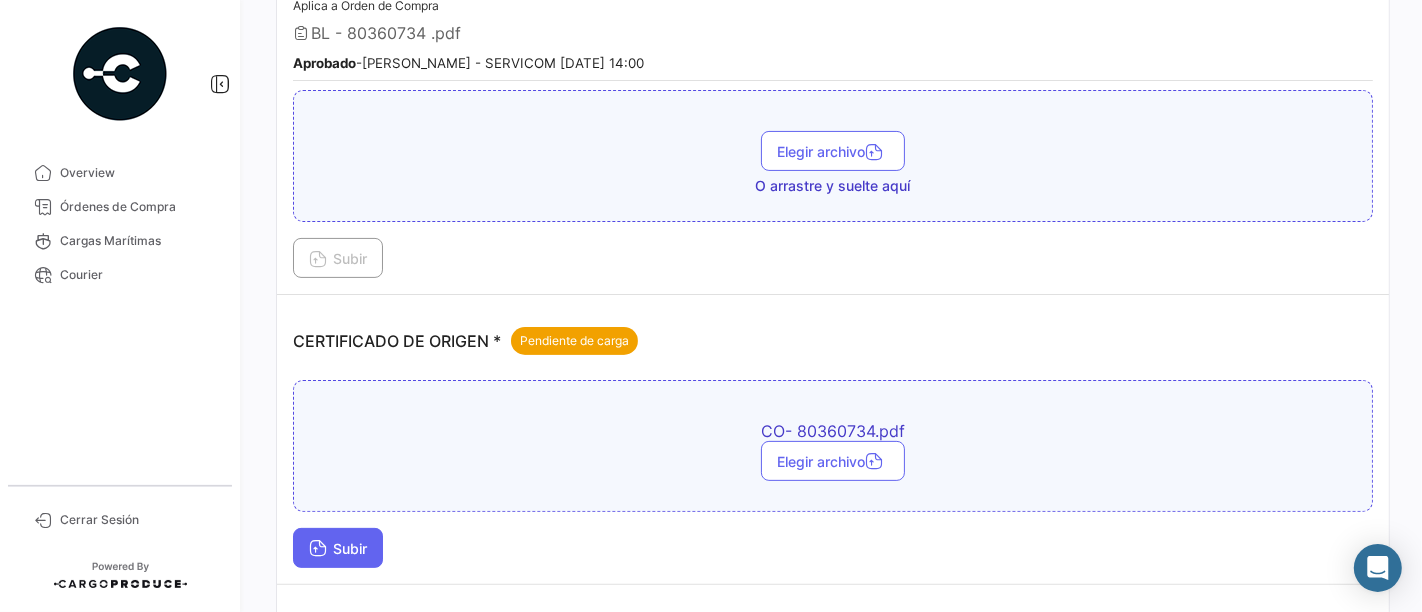 click on "Subir" at bounding box center [338, 548] 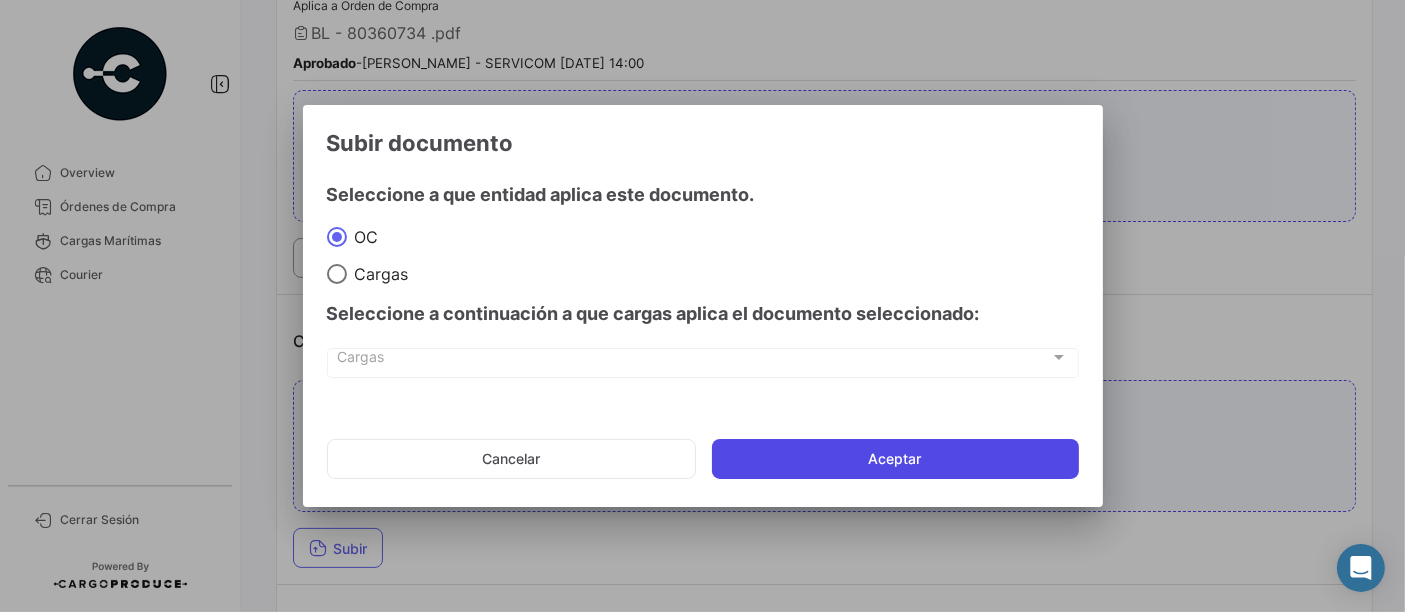 click on "Aceptar" 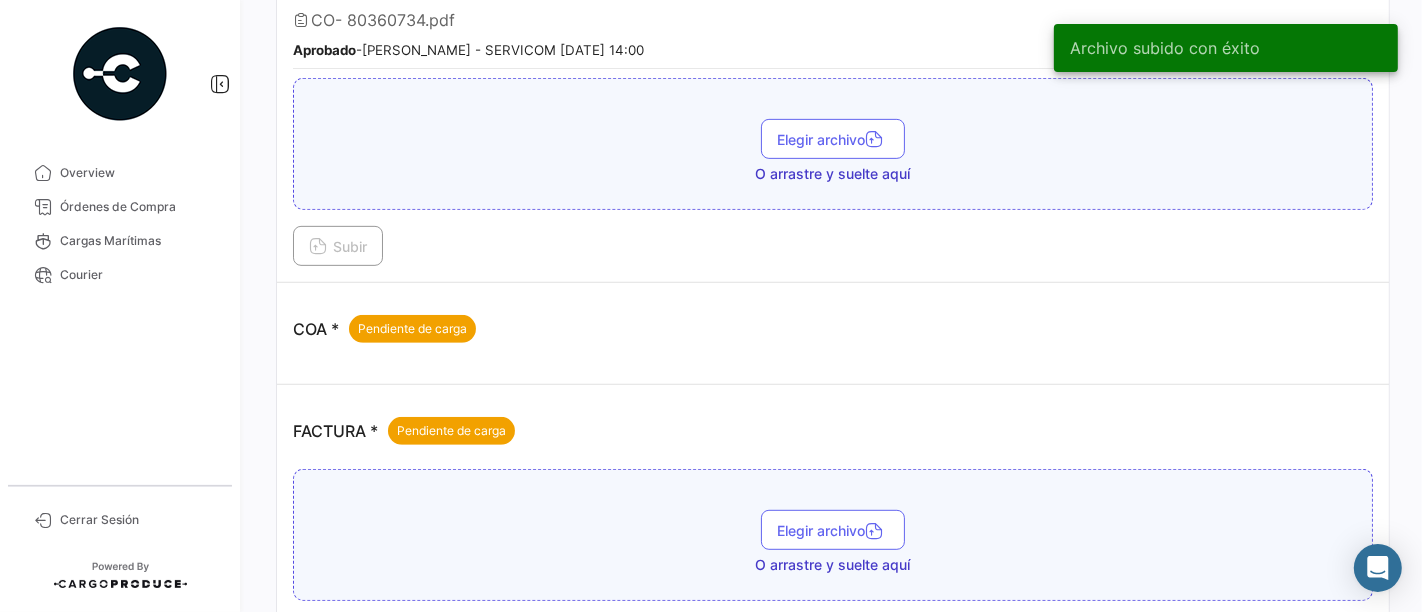 scroll, scrollTop: 777, scrollLeft: 0, axis: vertical 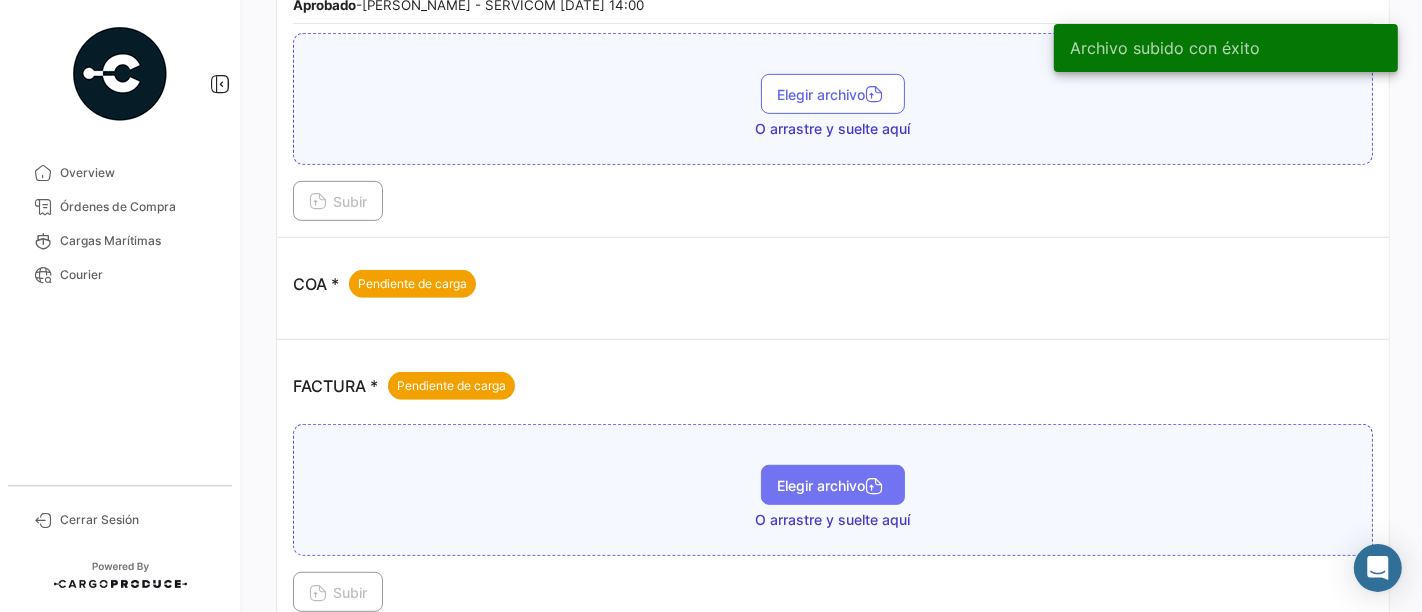 click on "Elegir archivo" at bounding box center (833, 485) 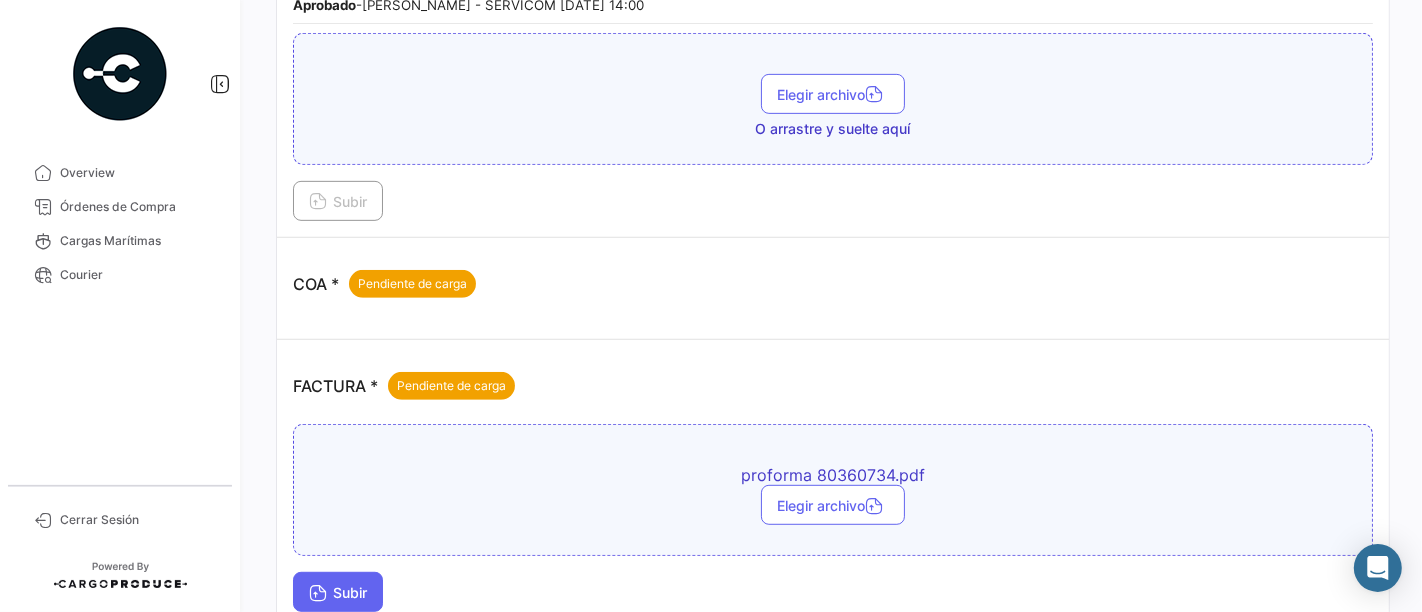click on "Subir" at bounding box center [338, 592] 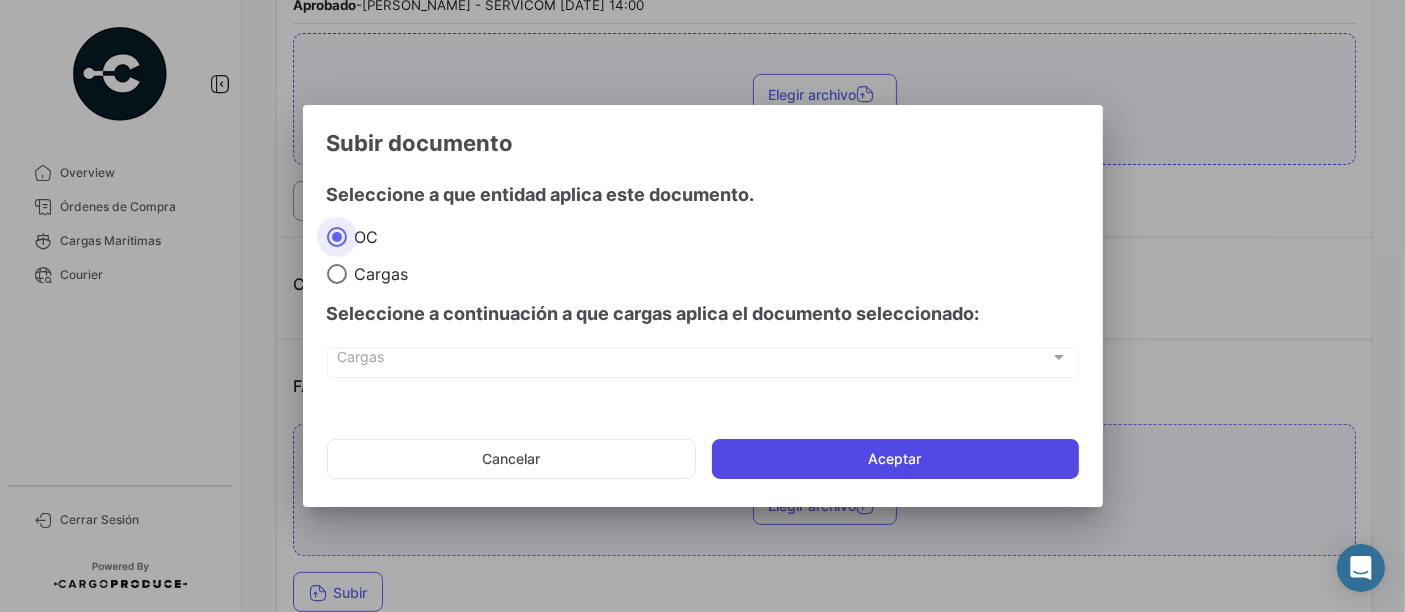 click on "Aceptar" 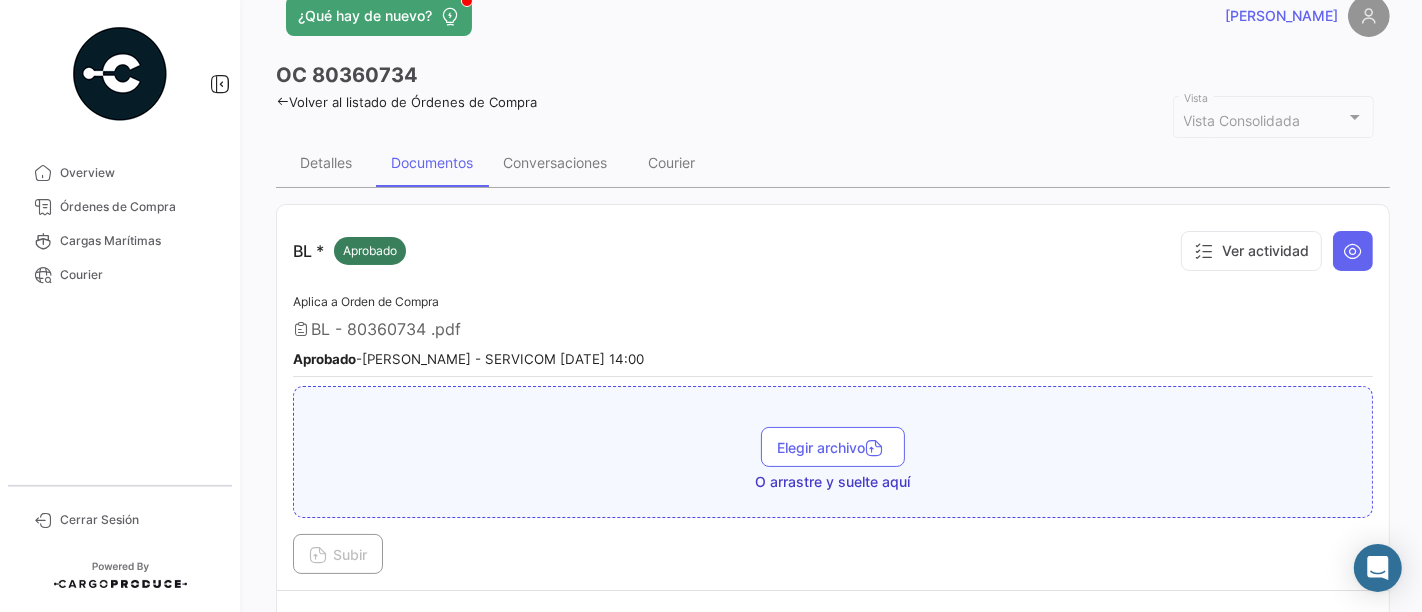 scroll, scrollTop: 0, scrollLeft: 0, axis: both 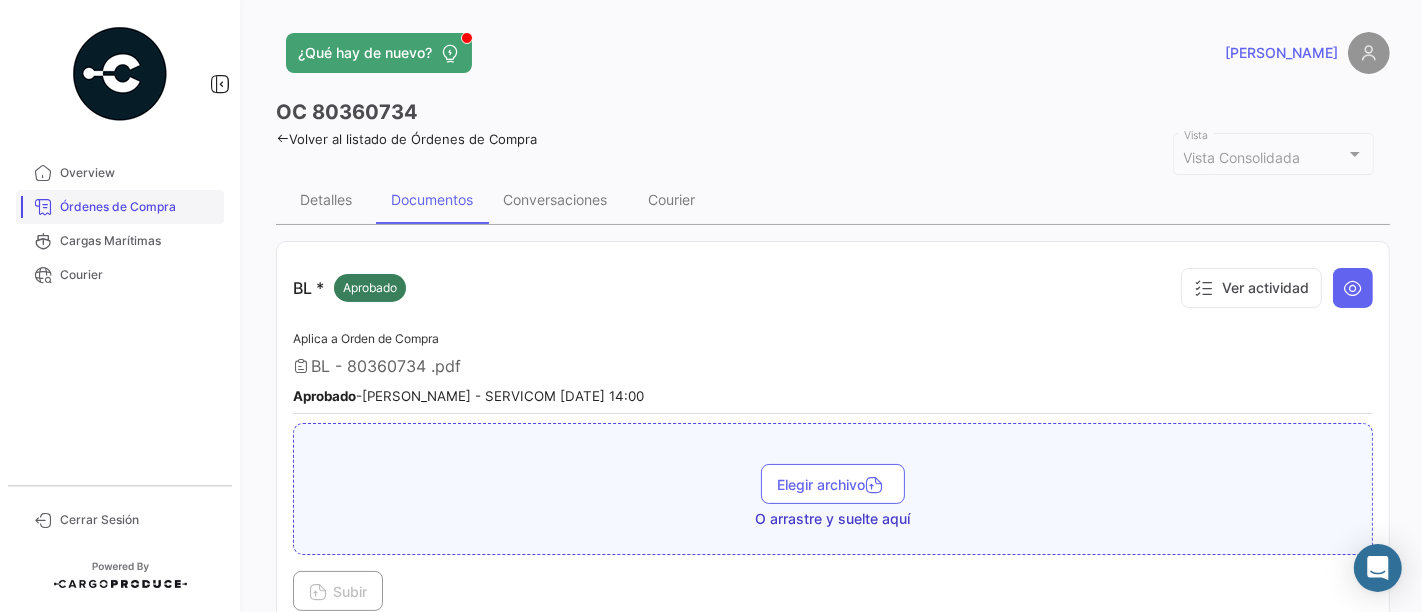 click on "Órdenes de Compra" at bounding box center (120, 207) 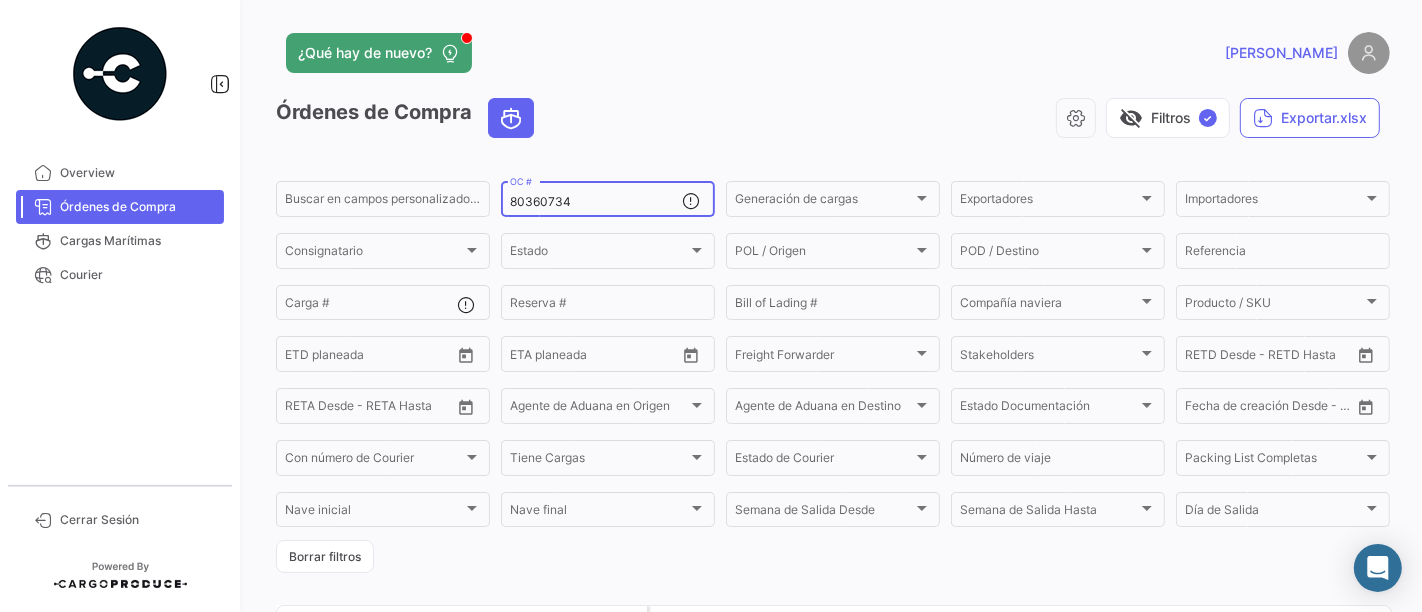 drag, startPoint x: 567, startPoint y: 208, endPoint x: 505, endPoint y: 224, distance: 64.03124 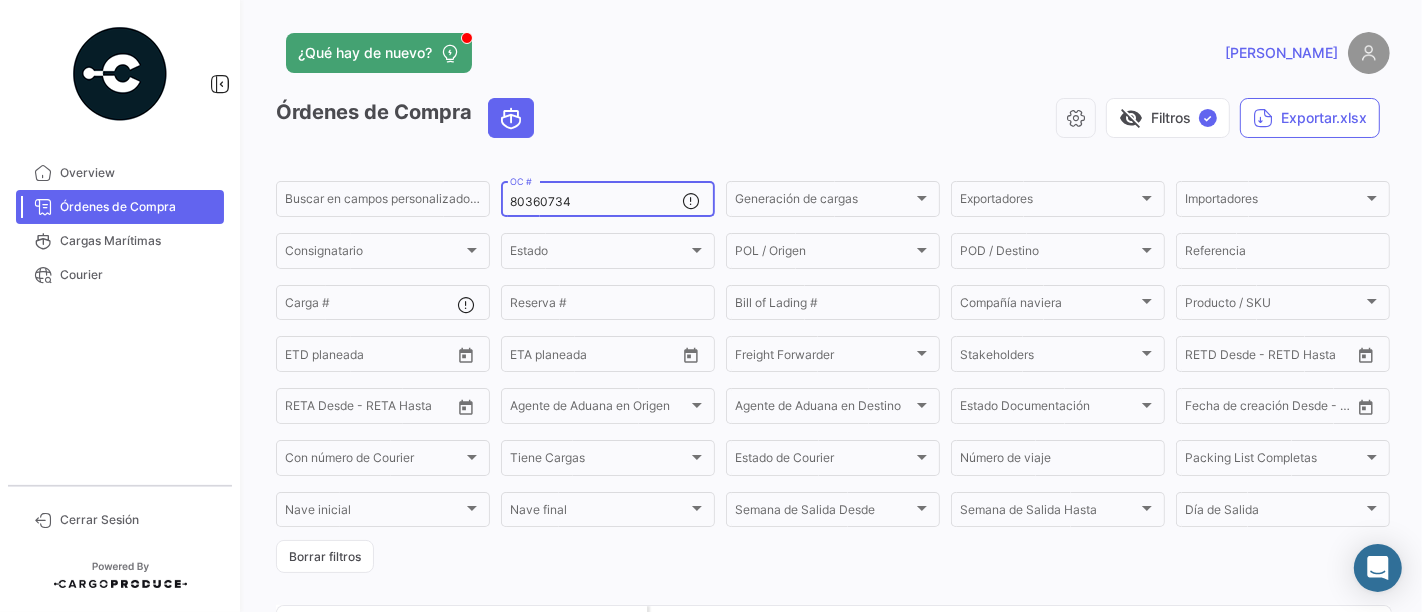 click on "Buscar en campos personalizados... 80360734  OC #  Generación de cargas Generación de cargas Exportadores Exportadores Importadores Importadores Consignatario Consignatario Estado Estado POL / Origen  POL / Origen  POD / Destino POD / Destino  Referencia  Carga # Reserva # Bill of Lading # Compañía naviera Compañía naviera Producto / SKU Producto / SKU Desde –  ETD planeada  Desde –  ETA planeada  Freight Forwarder Freight Forwarder Stakeholders Stakeholders Desde –  RETD Desde - RETD Hasta  Desde –  RETA Desde - RETA Hasta  Agente de Aduana en Origen Agente de Aduana en Origen Agente de Aduana en Destino Agente de Aduana en Destino Estado Documentación Estado Documentación Desde –  Fecha de creación Desde - Hasta  Con número de Courier Con número de Courier Tiene Cargas Tiene Cargas Estado de Courier Estado de Courier Número de viaje Packing List Completas Packing List Completas Nave inicial Nave inicial Nave final Nave final Semana de Salida
Desde Día de Salida" 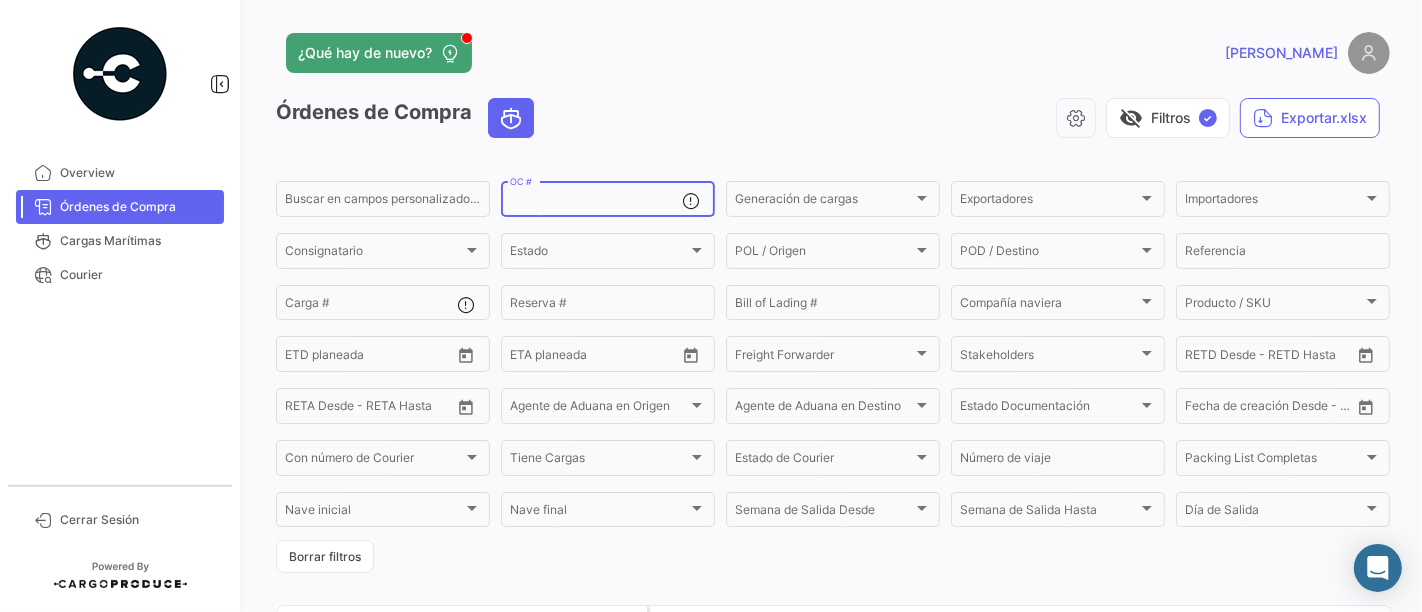 paste on "80360736" 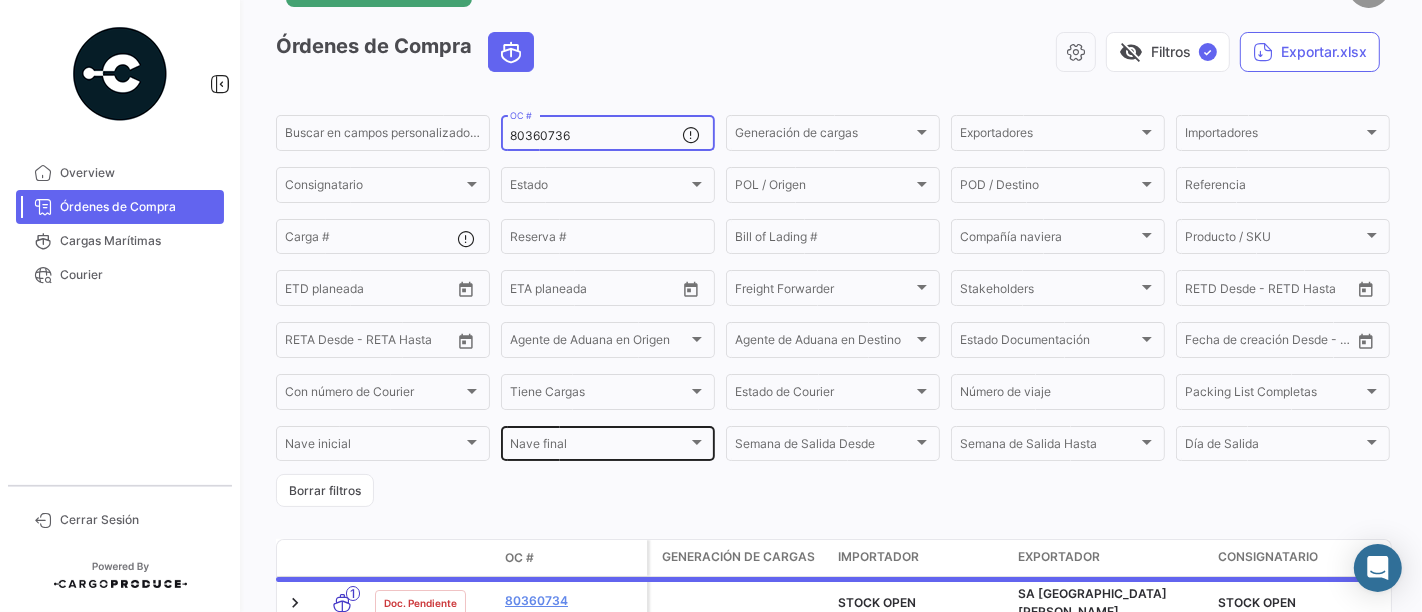 scroll, scrollTop: 183, scrollLeft: 0, axis: vertical 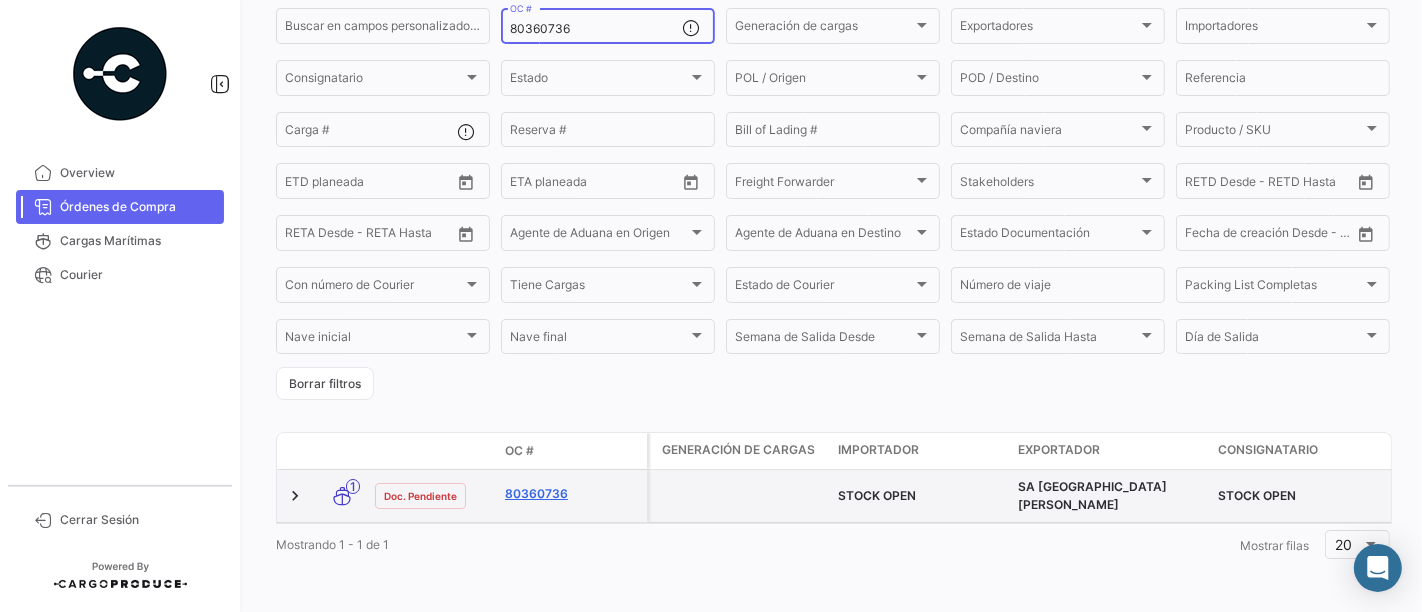 type on "80360736" 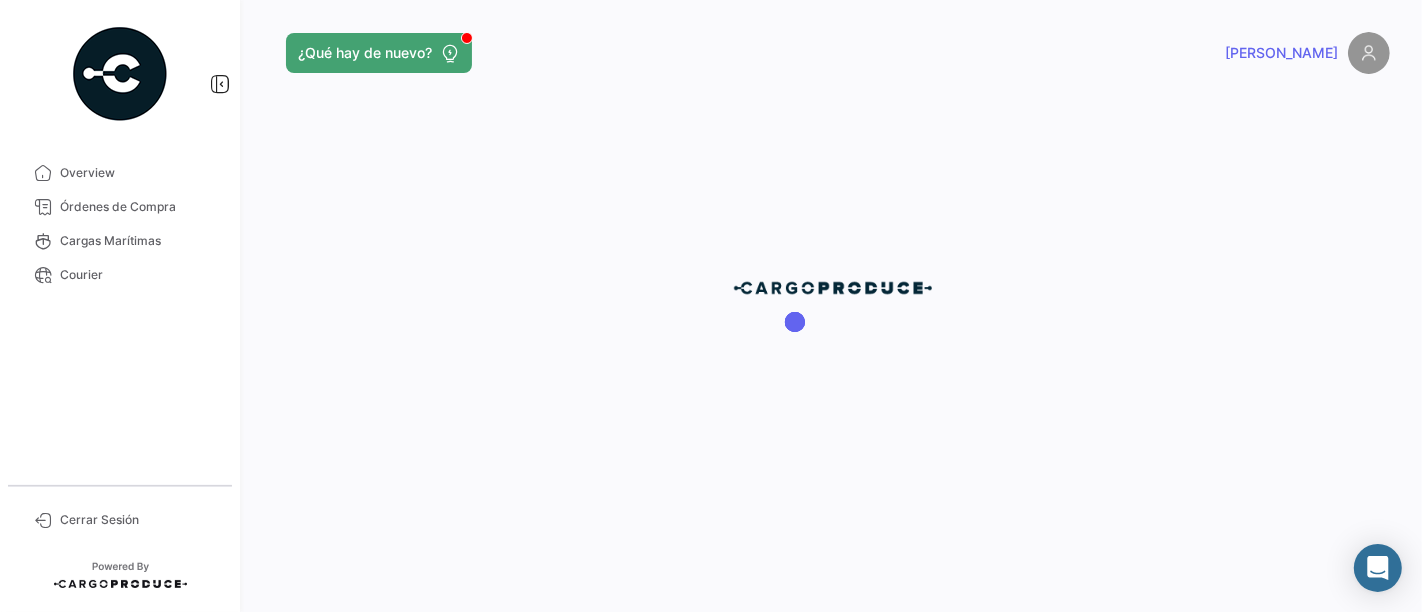 scroll, scrollTop: 0, scrollLeft: 0, axis: both 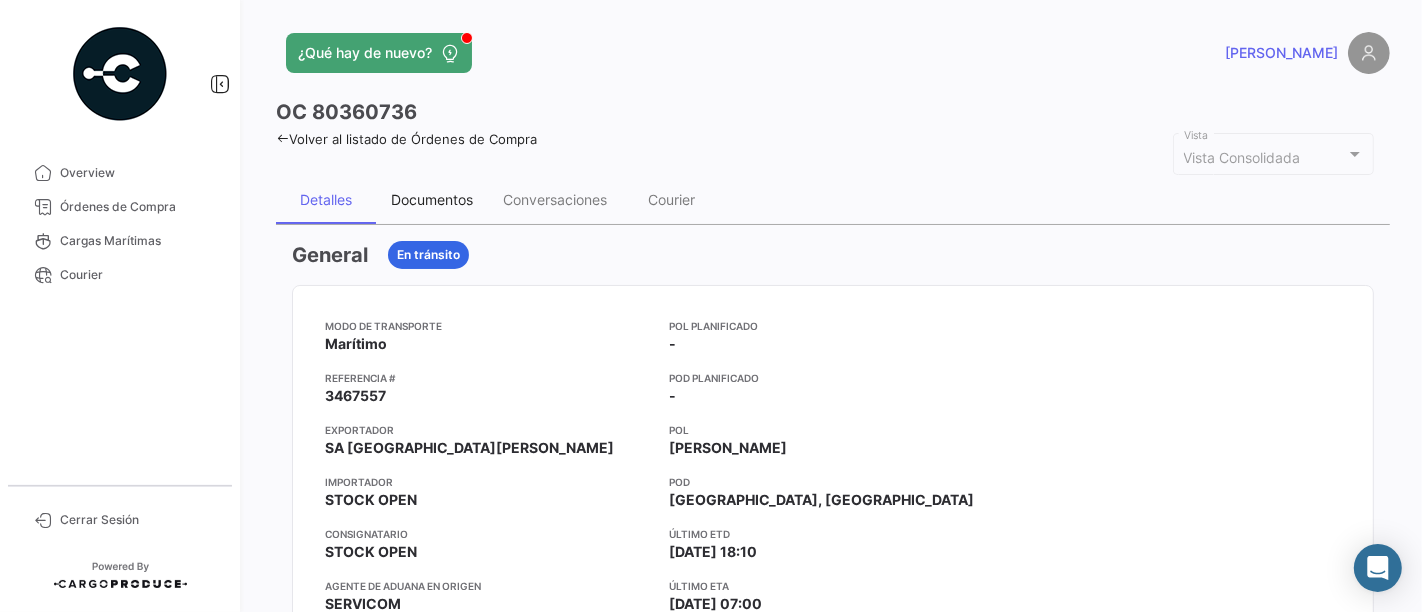 click on "Documentos" at bounding box center (432, 199) 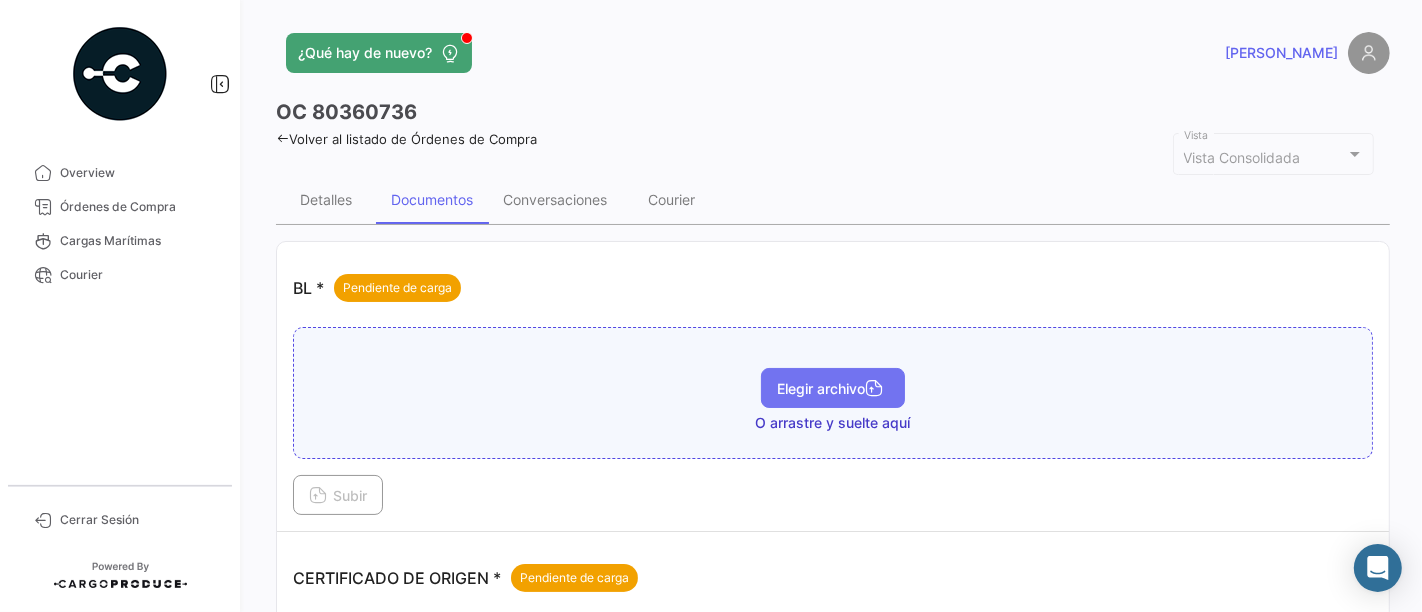 click on "Elegir archivo" at bounding box center [833, 388] 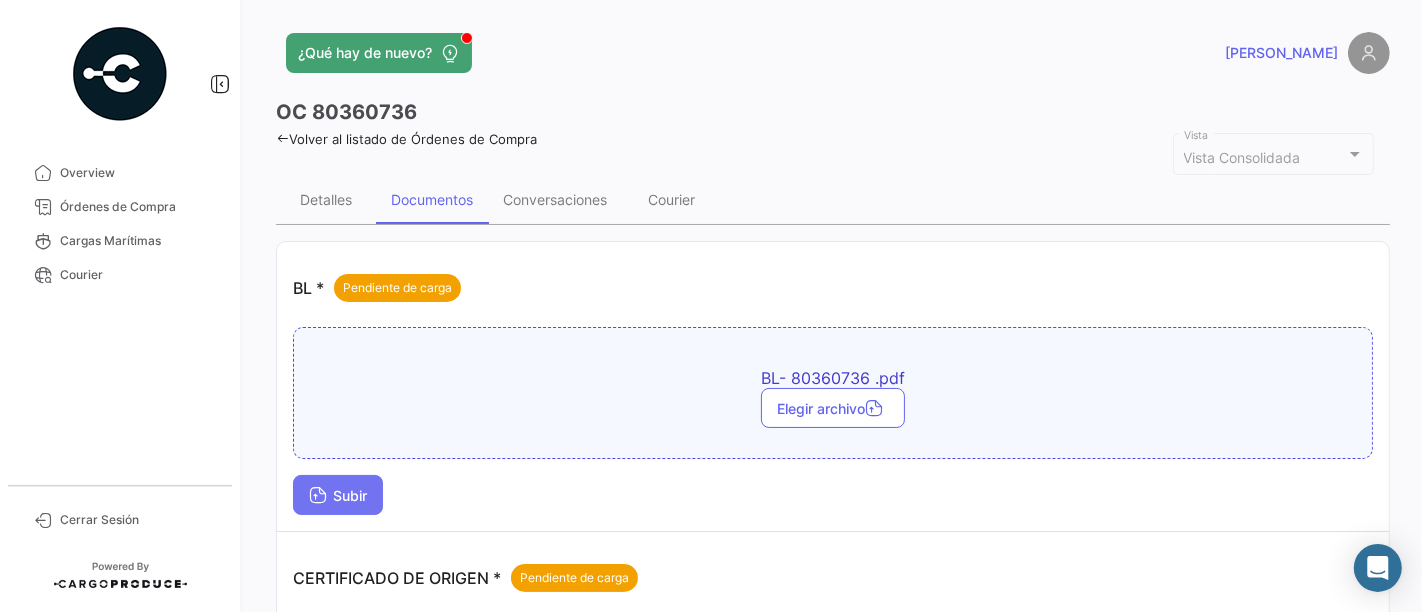 click on "Subir" at bounding box center (338, 495) 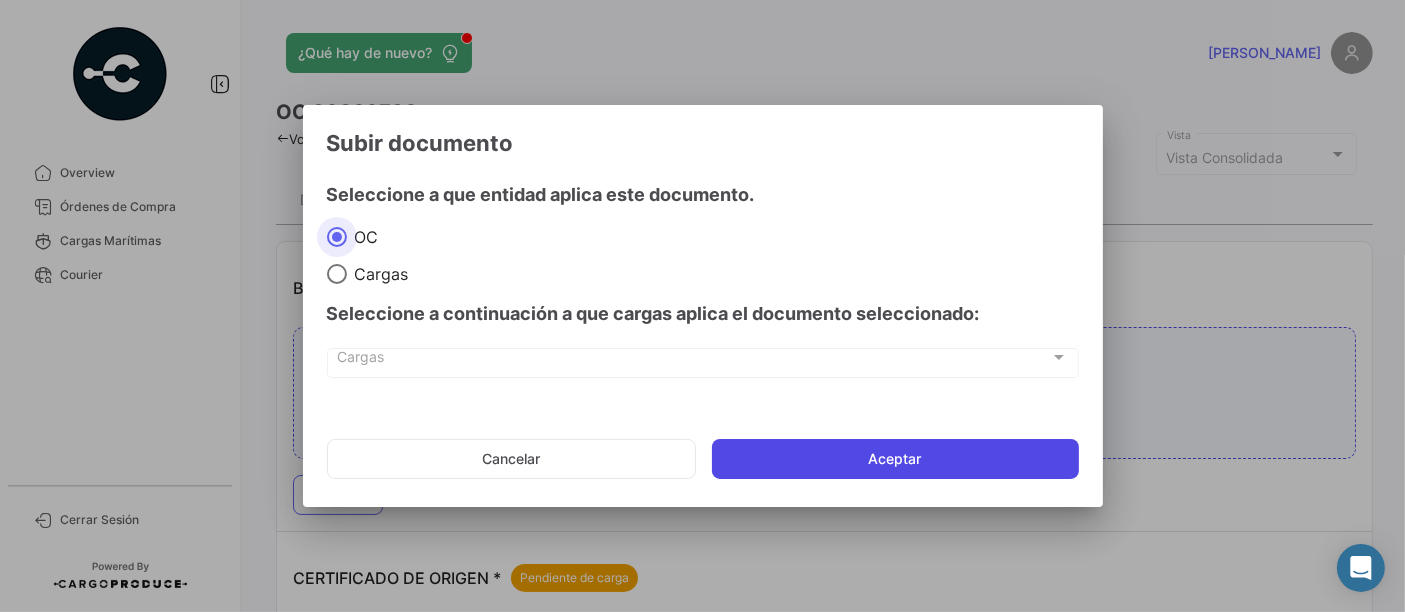 click on "Aceptar" 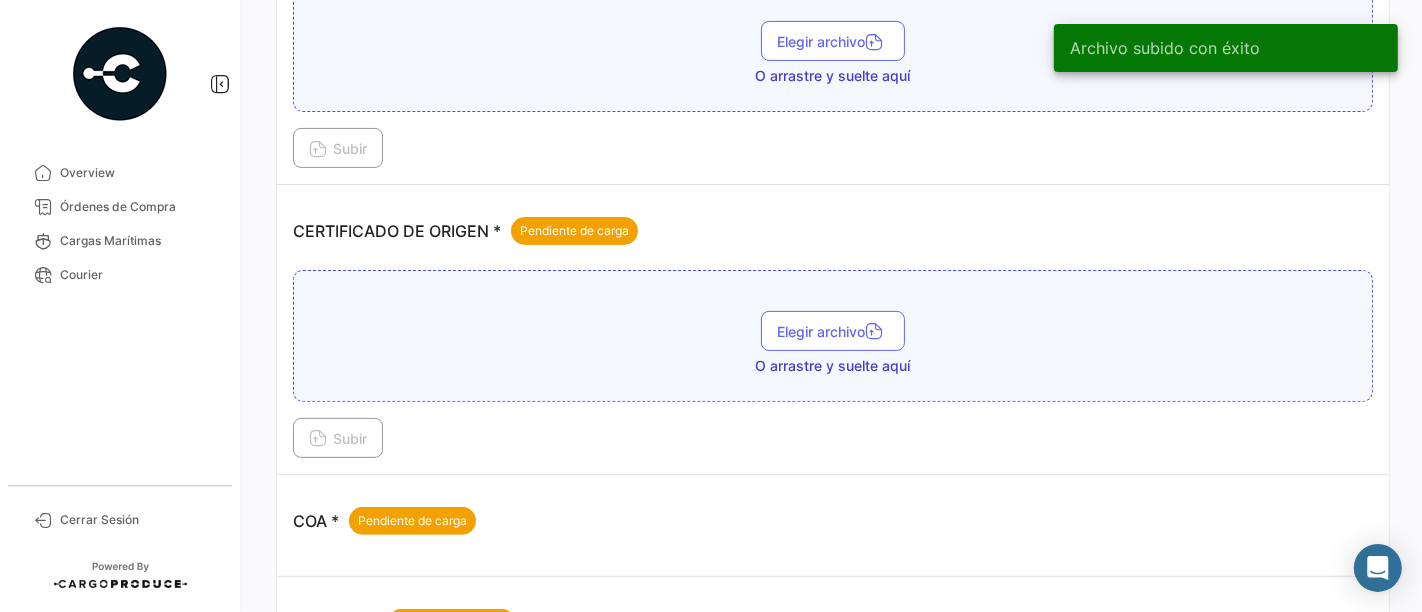 scroll, scrollTop: 444, scrollLeft: 0, axis: vertical 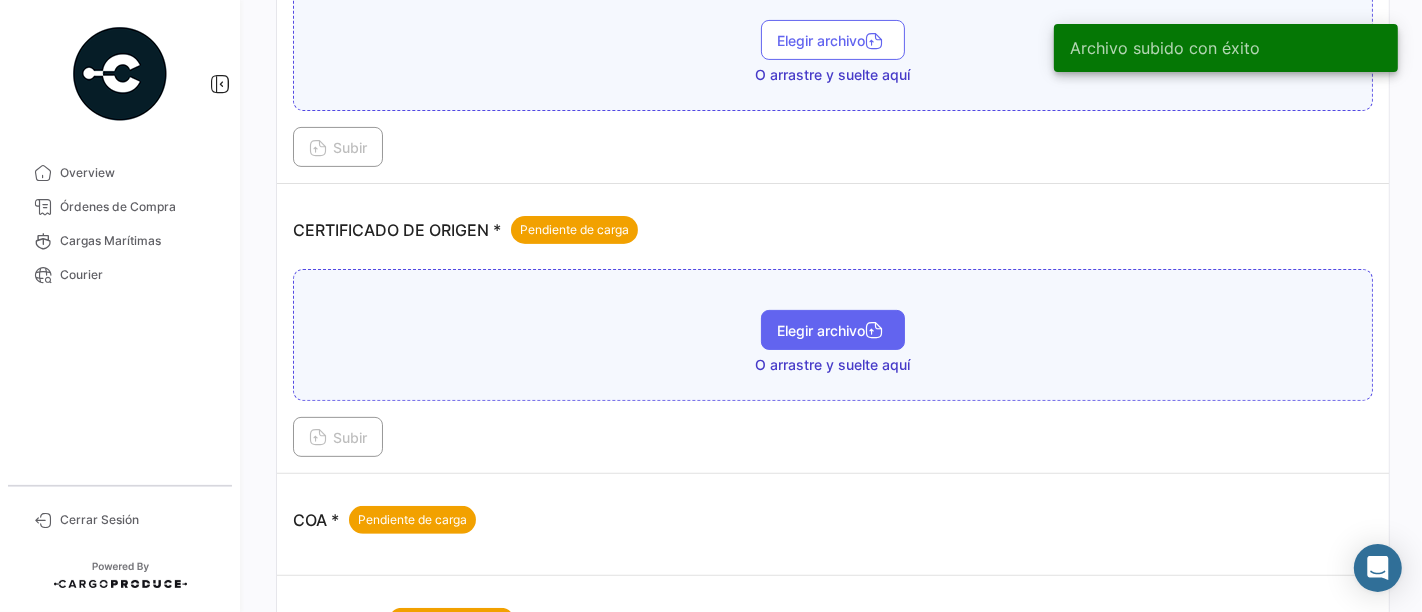 click on "Elegir archivo" at bounding box center [833, 330] 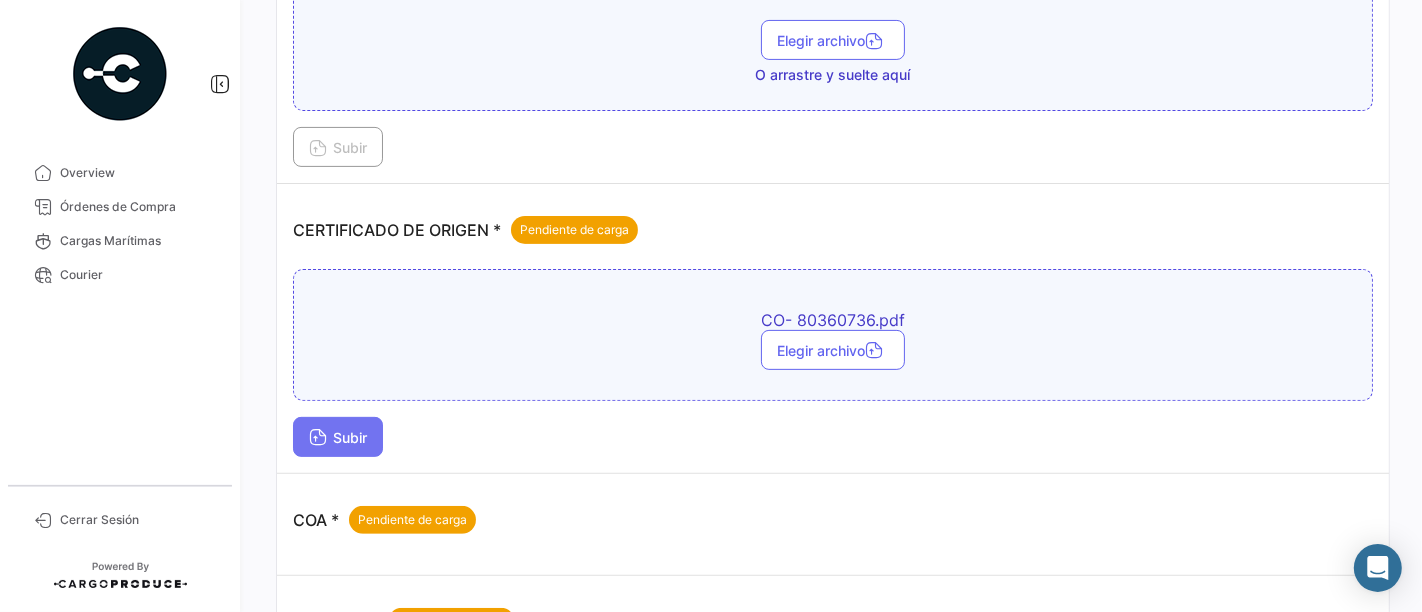 click on "Subir" at bounding box center (338, 437) 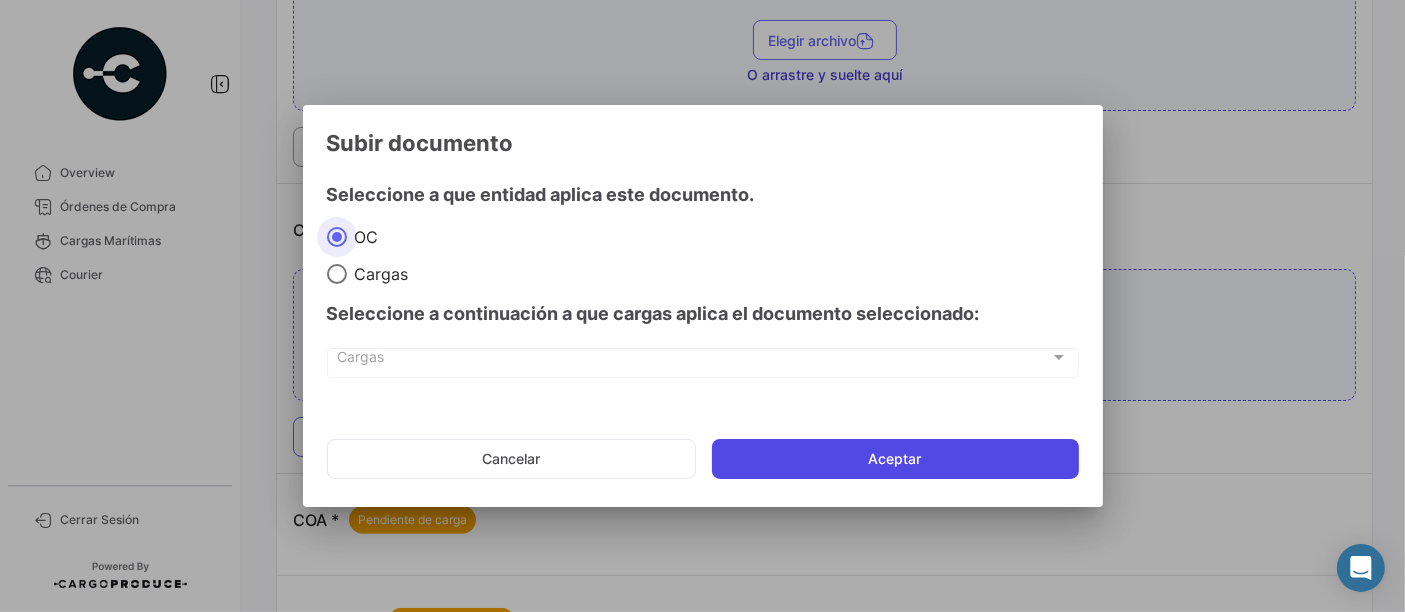 click on "Aceptar" 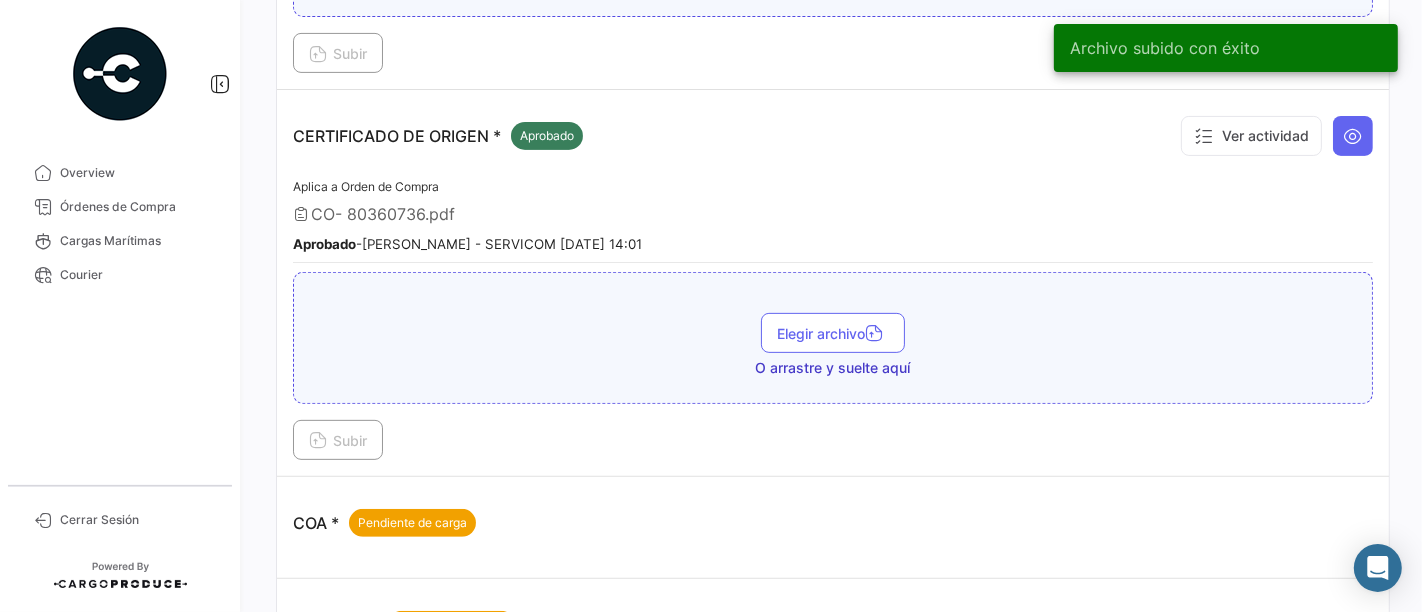 scroll, scrollTop: 888, scrollLeft: 0, axis: vertical 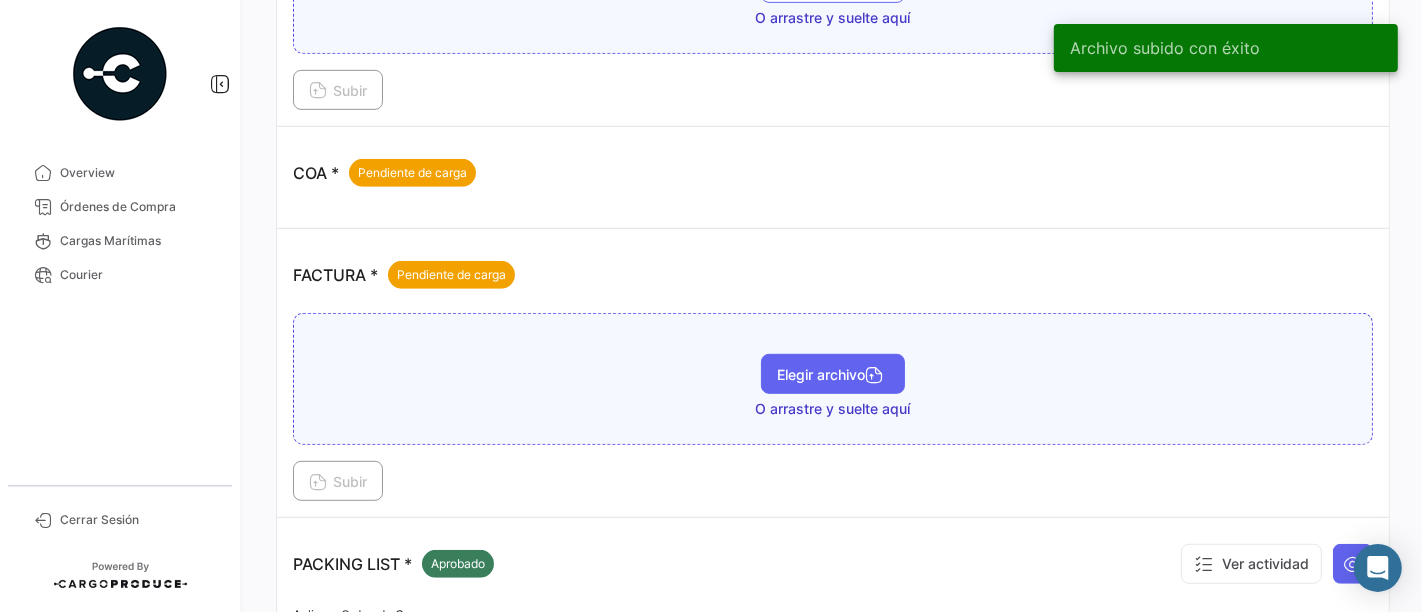 click on "Elegir archivo" at bounding box center (833, 374) 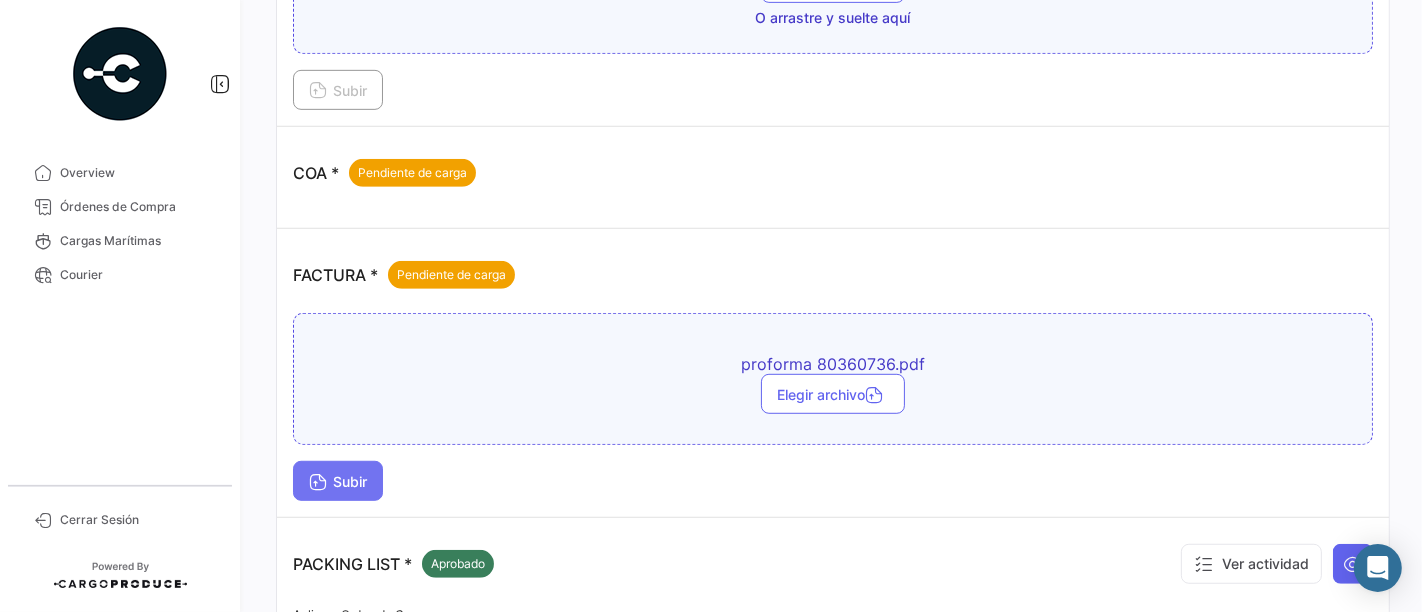 click on "Subir" at bounding box center [338, 481] 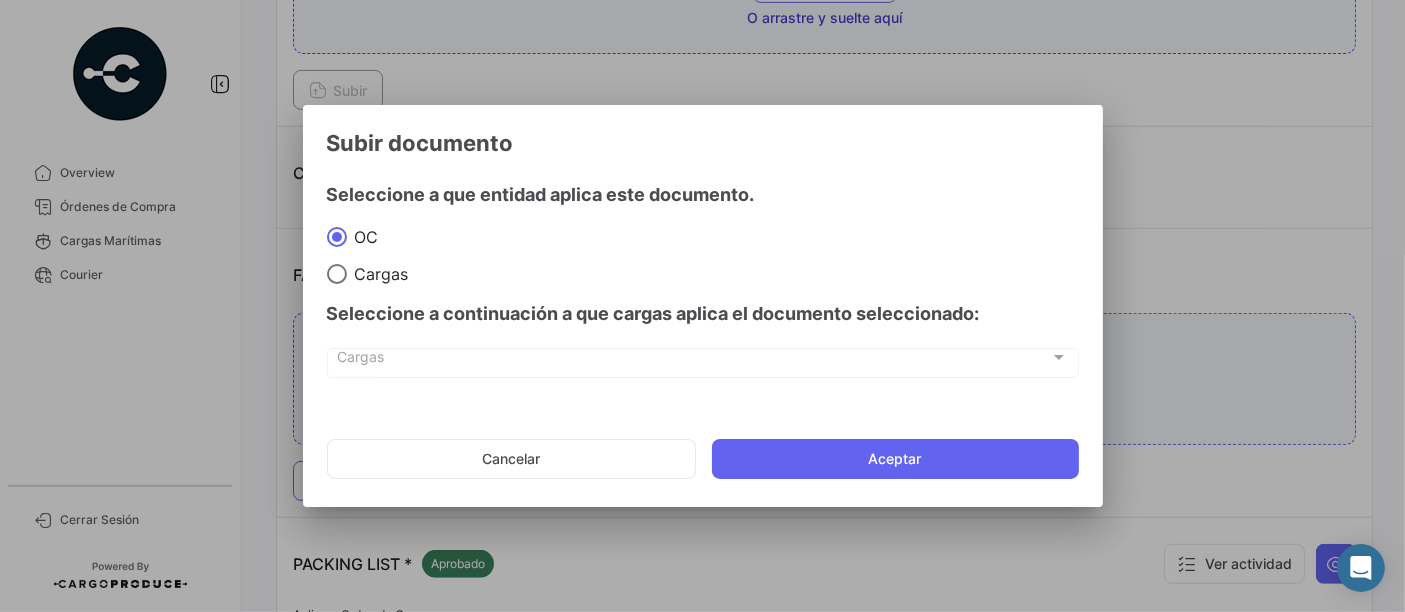 click on "Cancelar   Aceptar" 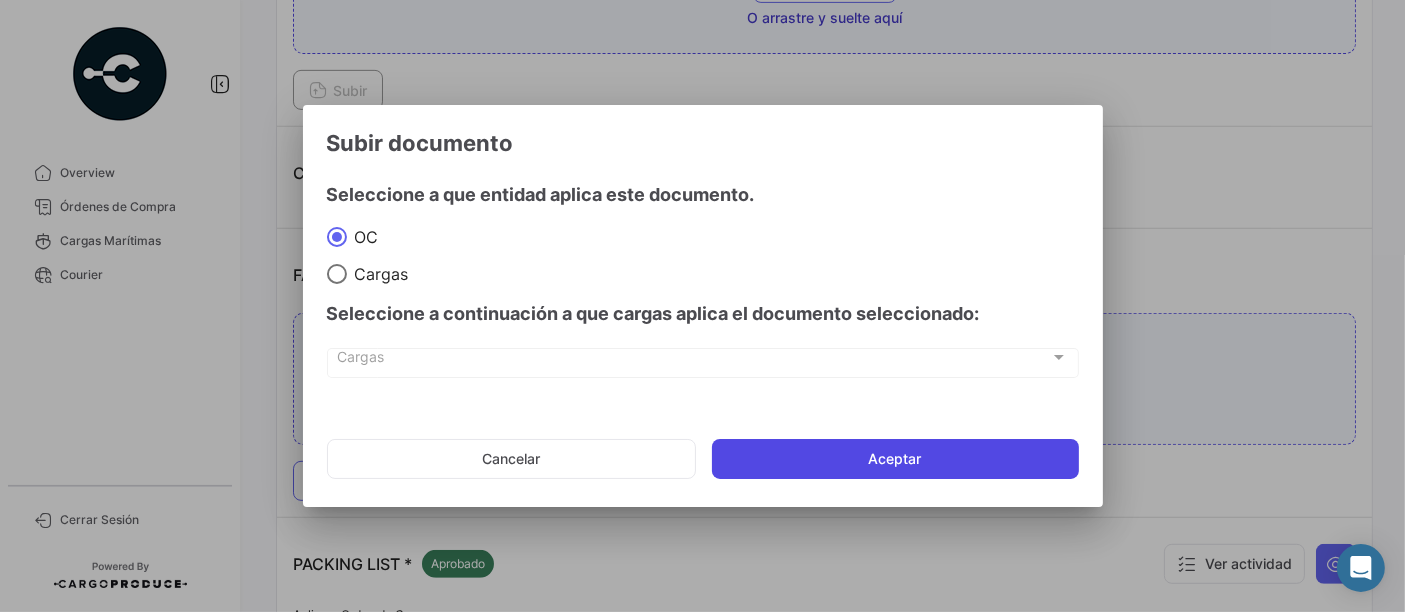 click on "Aceptar" 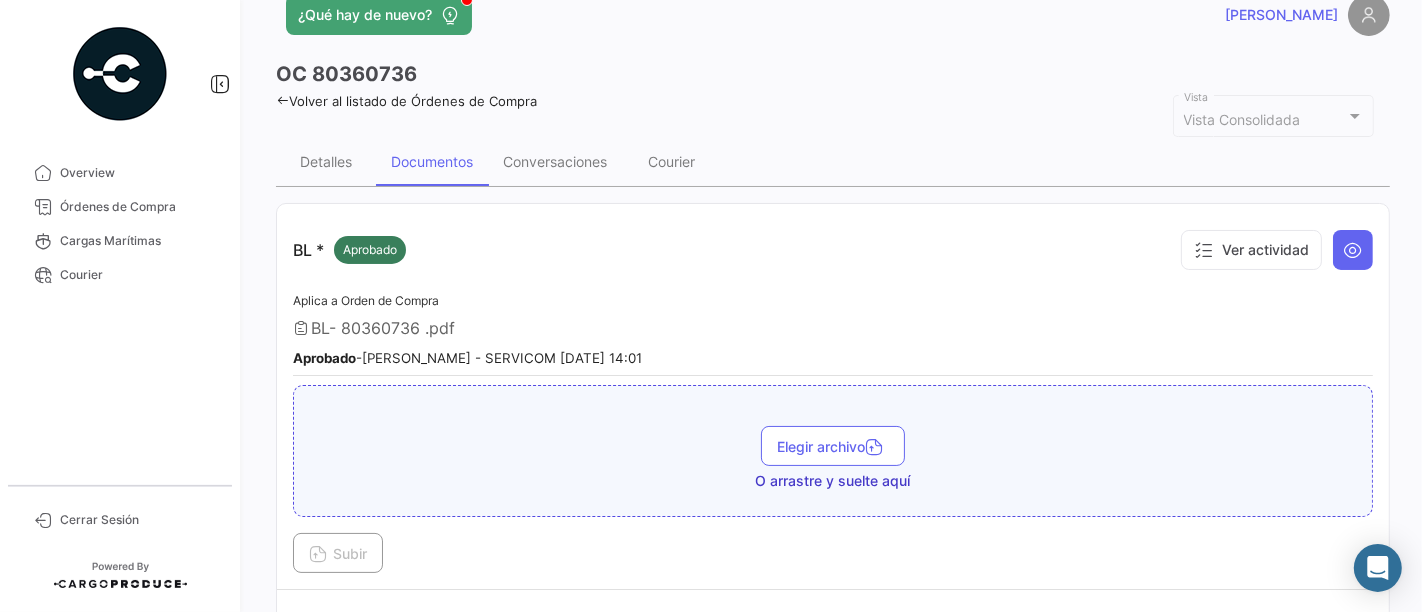 scroll, scrollTop: 0, scrollLeft: 0, axis: both 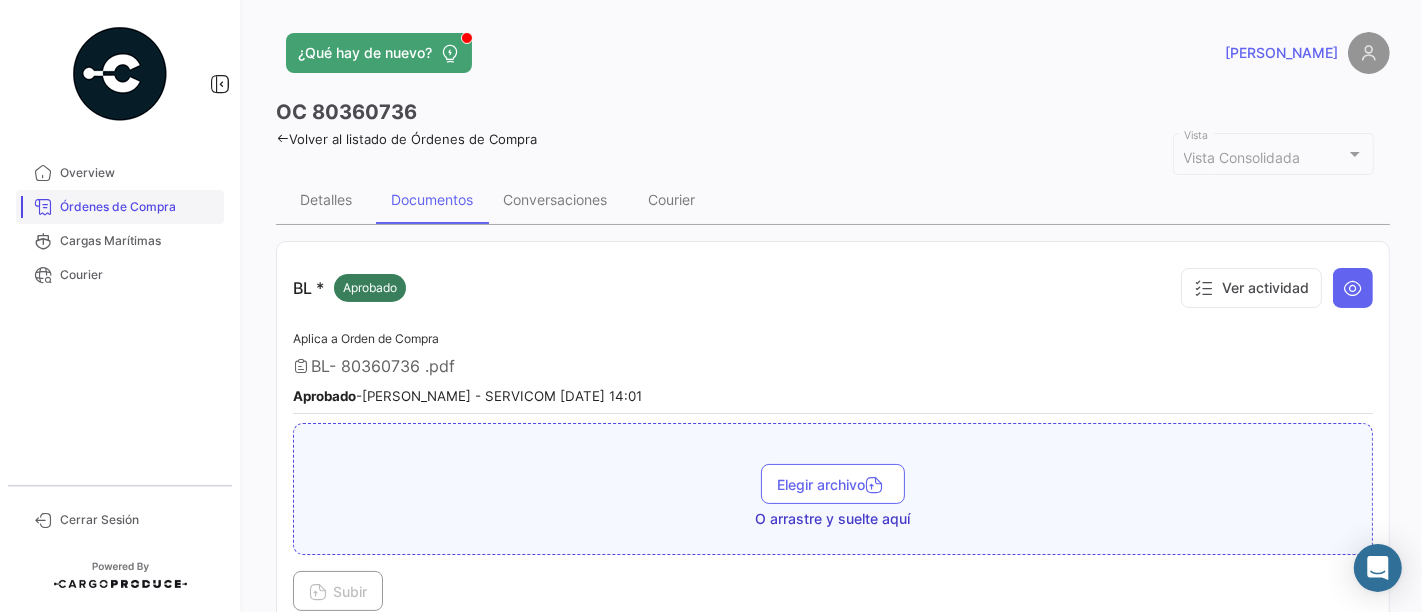 click on "Órdenes de Compra" at bounding box center [138, 207] 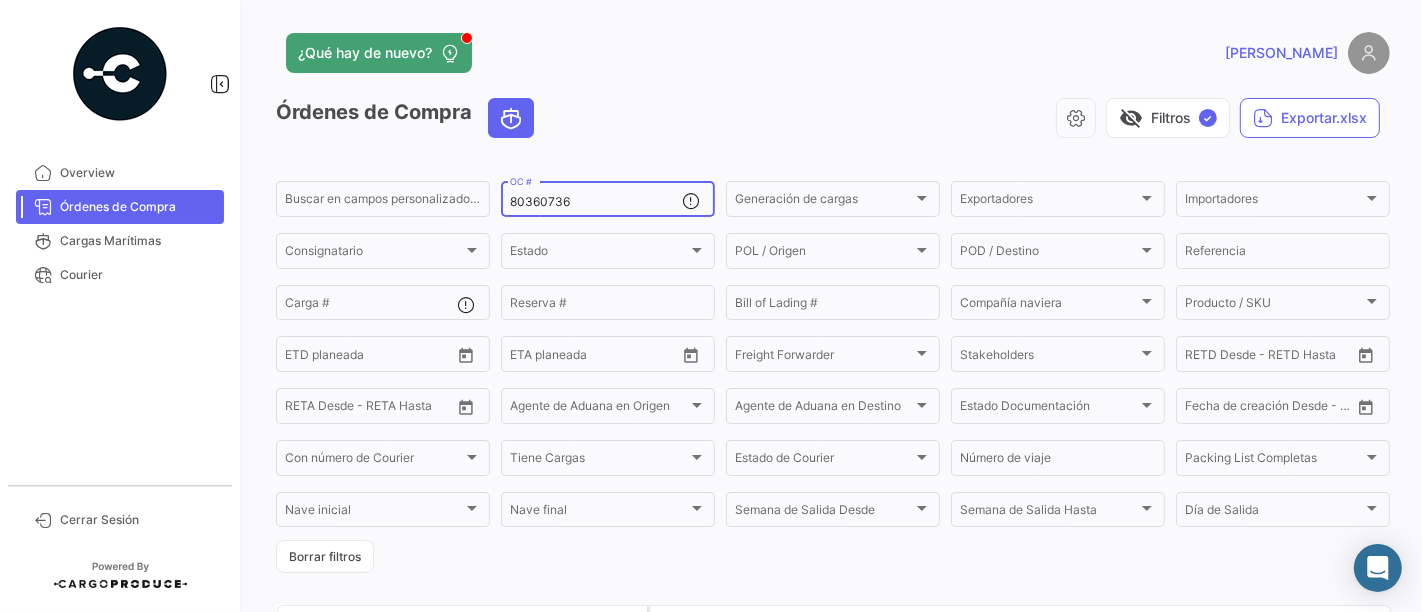 drag, startPoint x: 581, startPoint y: 211, endPoint x: 511, endPoint y: 207, distance: 70.11419 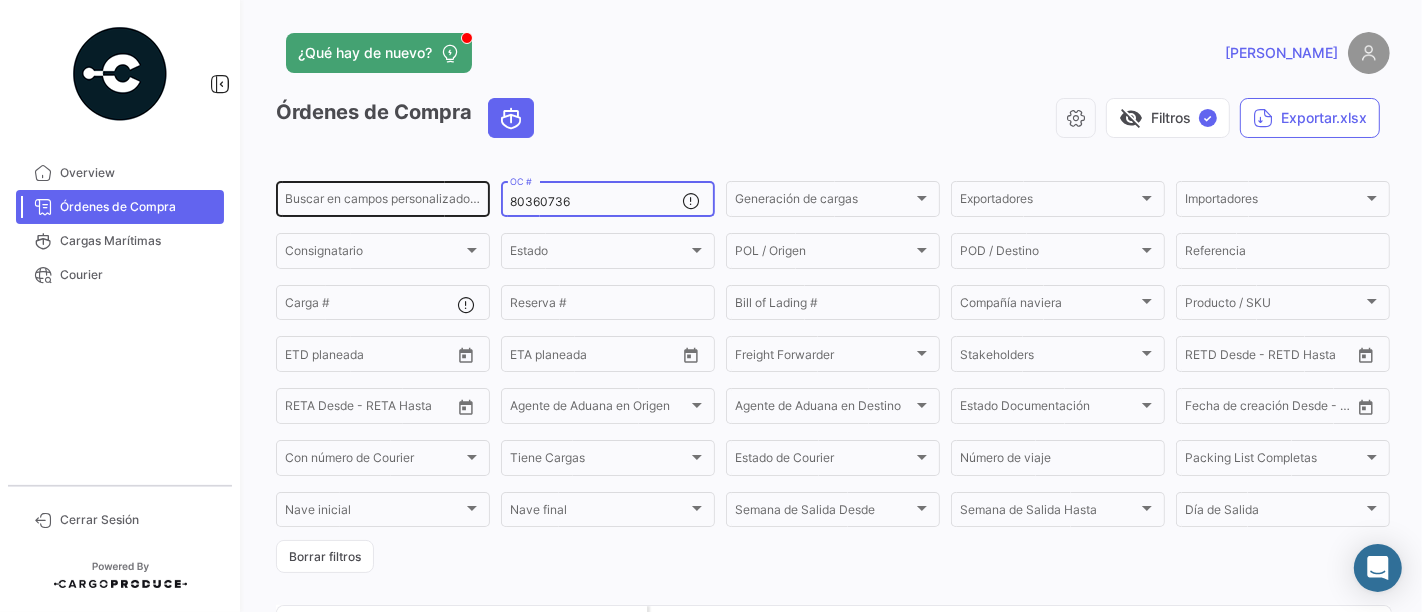 drag, startPoint x: 574, startPoint y: 204, endPoint x: 390, endPoint y: 204, distance: 184 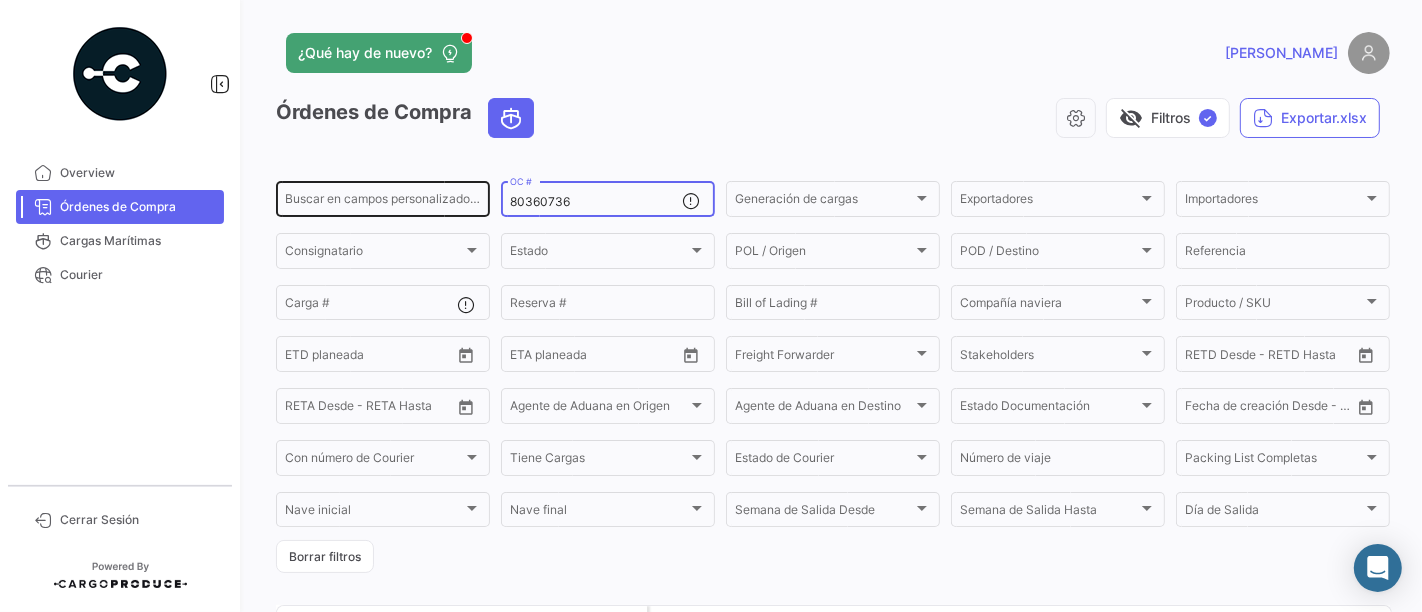 click on "Buscar en campos personalizados... 80360736  OC #  Generación de cargas Generación de cargas Exportadores Exportadores Importadores Importadores Consignatario Consignatario Estado Estado POL / Origen  POL / Origen  POD / Destino POD / Destino  Referencia  Carga # Reserva # Bill of Lading # Compañía naviera Compañía naviera Producto / SKU Producto / SKU Desde –  ETD planeada  Desde –  ETA planeada  Freight Forwarder Freight Forwarder Stakeholders Stakeholders Desde –  RETD Desde - RETD Hasta  Desde –  RETA Desde - RETA Hasta  Agente de Aduana en Origen Agente de Aduana en Origen Agente de Aduana en Destino Agente de Aduana en Destino Estado Documentación Estado Documentación Desde –  Fecha de creación Desde - Hasta  Con número de Courier Con número de Courier Tiene Cargas Tiene Cargas Estado de Courier Estado de Courier Número de viaje Packing List Completas Packing List Completas Nave inicial Nave inicial Nave final Nave final Semana de Salida
Desde Día de Salida" 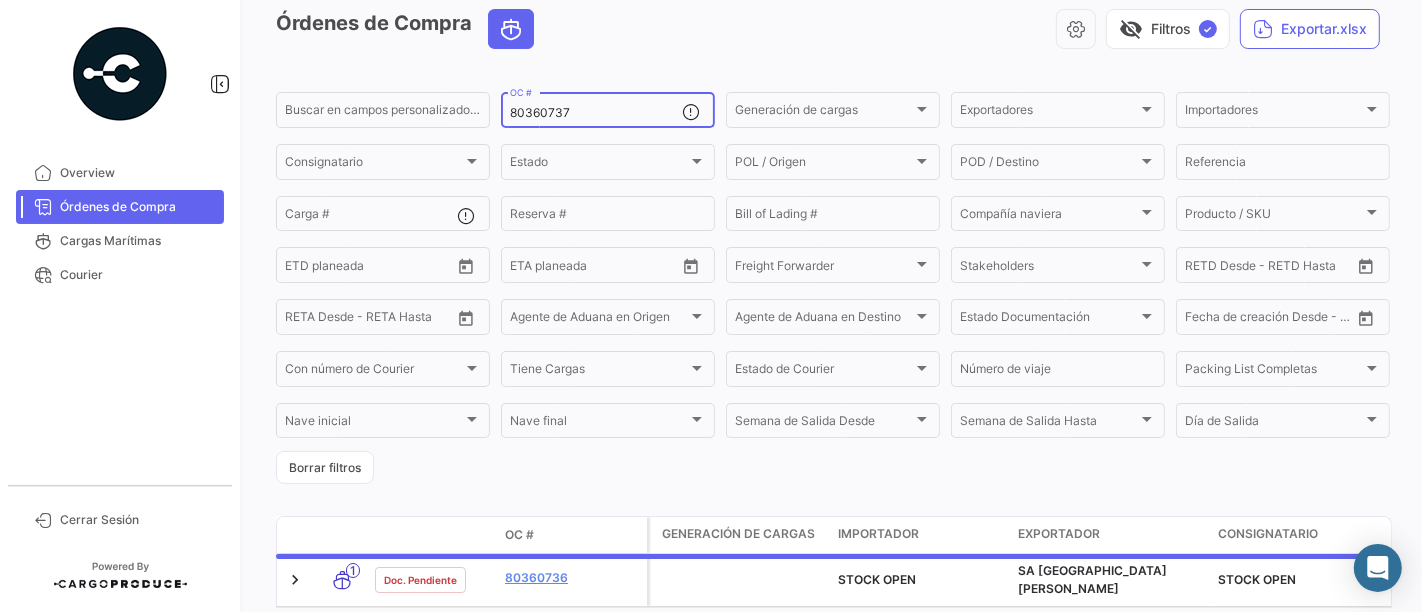 scroll, scrollTop: 183, scrollLeft: 0, axis: vertical 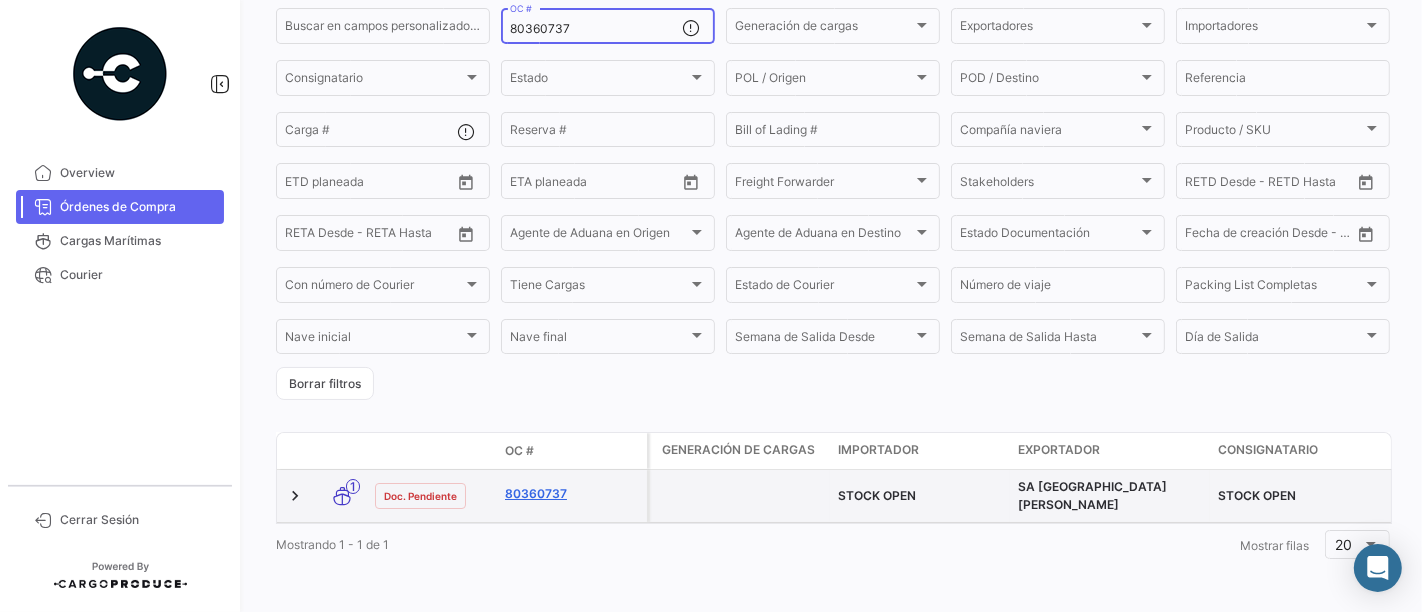 type on "80360737" 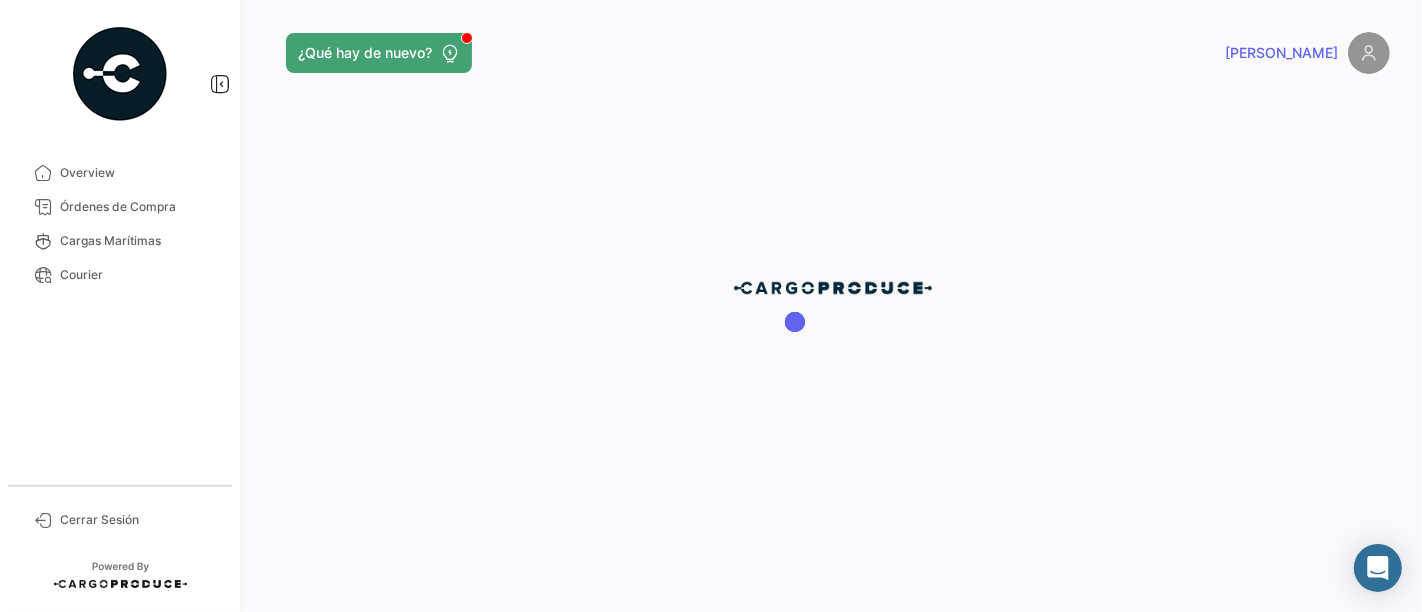 scroll, scrollTop: 0, scrollLeft: 0, axis: both 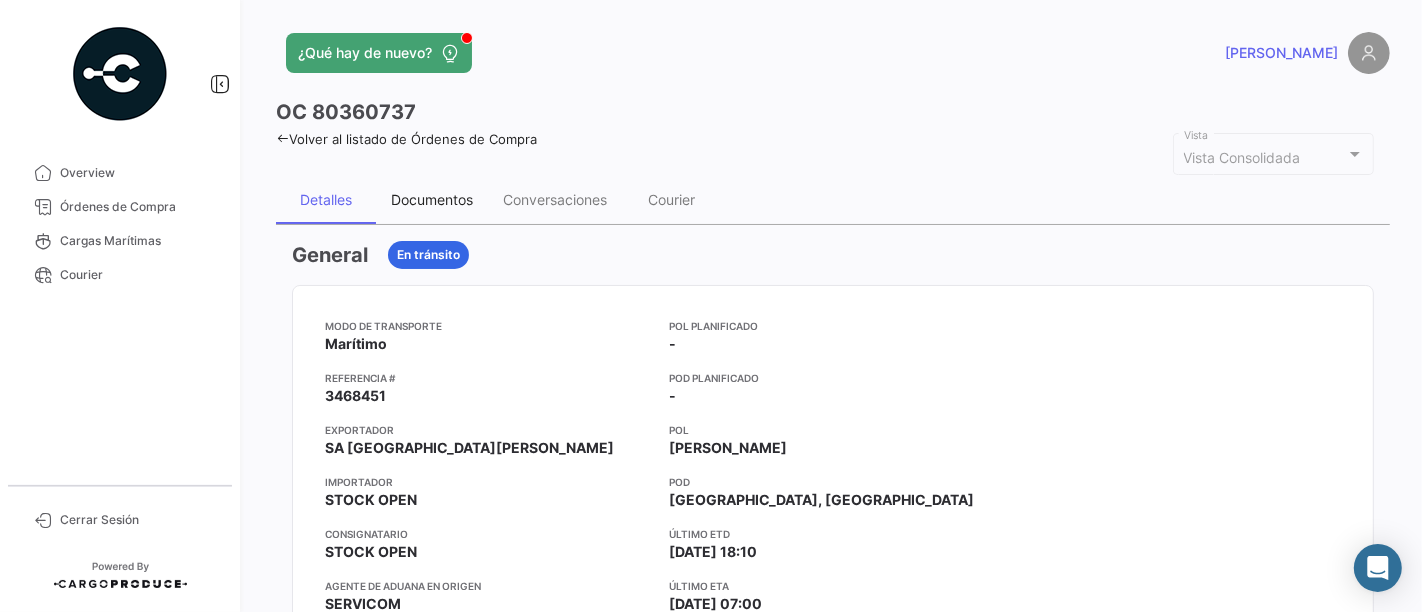 click on "Documentos" at bounding box center [432, 200] 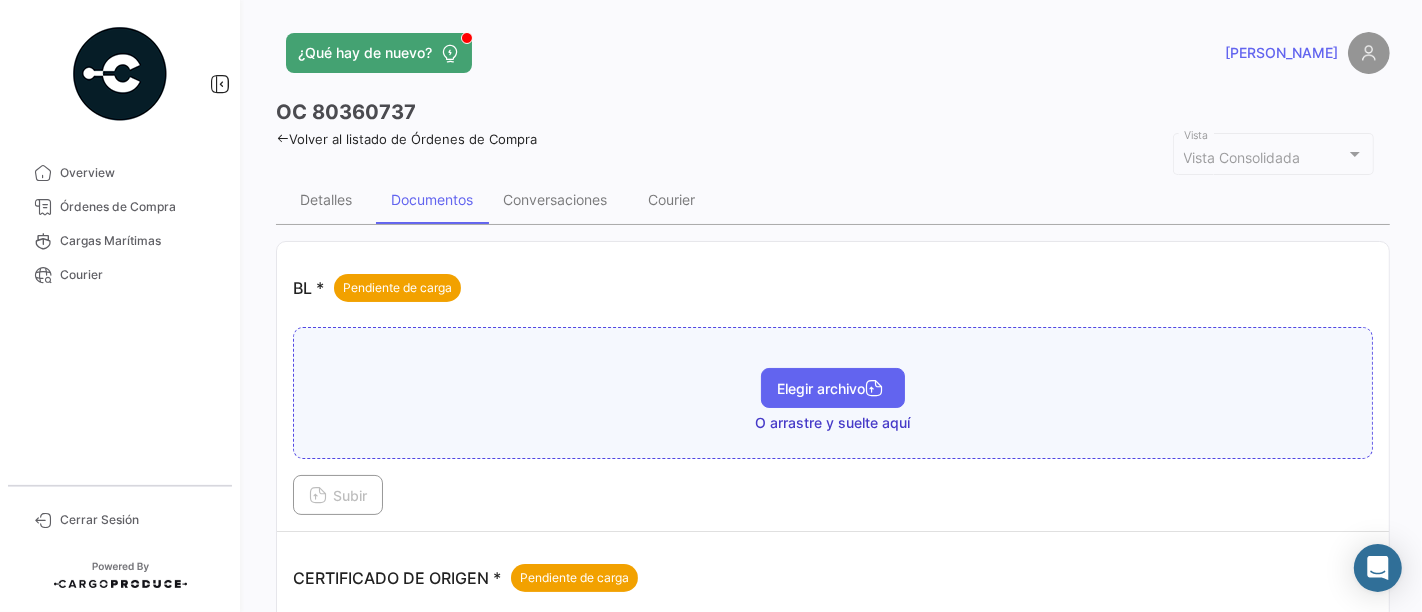 click on "Elegir archivo" at bounding box center (833, 388) 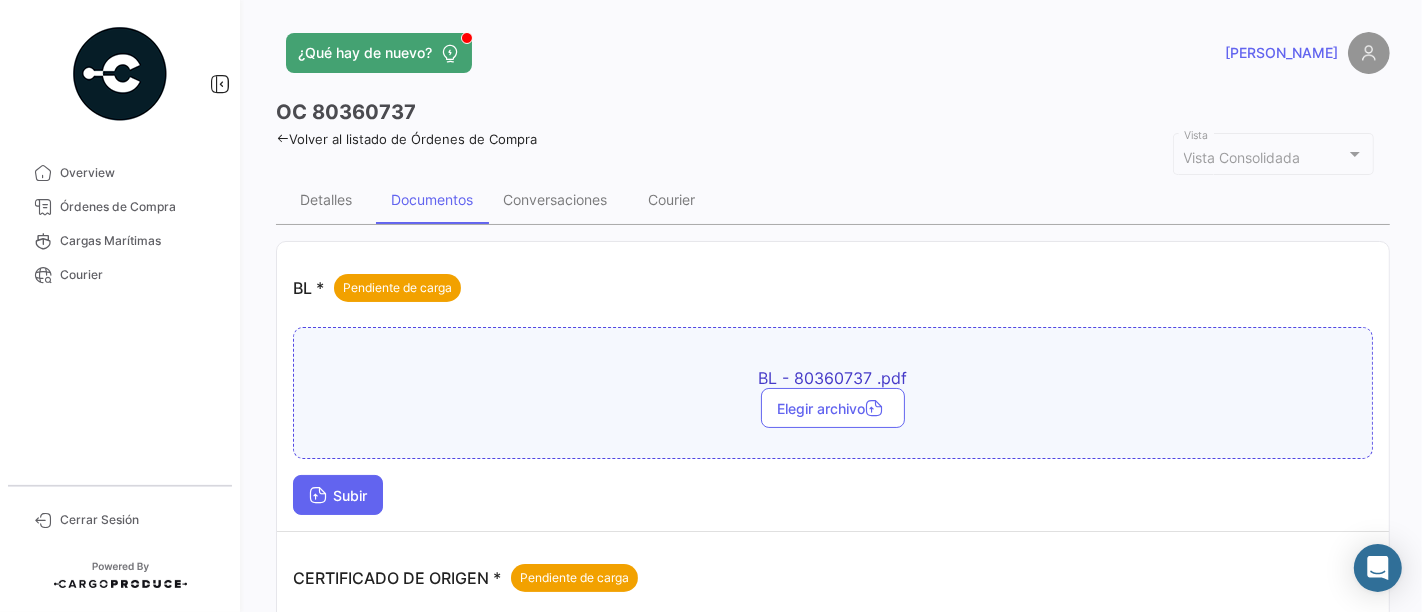 click on "Subir" at bounding box center (338, 495) 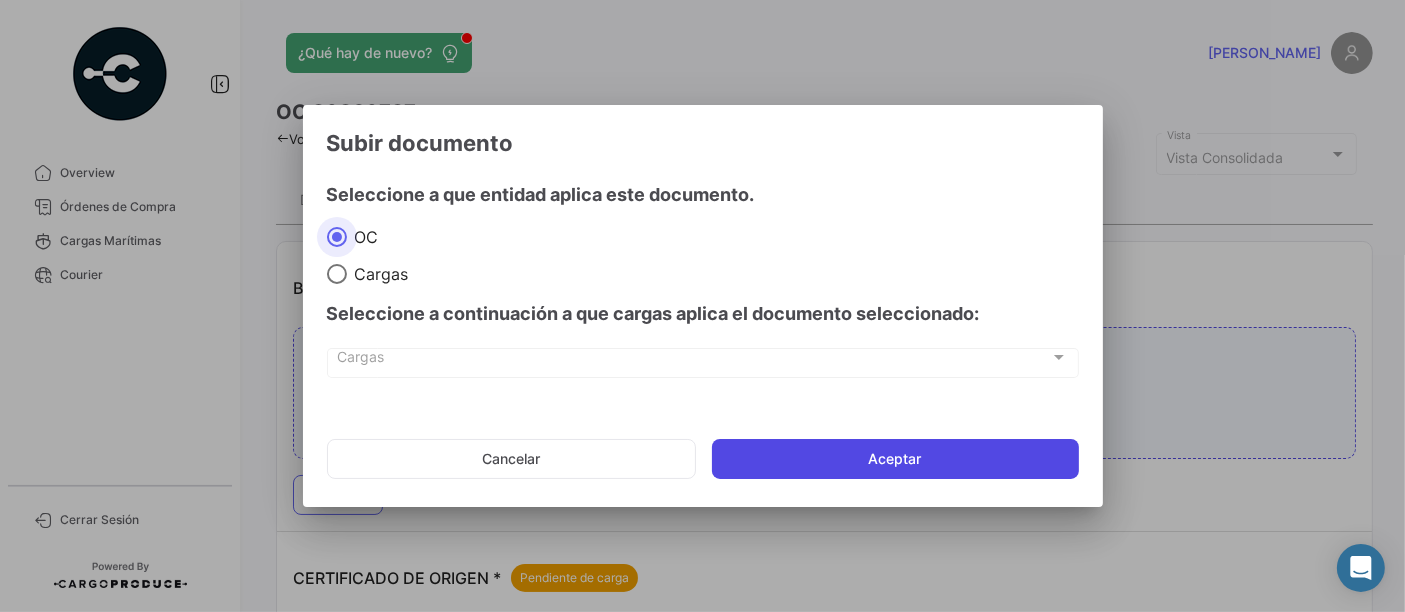 click on "Aceptar" 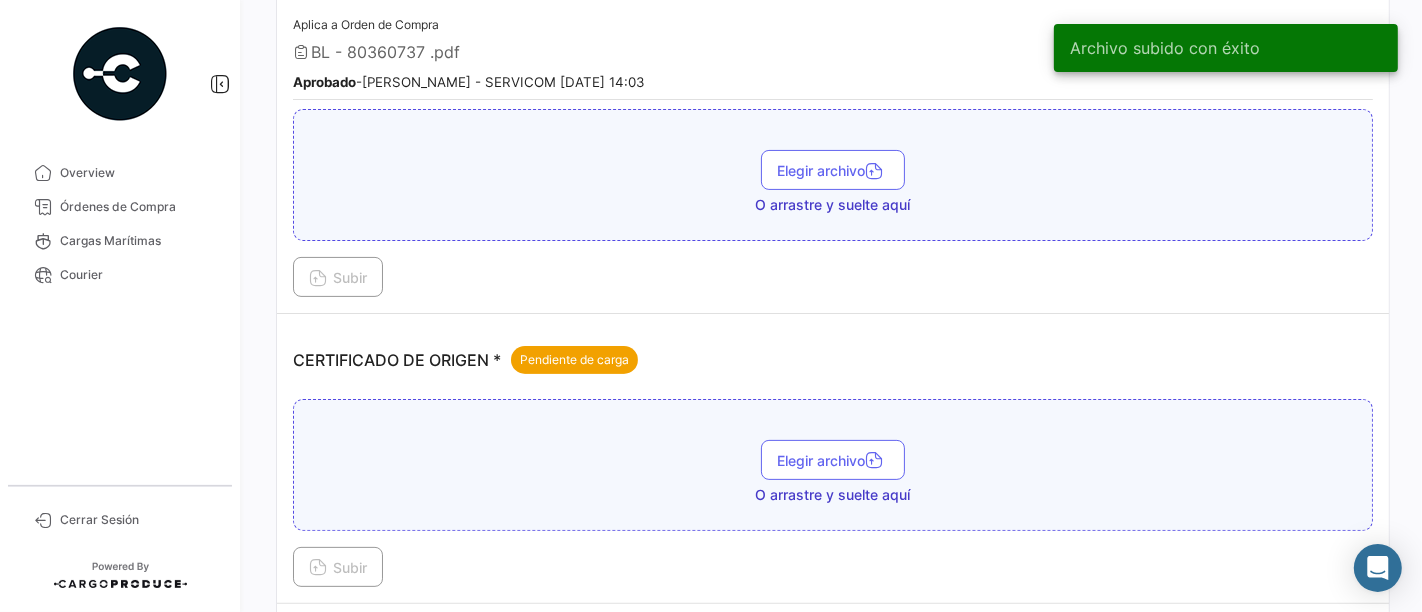 scroll, scrollTop: 333, scrollLeft: 0, axis: vertical 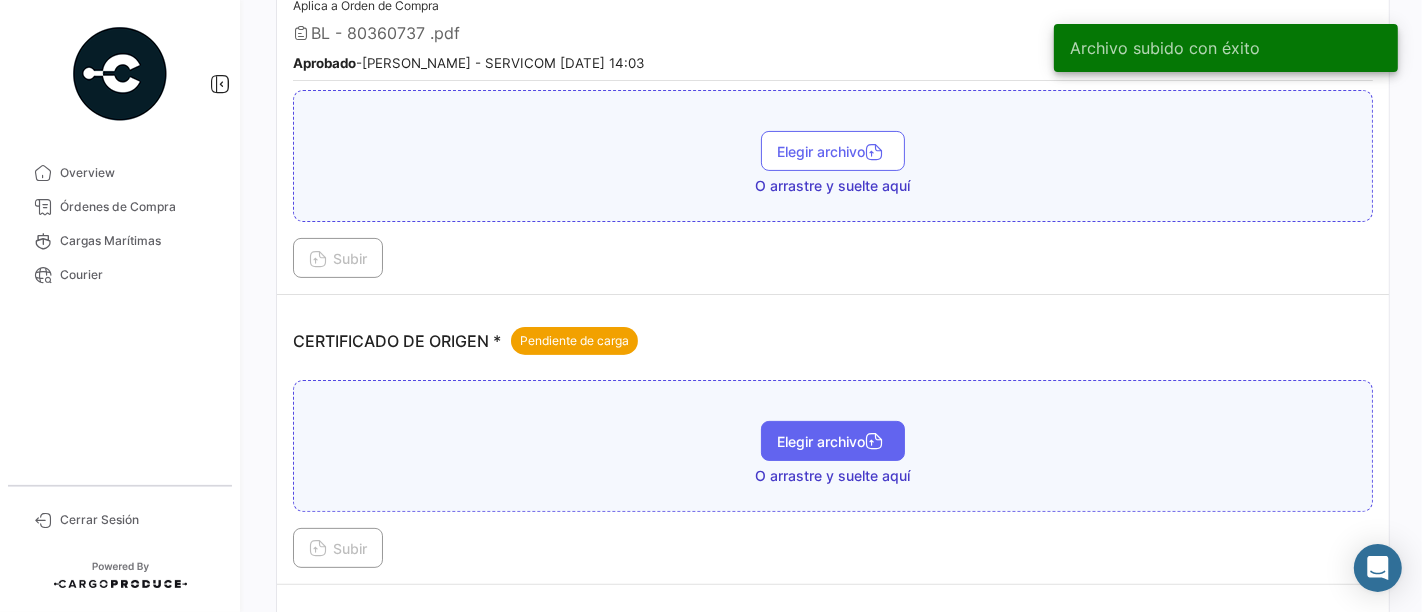 click on "Elegir archivo" at bounding box center [833, 441] 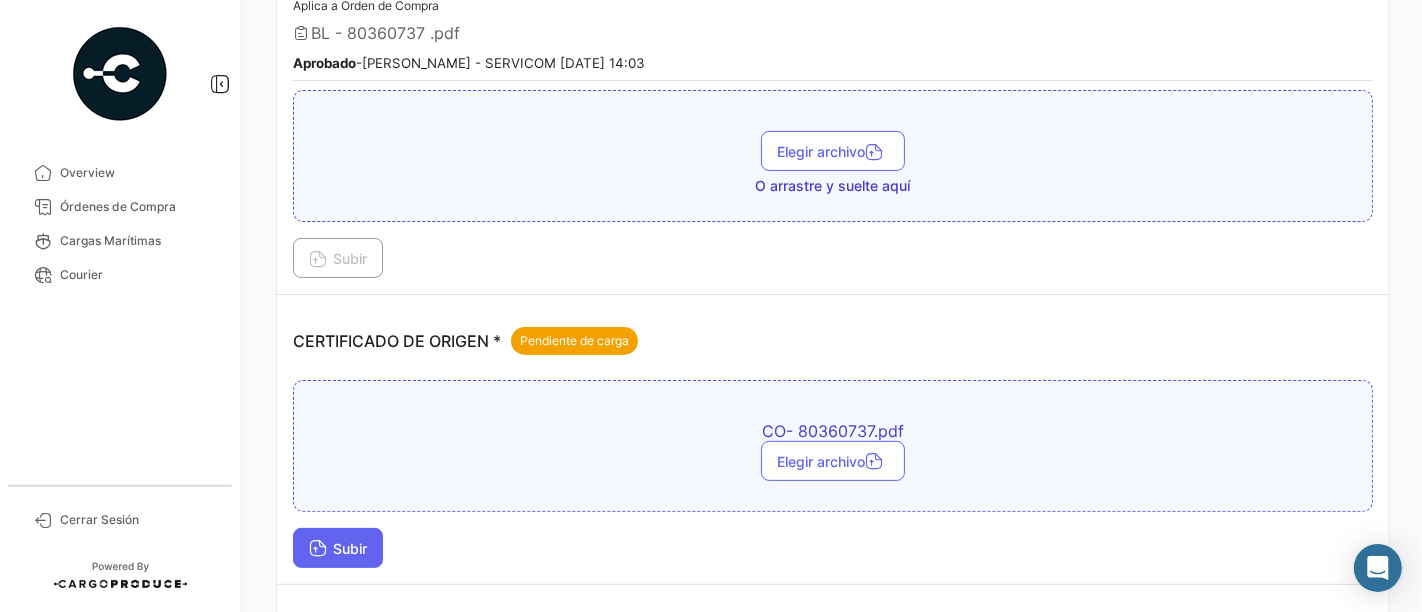 click on "Subir" at bounding box center [338, 548] 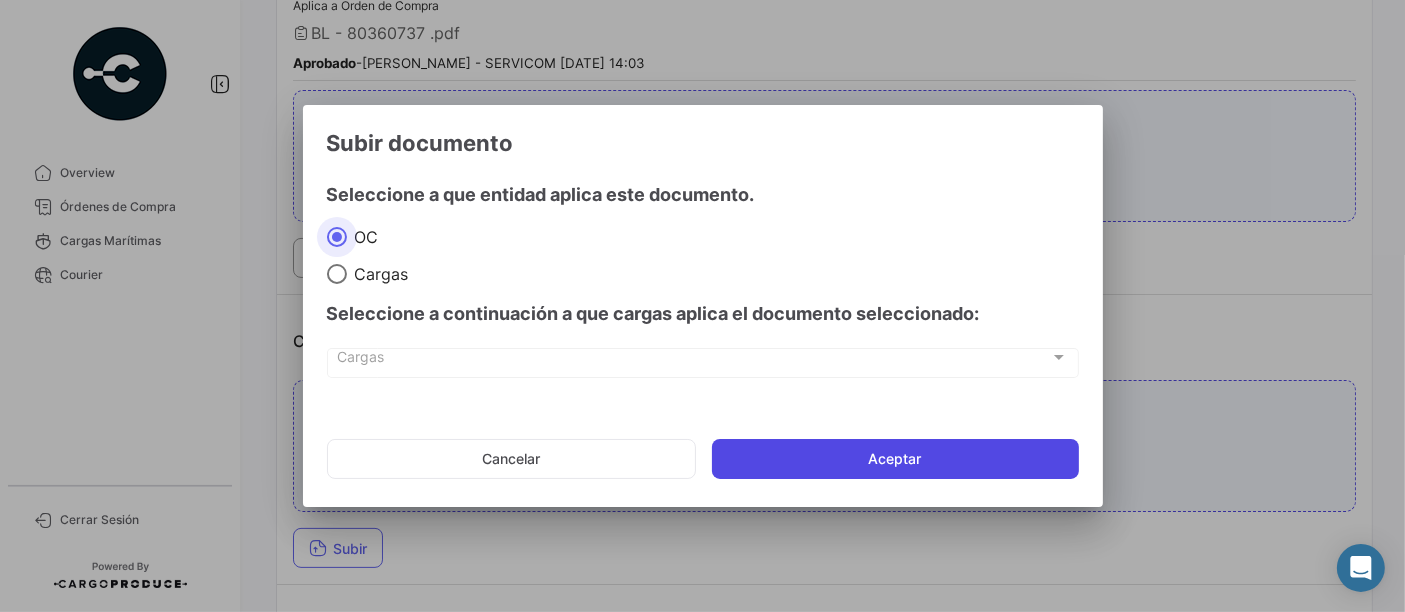 click on "Aceptar" 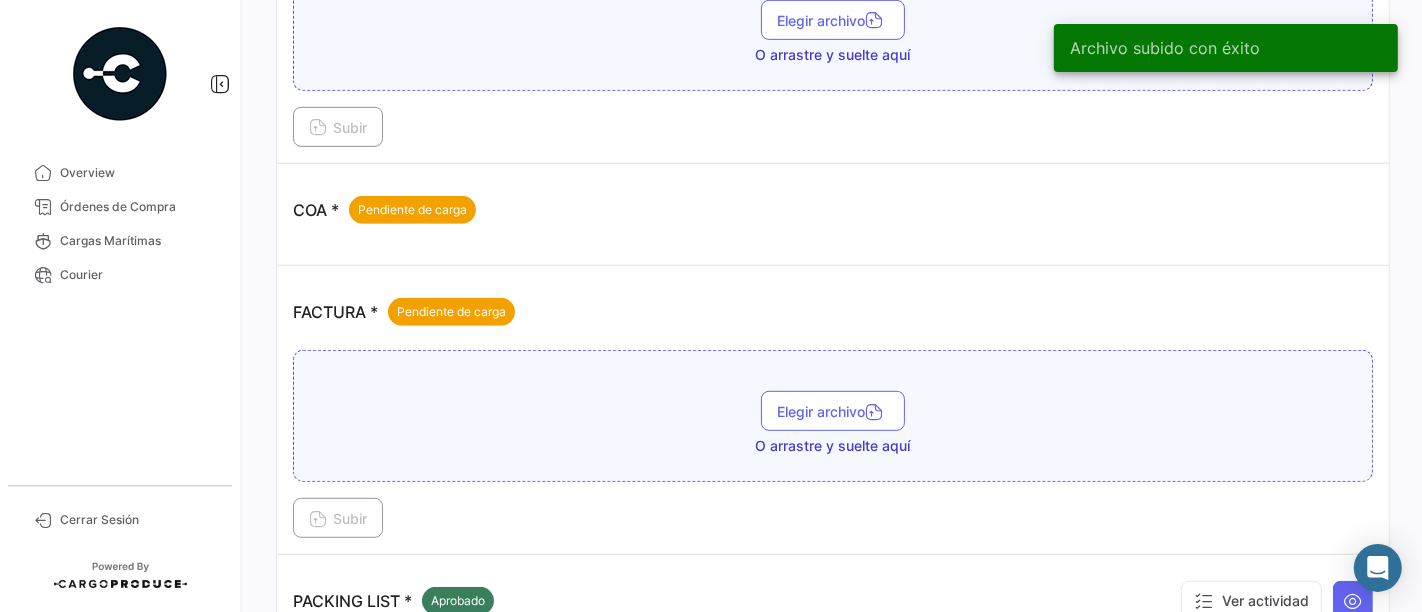 scroll, scrollTop: 1000, scrollLeft: 0, axis: vertical 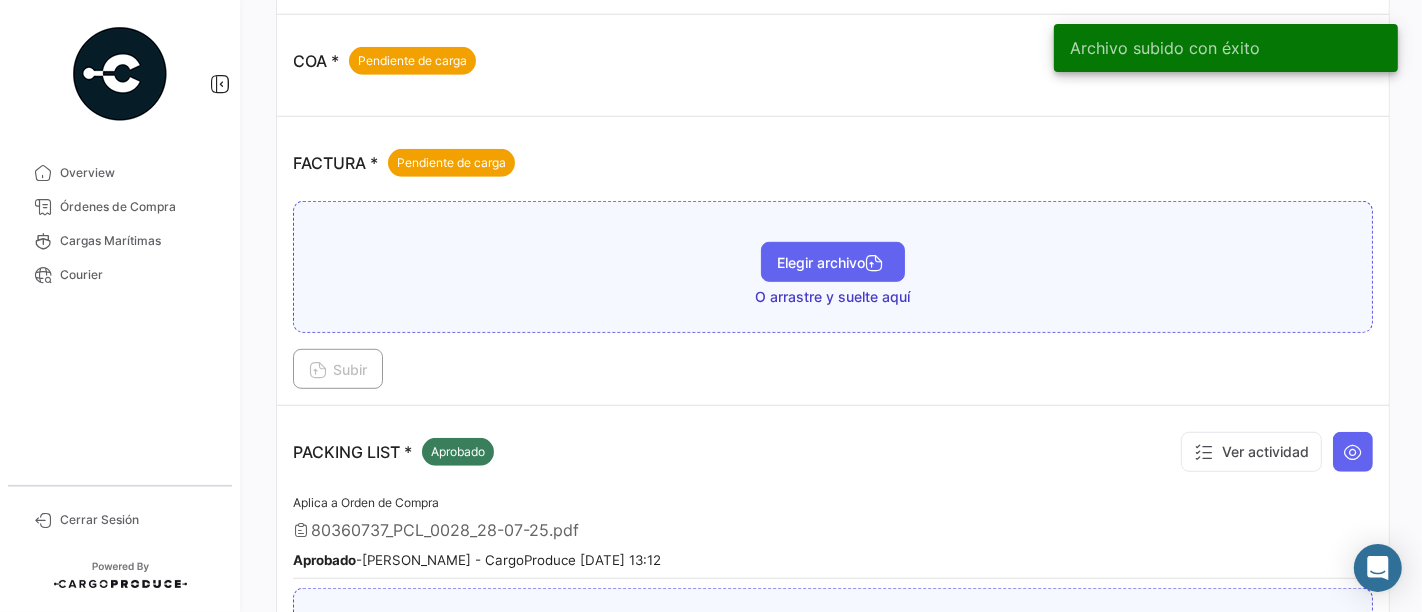 click on "Elegir archivo" at bounding box center [833, 262] 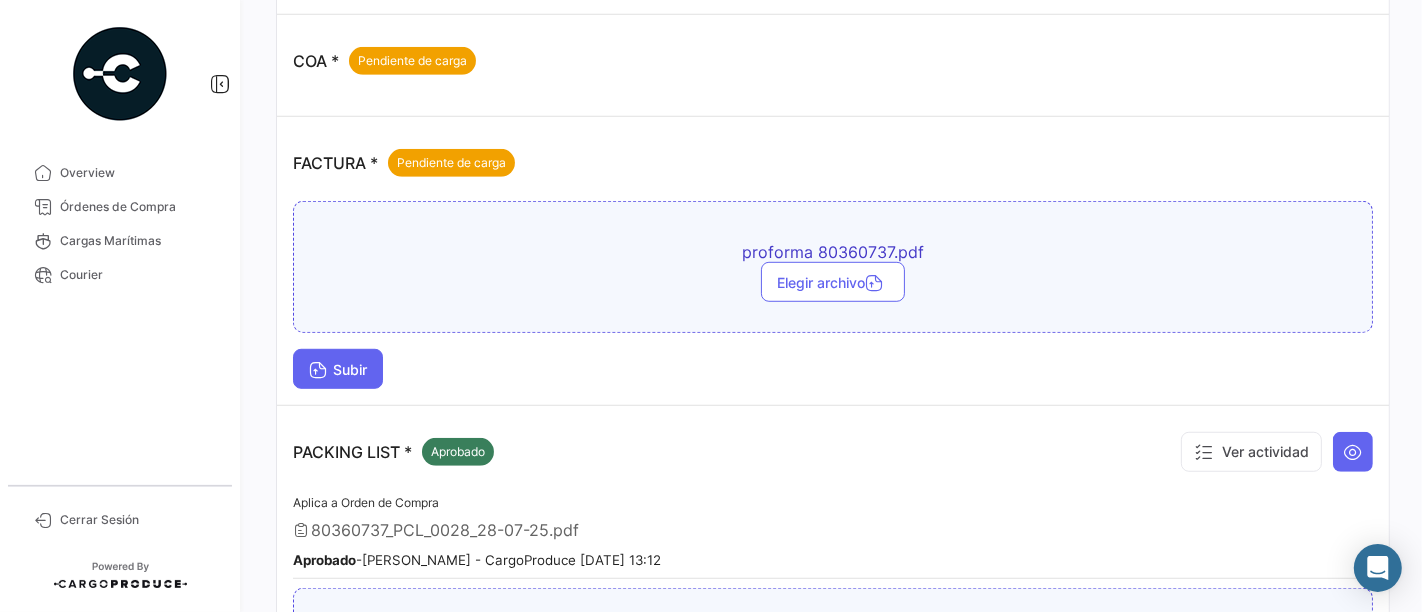 click on "Subir" at bounding box center [338, 369] 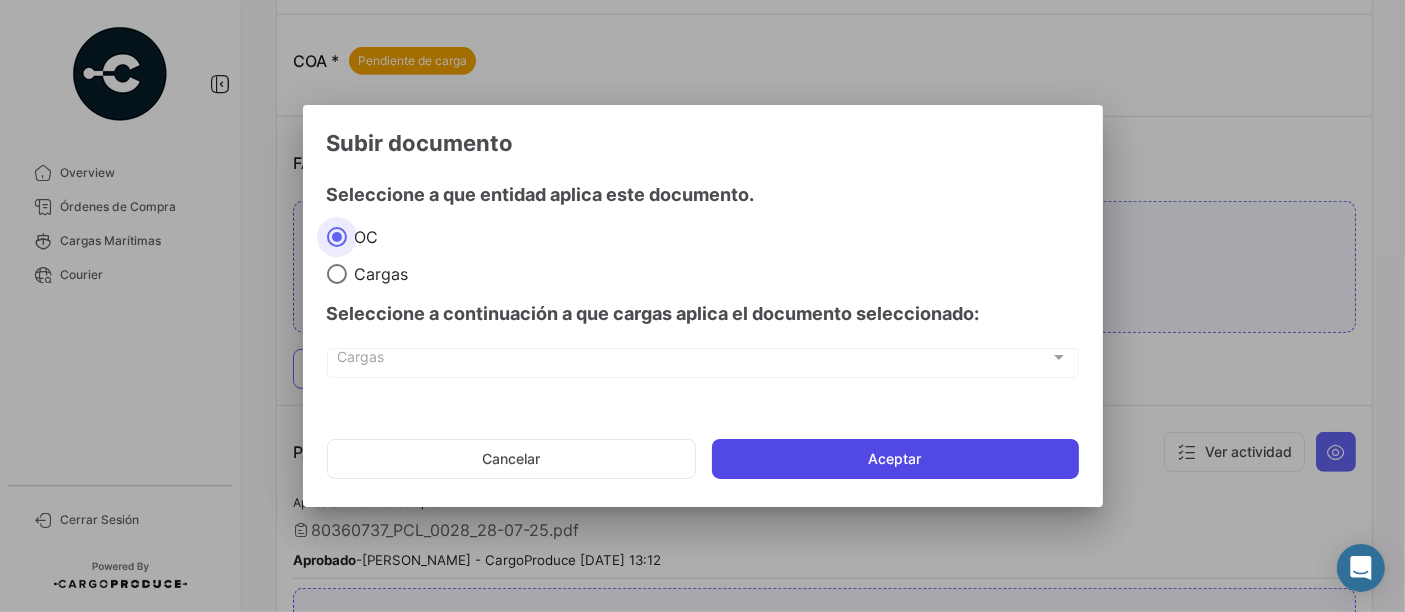 click on "Aceptar" 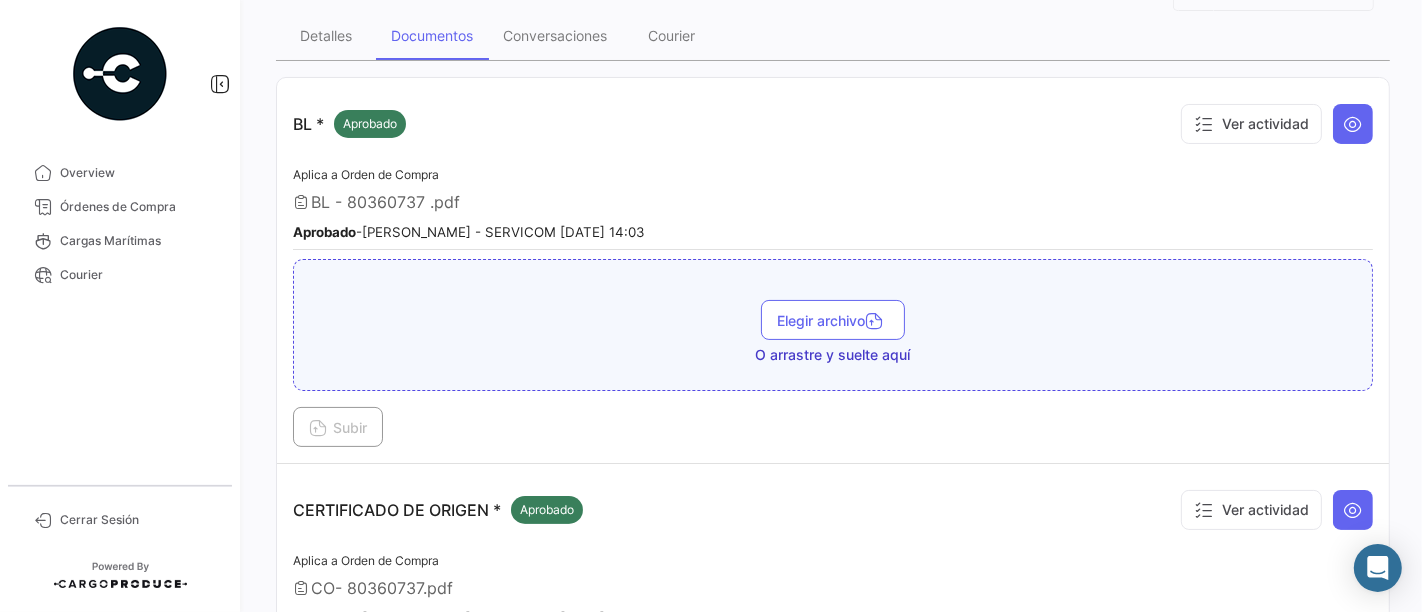 scroll, scrollTop: 0, scrollLeft: 0, axis: both 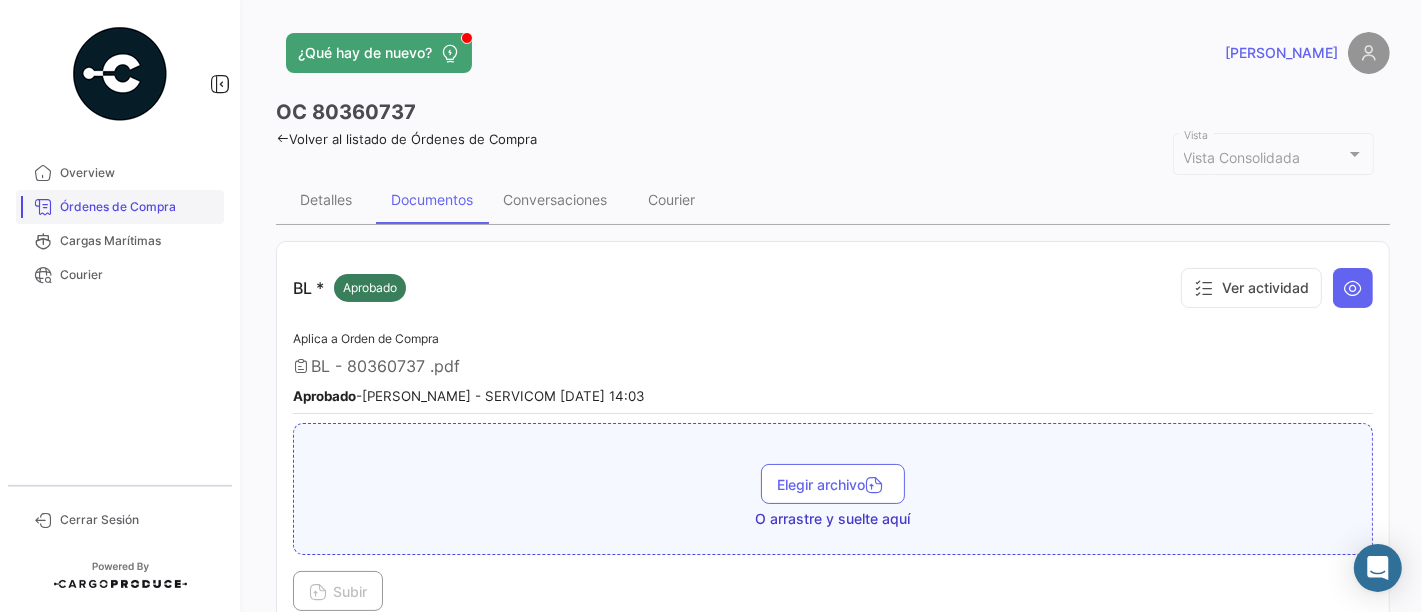 click on "Órdenes de Compra" at bounding box center (138, 207) 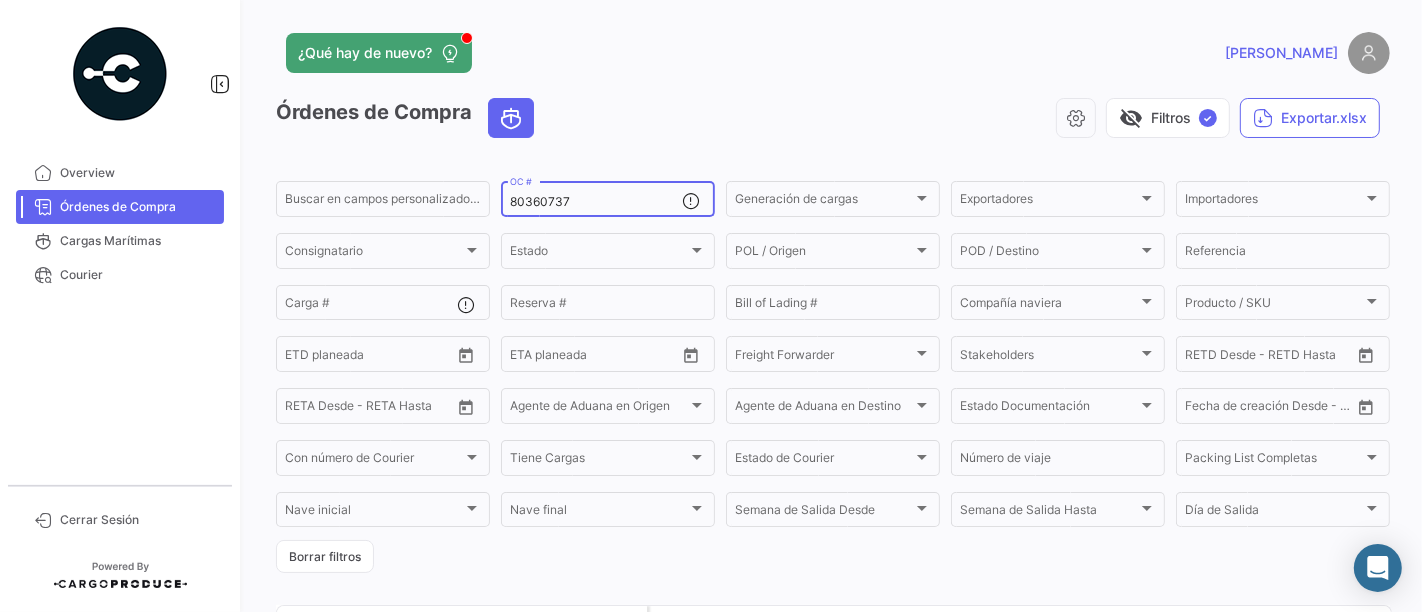 drag, startPoint x: 574, startPoint y: 210, endPoint x: 563, endPoint y: 204, distance: 12.529964 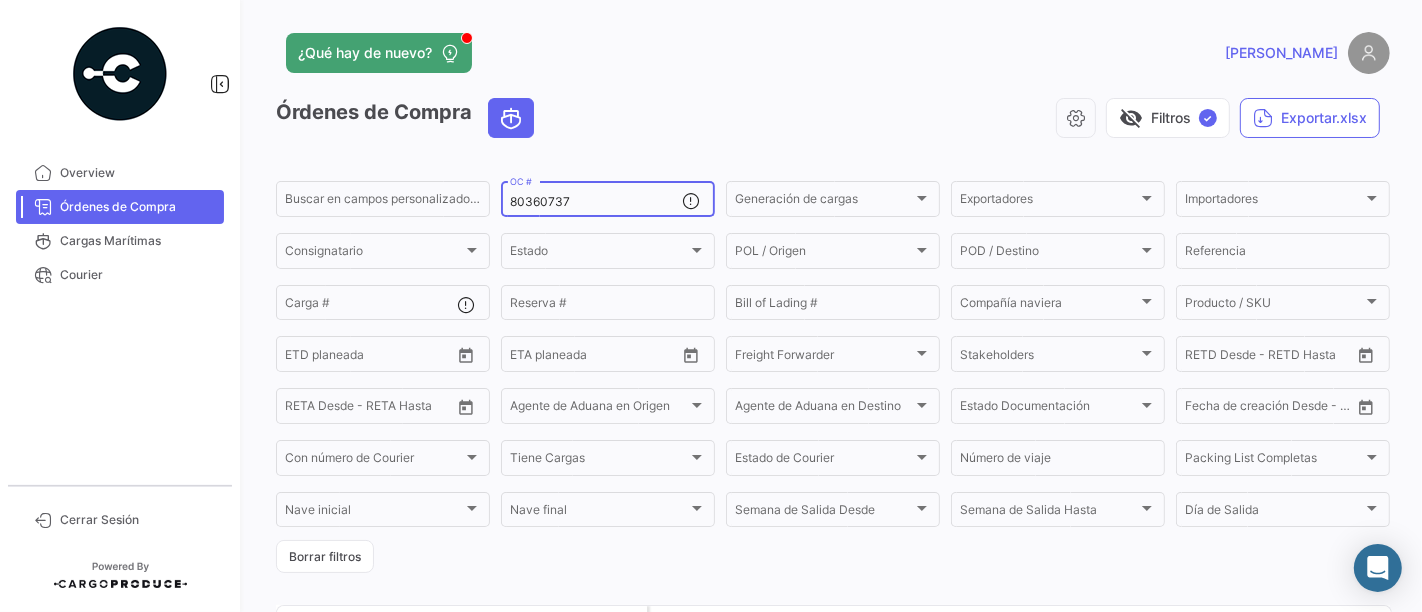 click on "80360737  OC #" 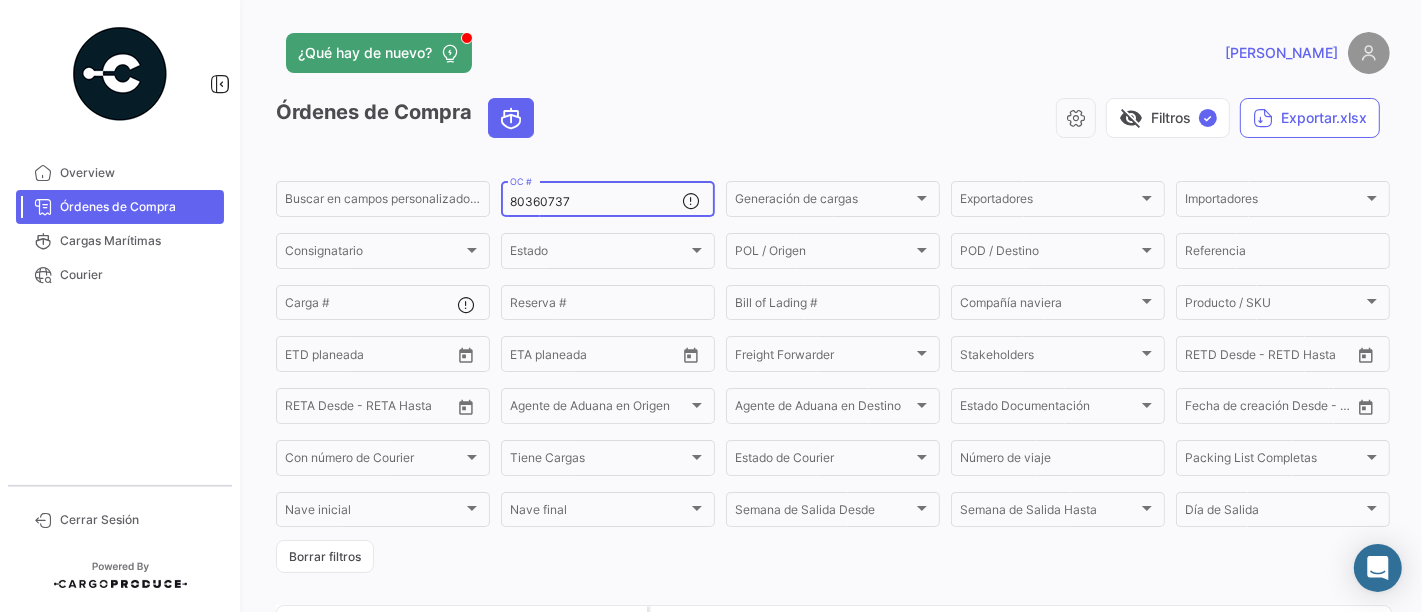 drag, startPoint x: 571, startPoint y: 203, endPoint x: 505, endPoint y: 209, distance: 66.27216 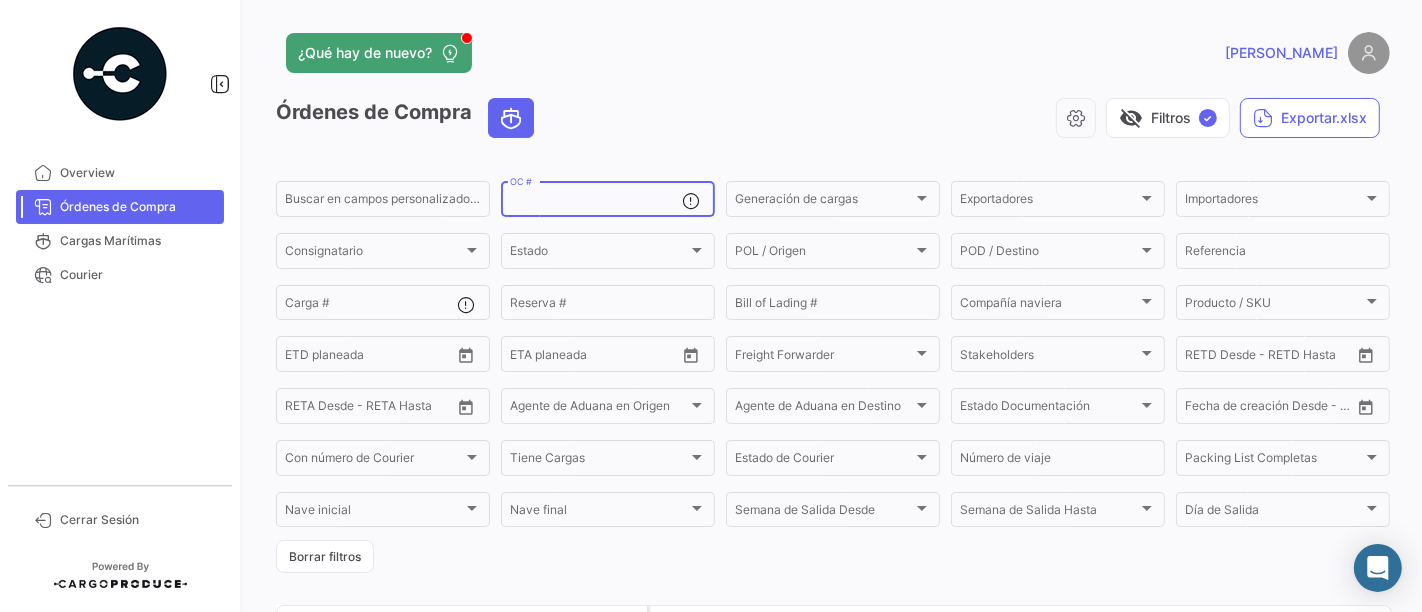 paste on "80361251" 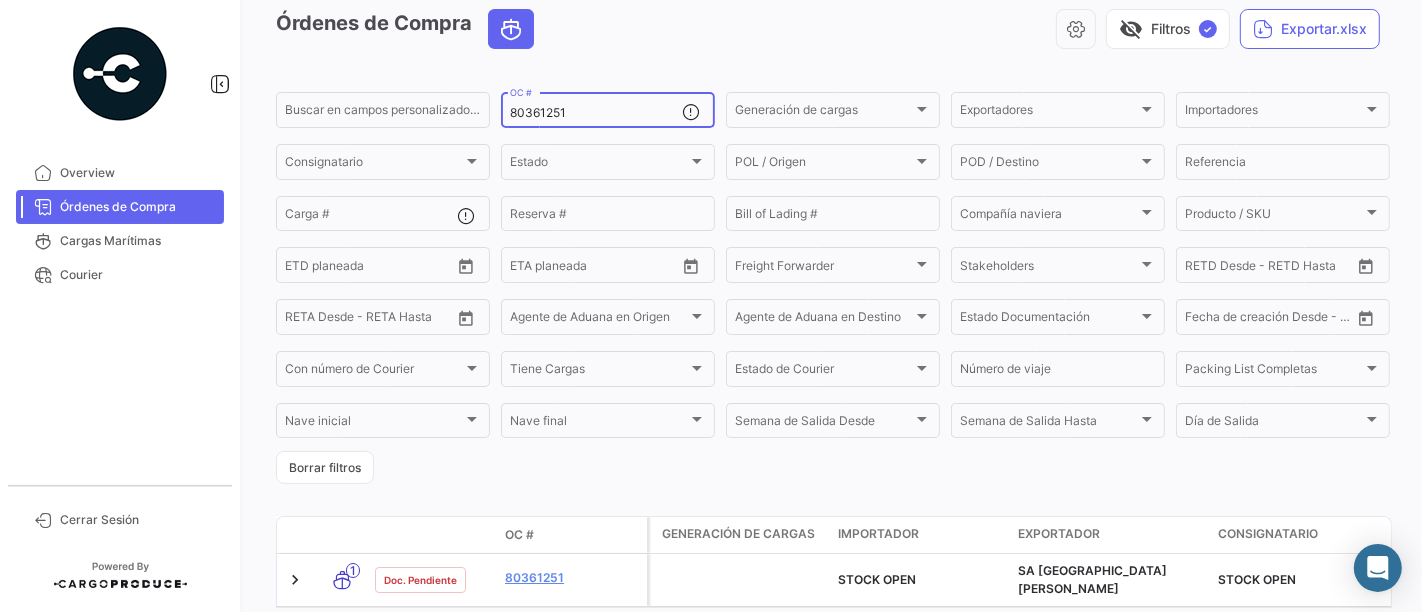 scroll, scrollTop: 183, scrollLeft: 0, axis: vertical 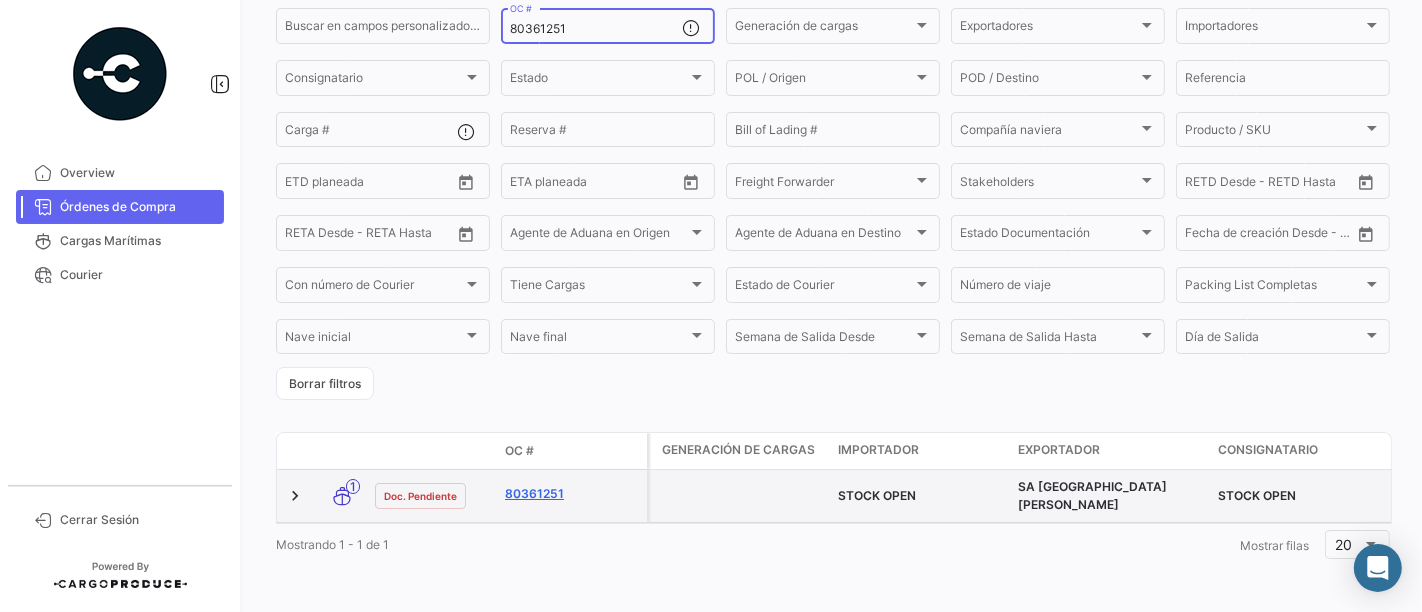 type on "80361251" 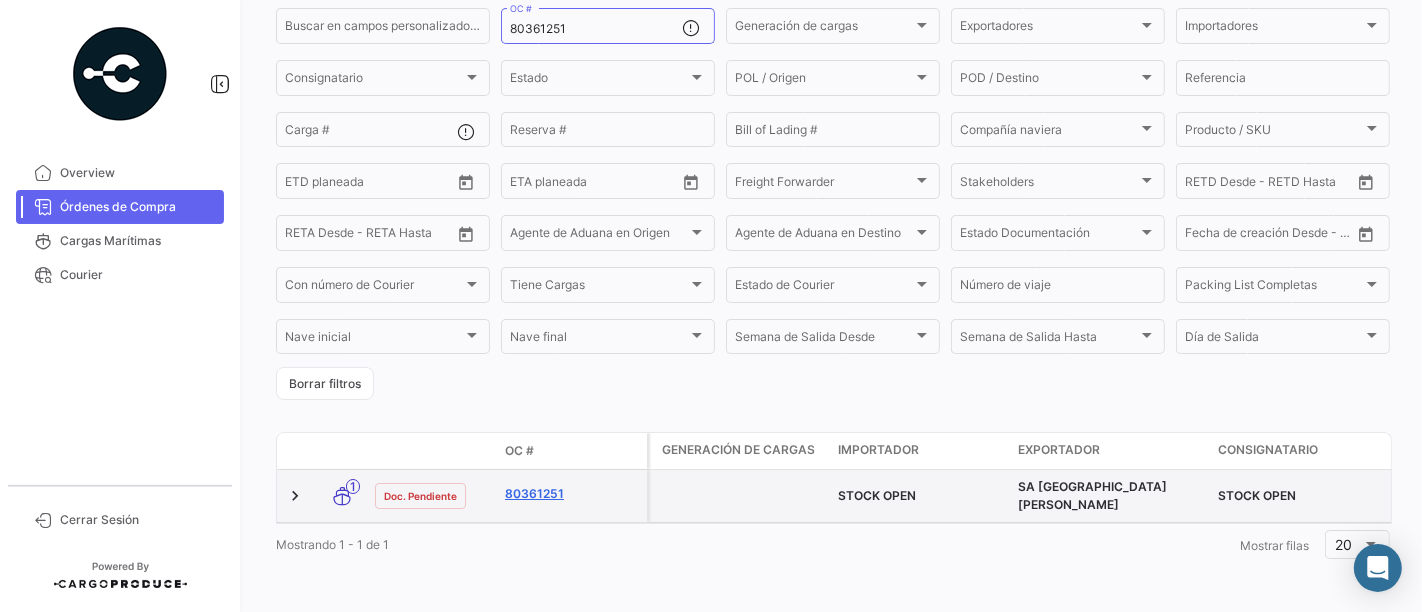 click on "80361251" 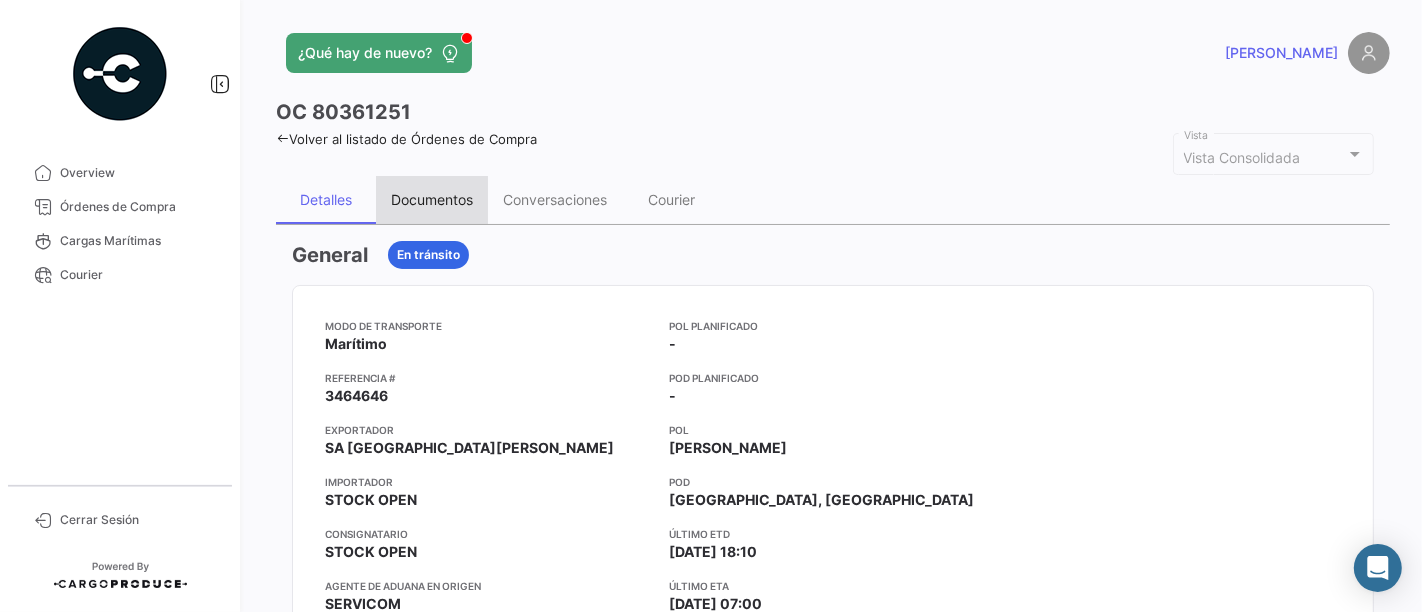 click on "Documentos" at bounding box center [432, 199] 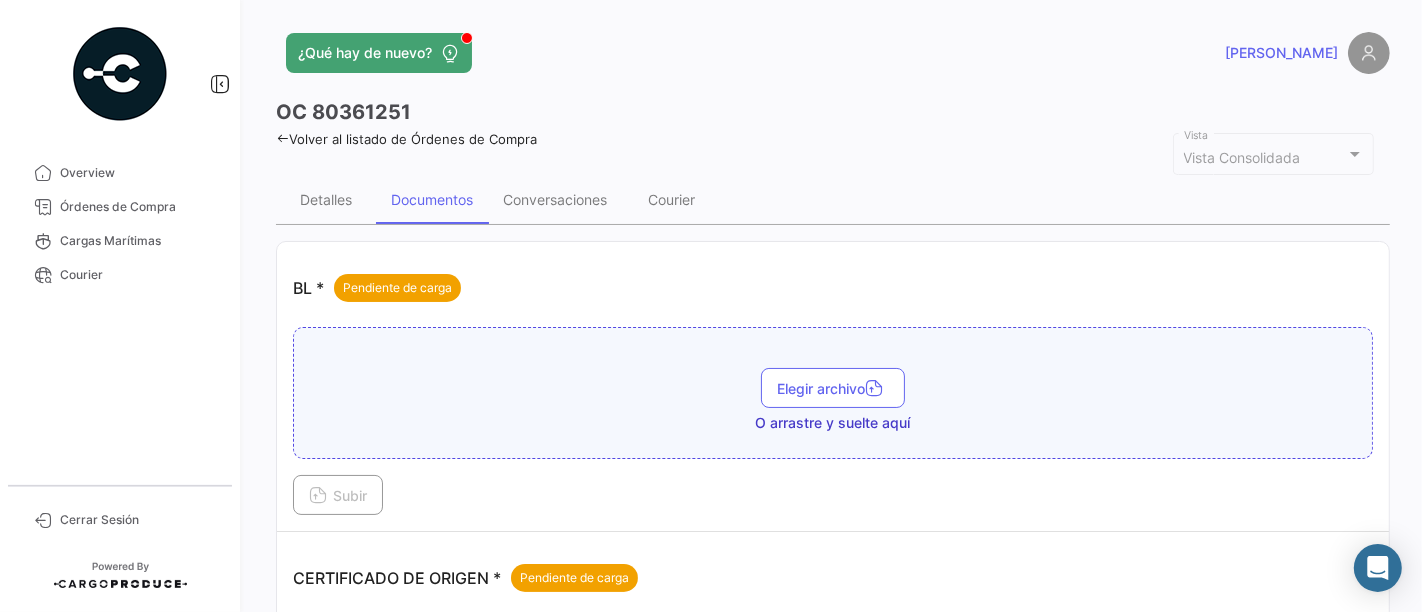 click on "Elegir archivo  O arrastre y suelte aquí" at bounding box center [833, 393] 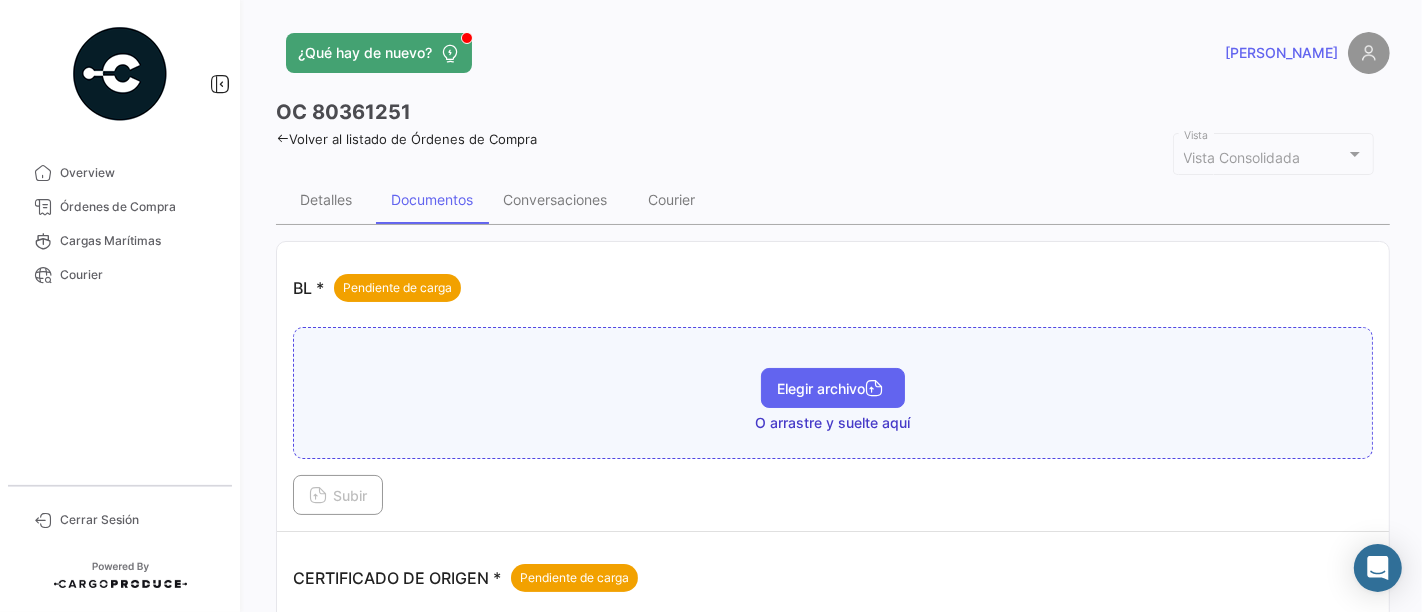 click on "Elegir archivo" at bounding box center (833, 388) 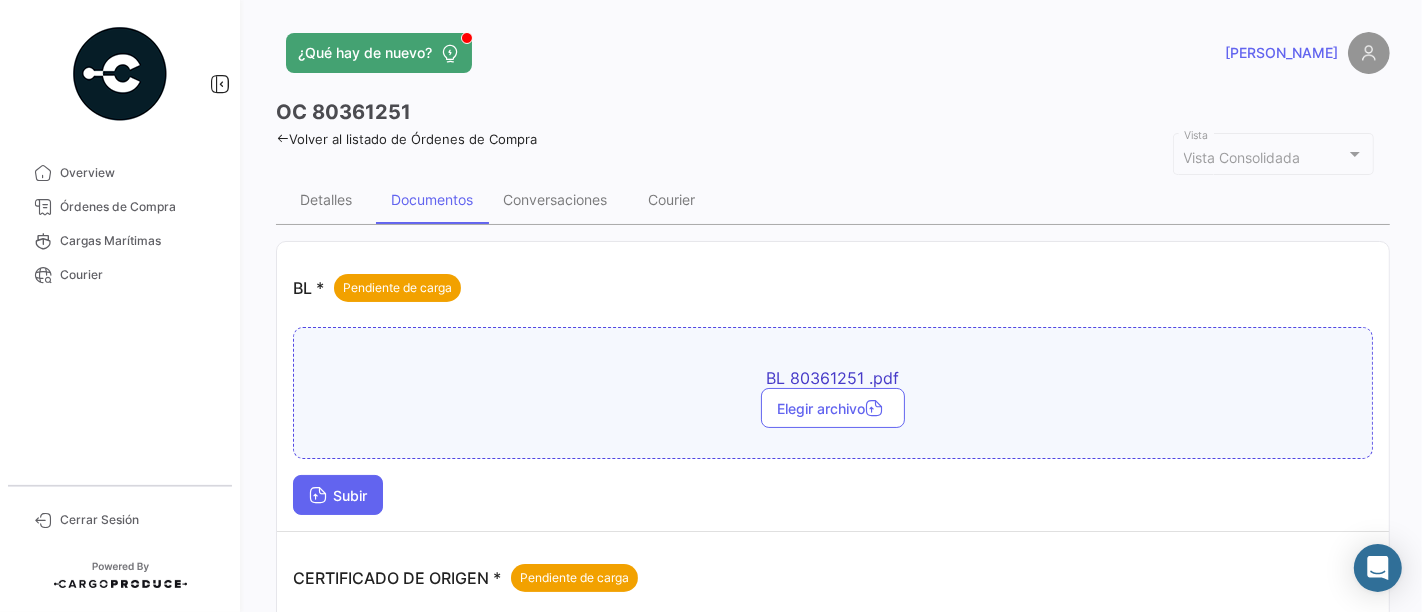 click on "Subir" at bounding box center (338, 495) 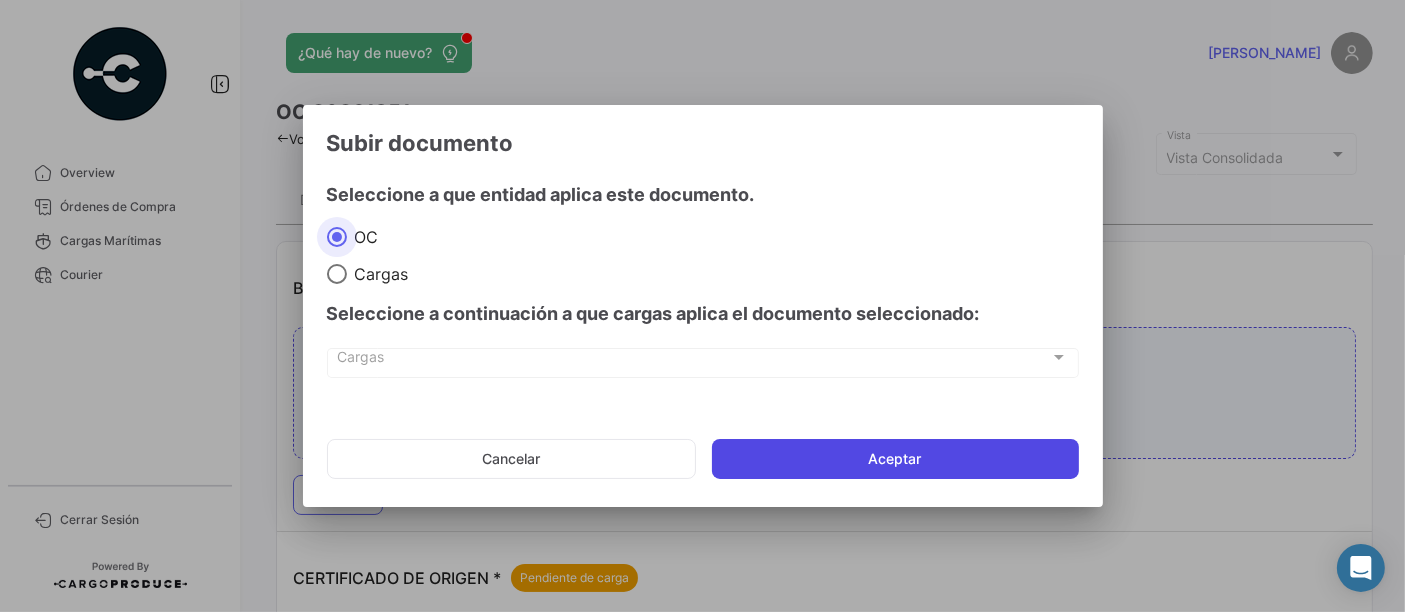 click on "Aceptar" 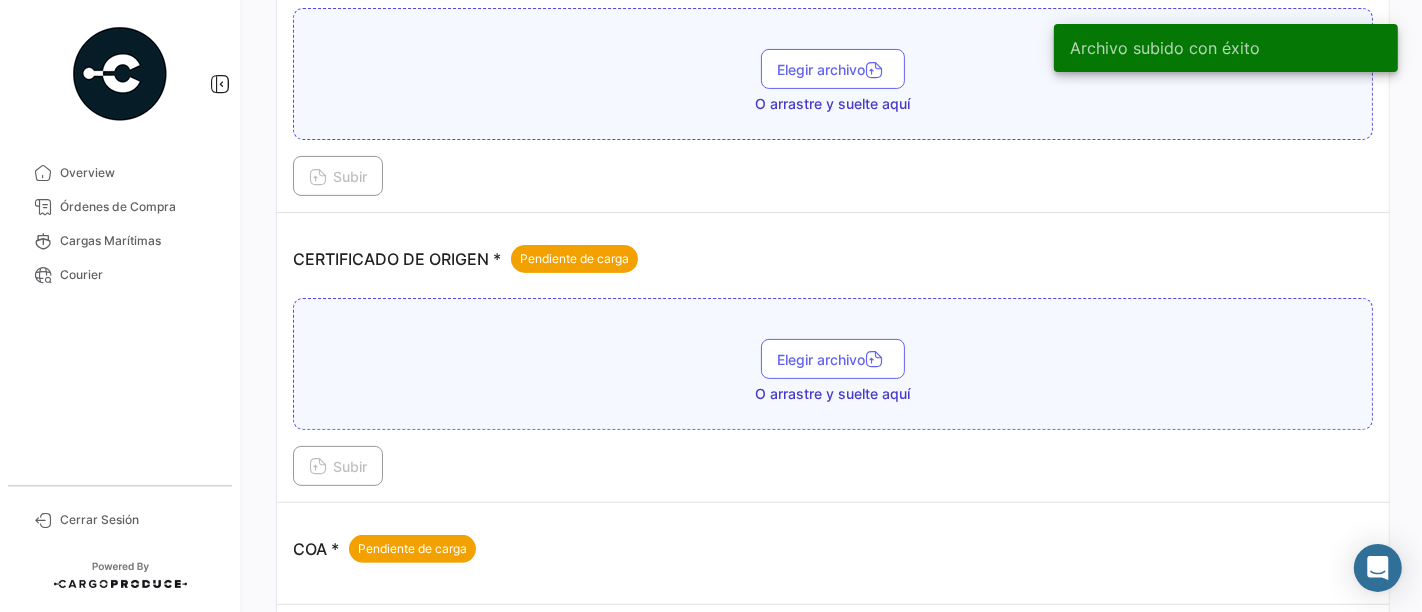 scroll, scrollTop: 444, scrollLeft: 0, axis: vertical 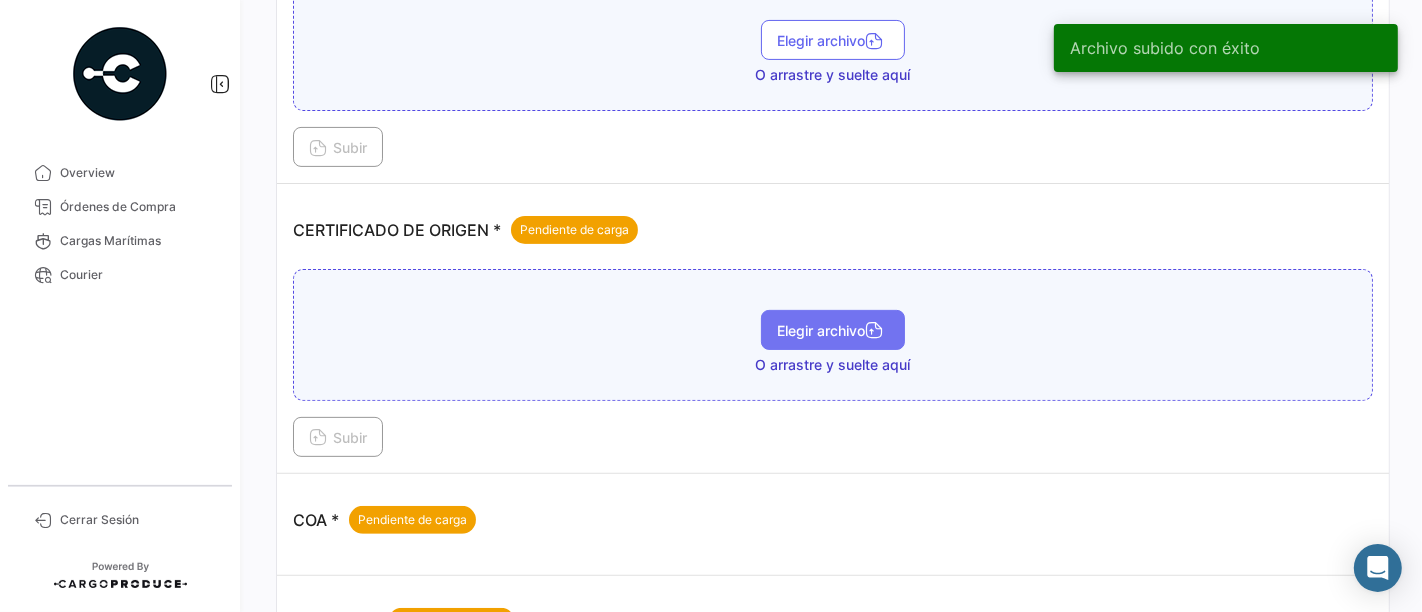 click on "Elegir archivo" at bounding box center [833, 330] 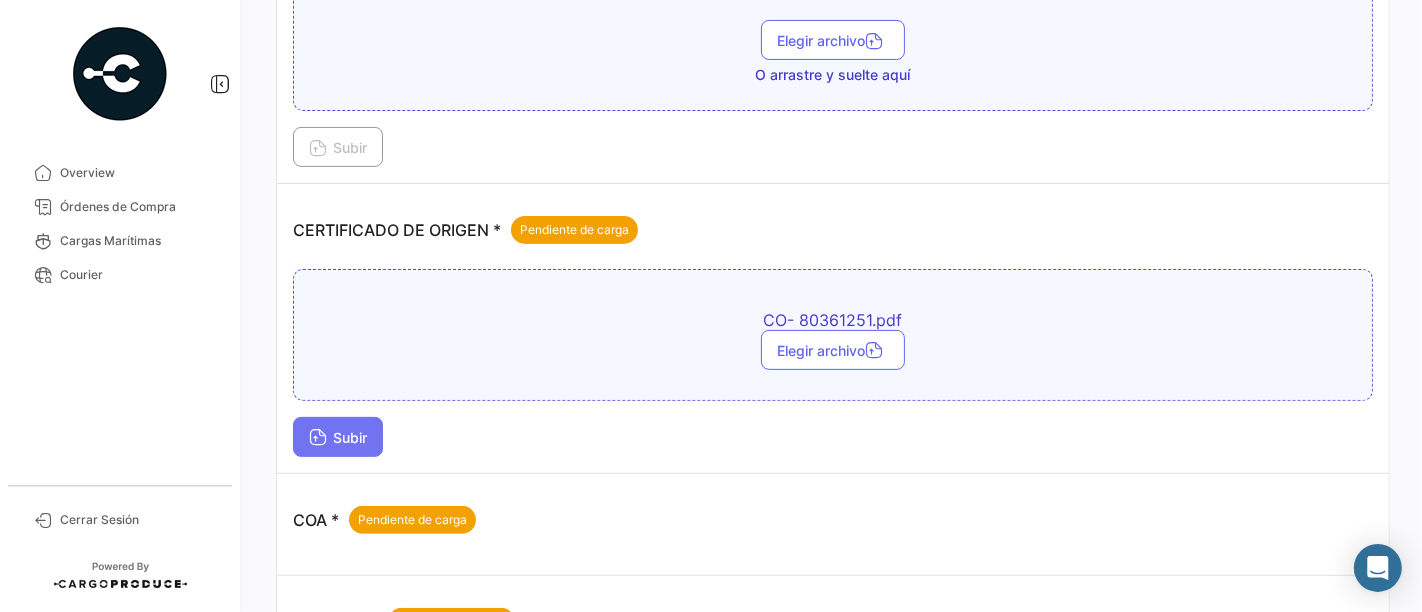 click at bounding box center [318, 439] 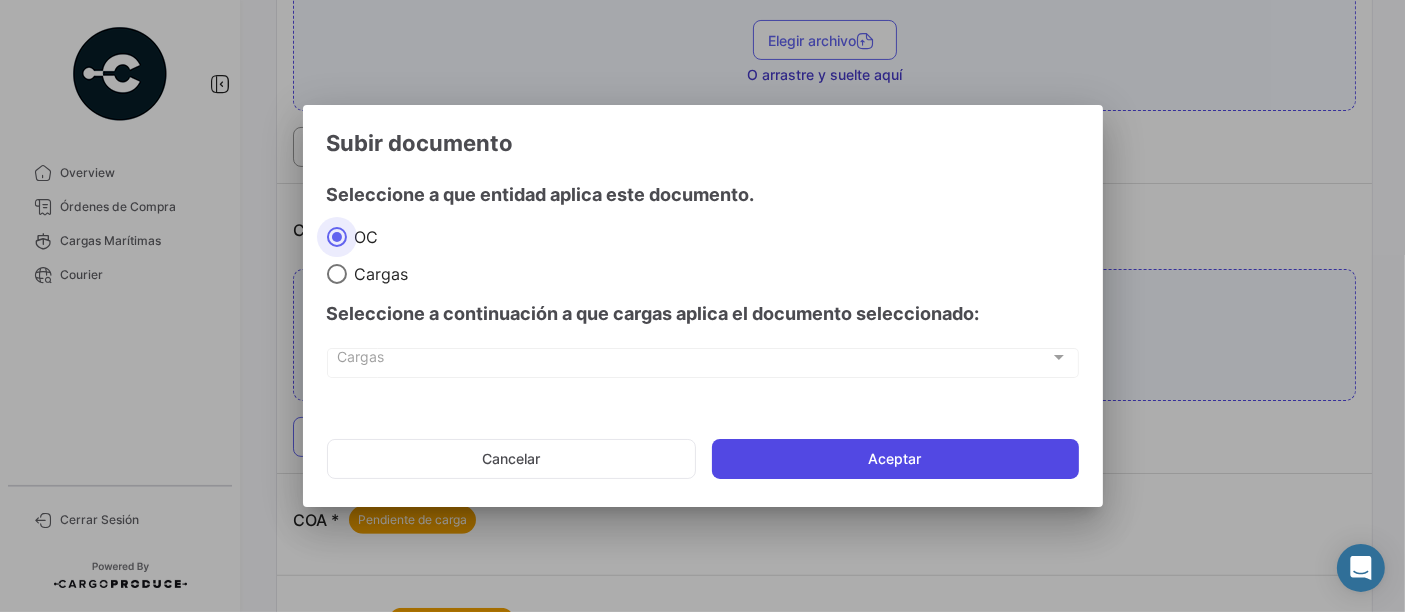click on "Aceptar" 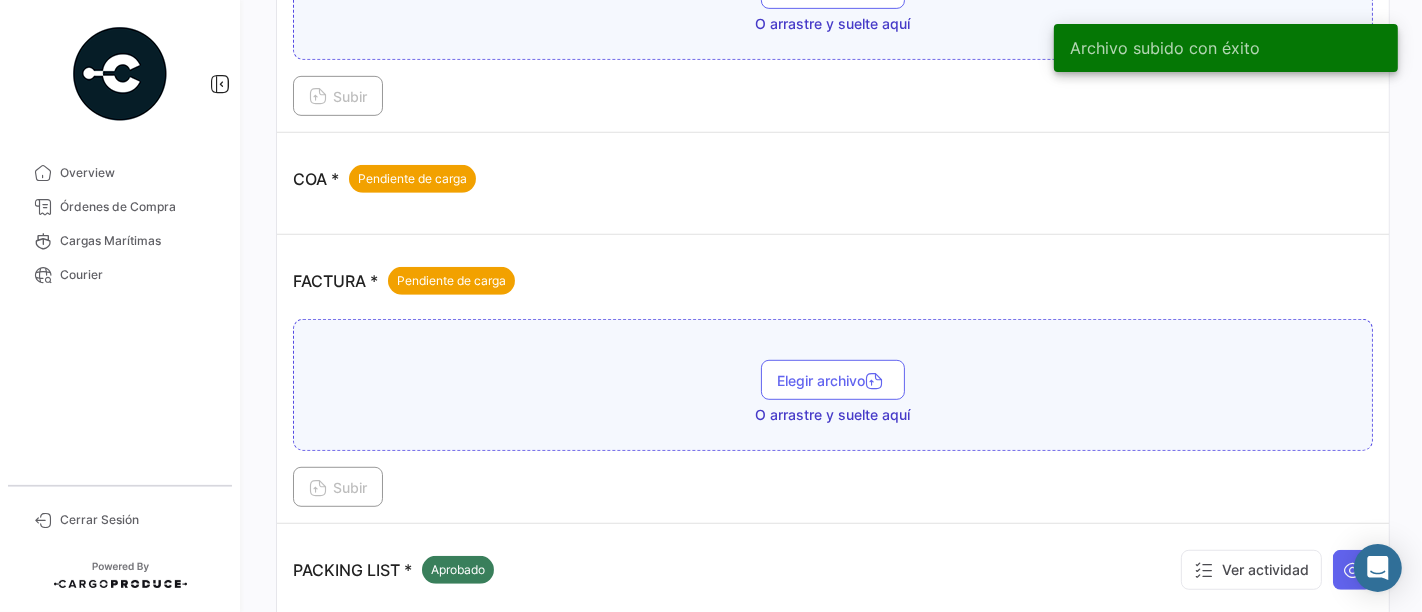scroll, scrollTop: 888, scrollLeft: 0, axis: vertical 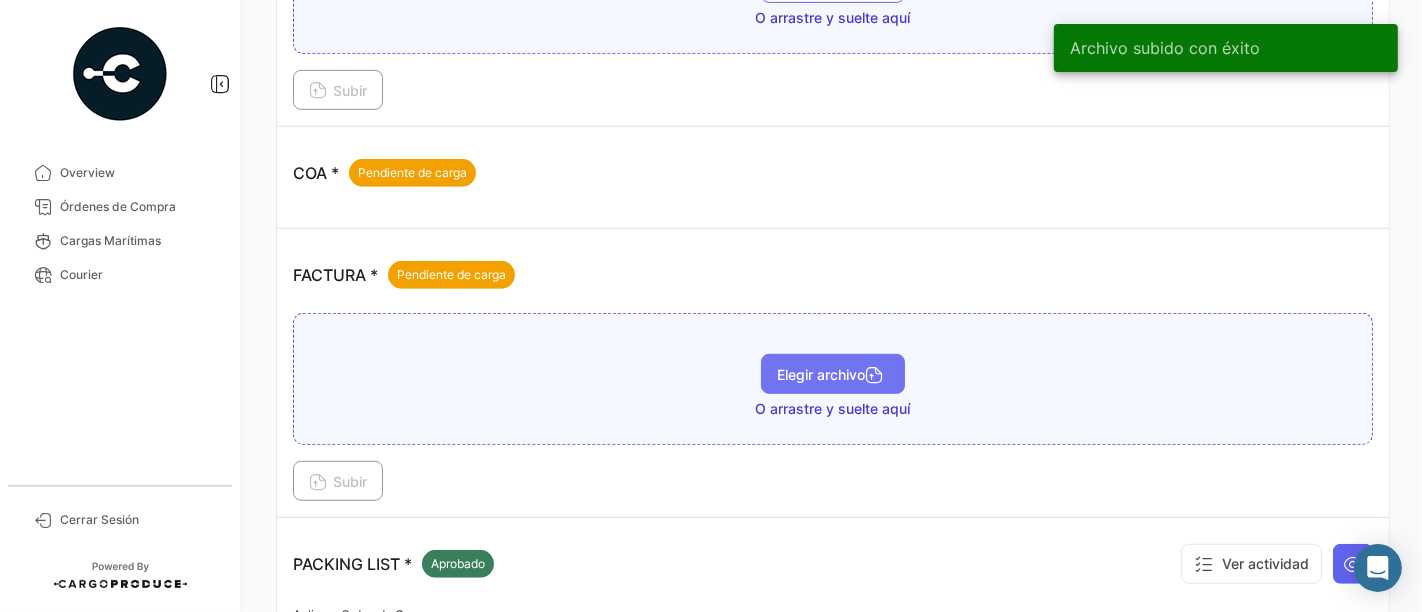 click on "Elegir archivo" at bounding box center (833, 374) 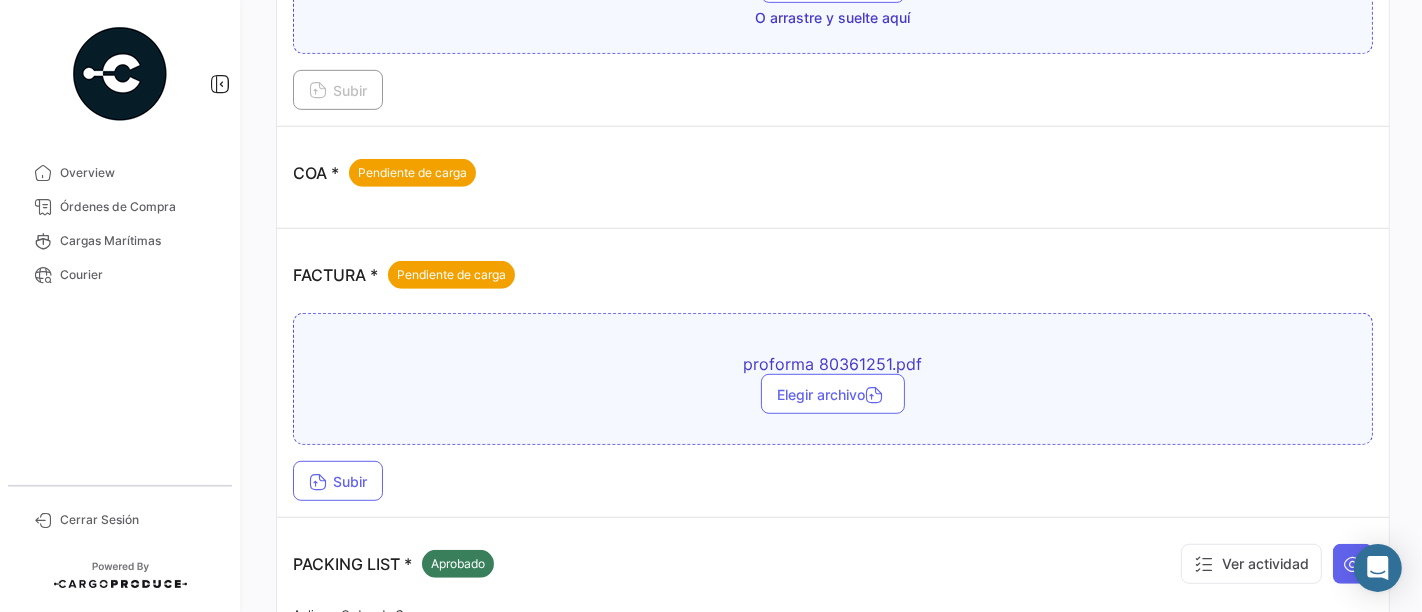 click on "proforma 80361251.pdf   Elegir archivo   Subir" at bounding box center (833, 407) 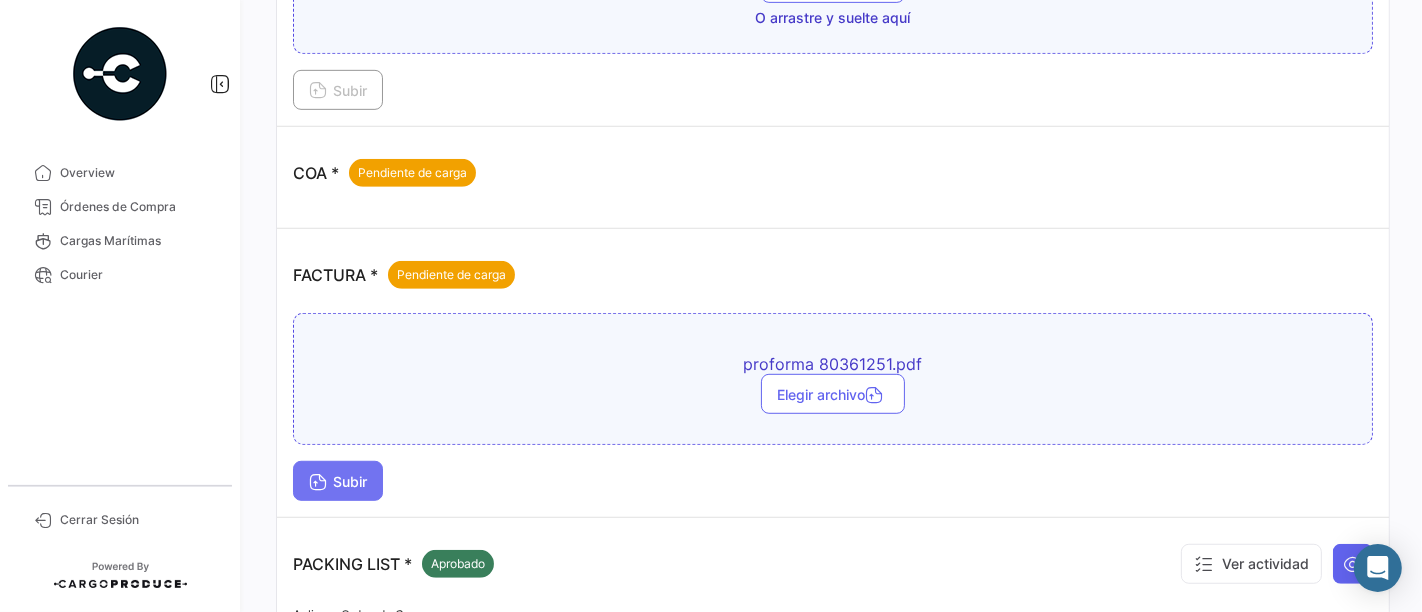 click on "Subir" at bounding box center [338, 481] 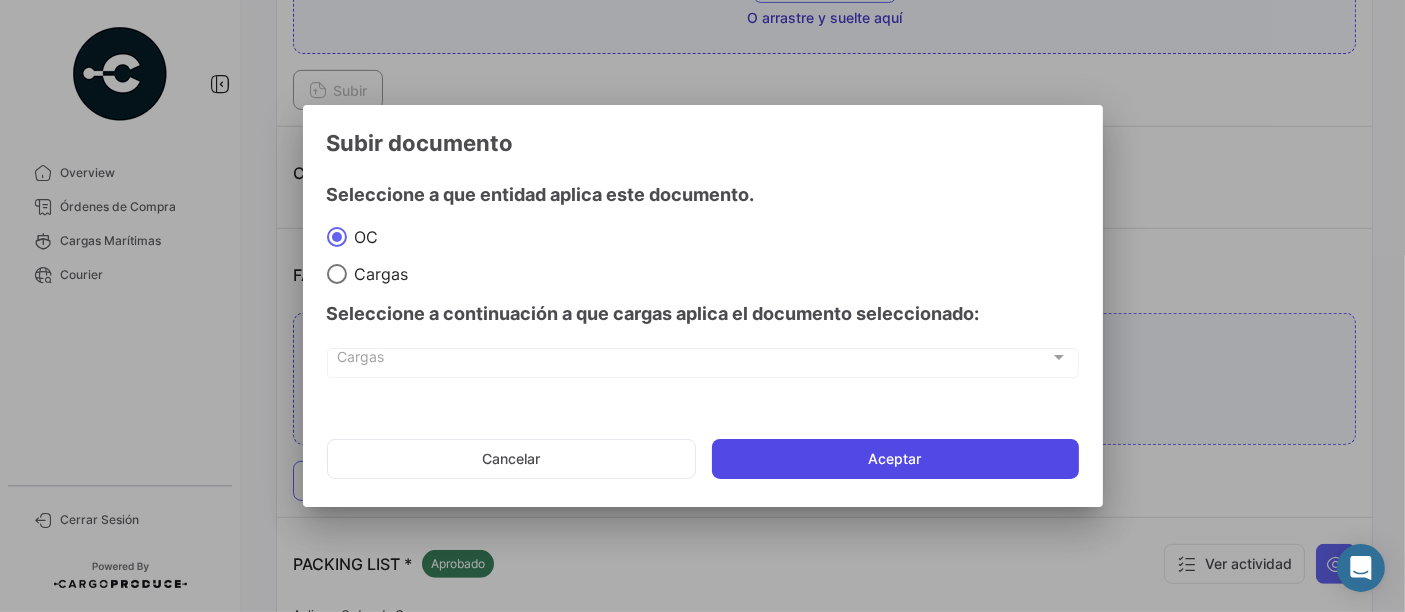 click on "Aceptar" 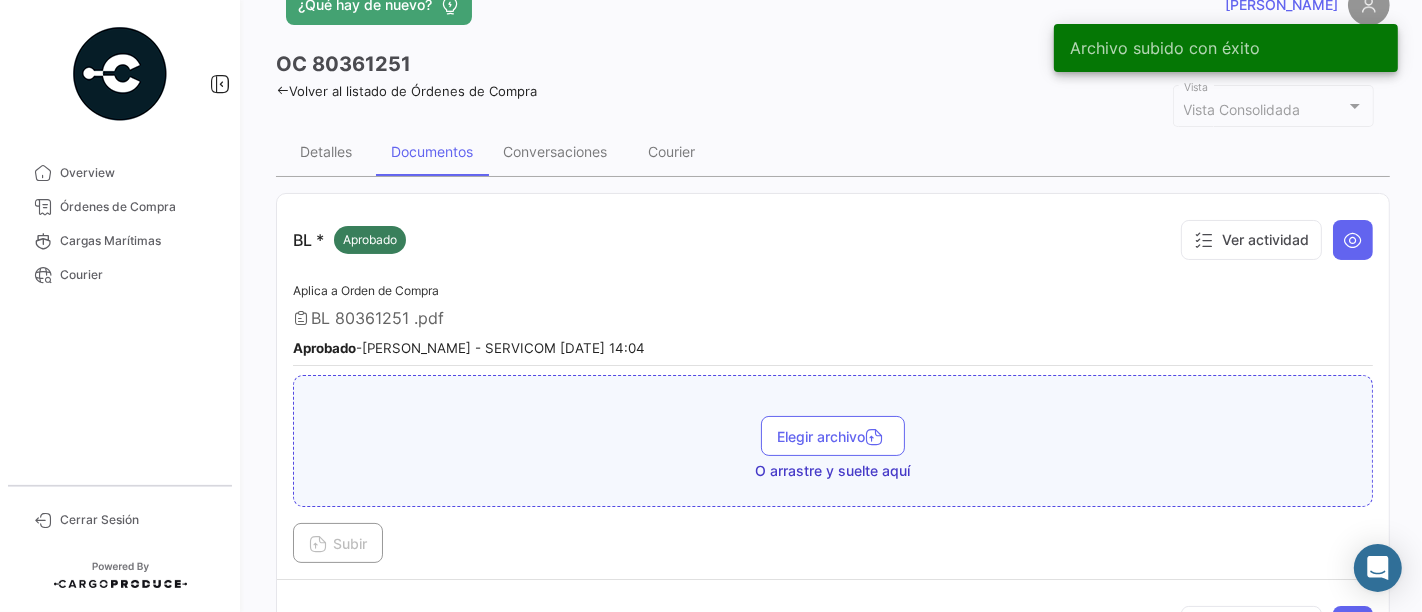 scroll, scrollTop: 0, scrollLeft: 0, axis: both 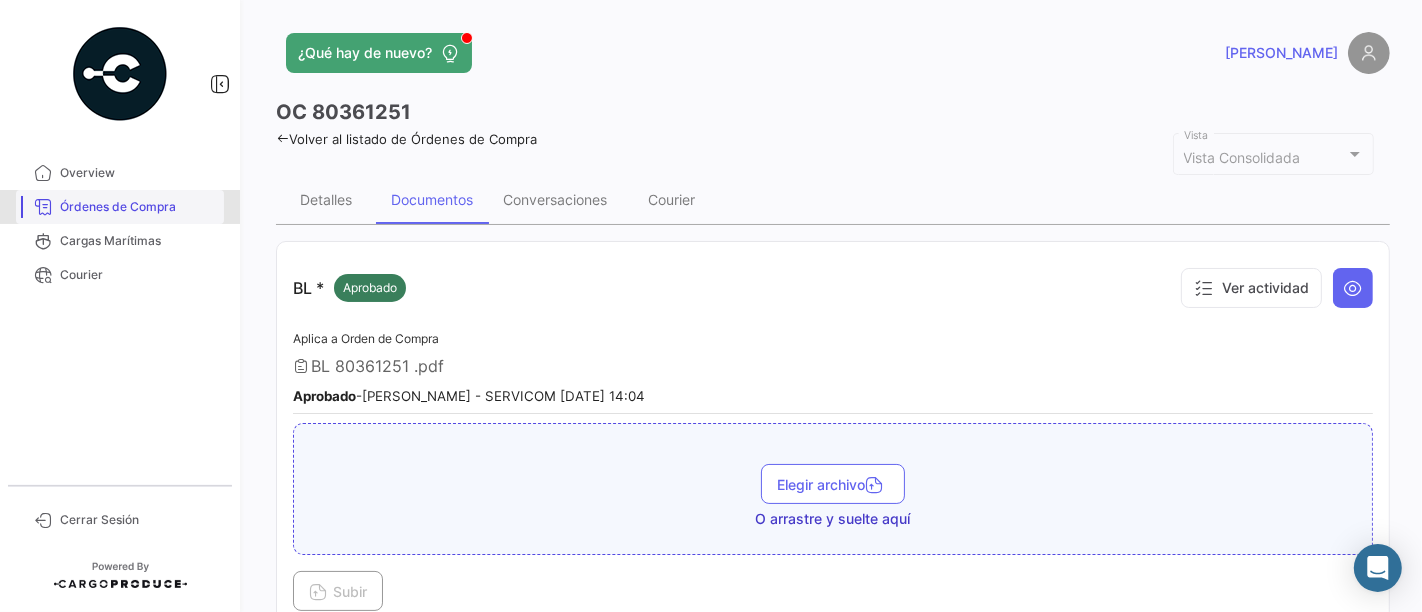 click on "Órdenes de Compra" at bounding box center (138, 207) 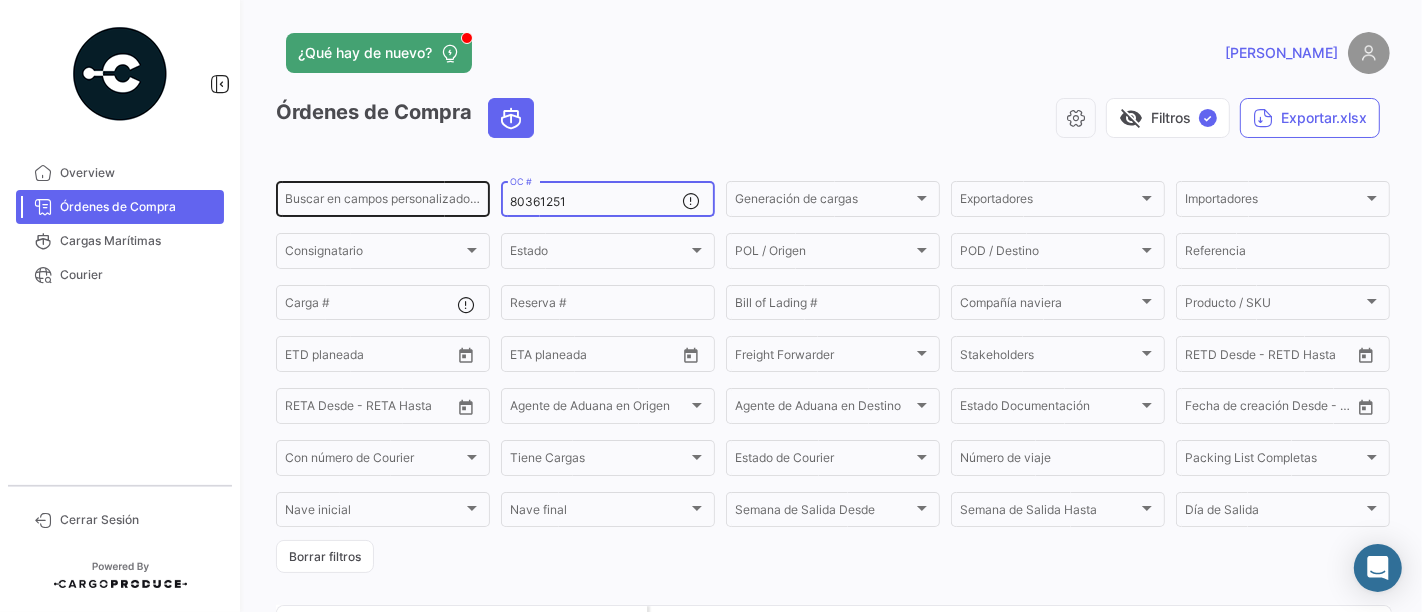 drag, startPoint x: 491, startPoint y: 209, endPoint x: 445, endPoint y: 210, distance: 46.010868 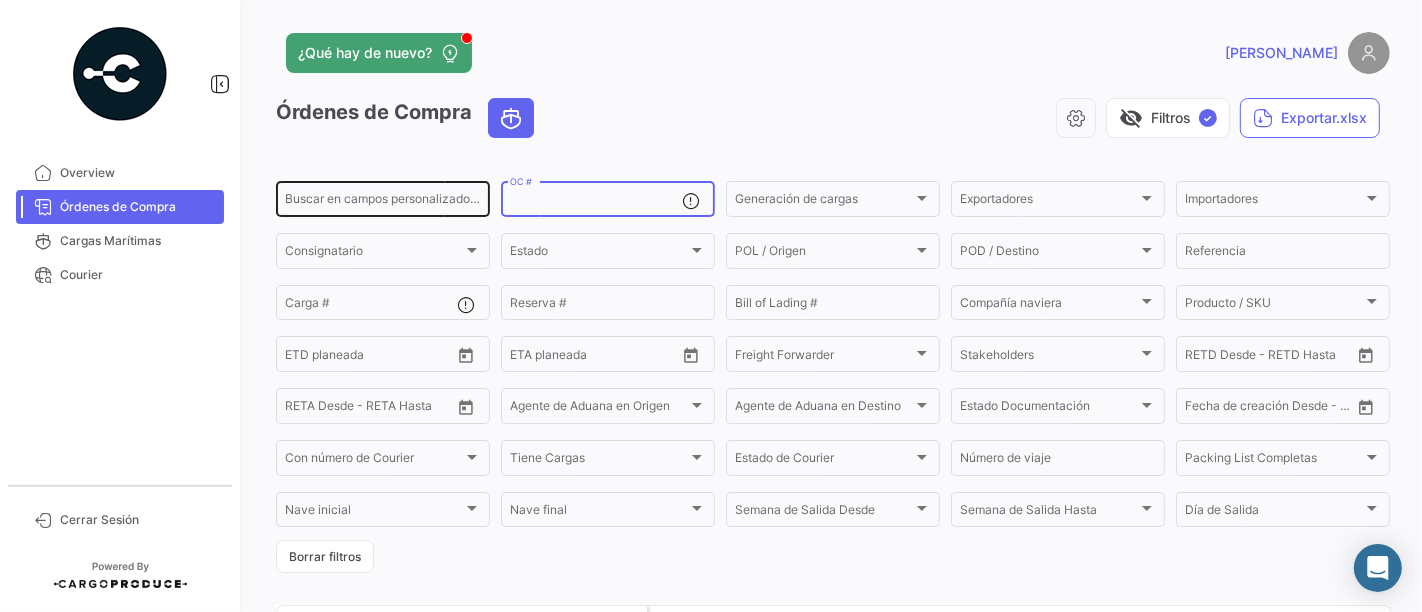 paste on "80361252" 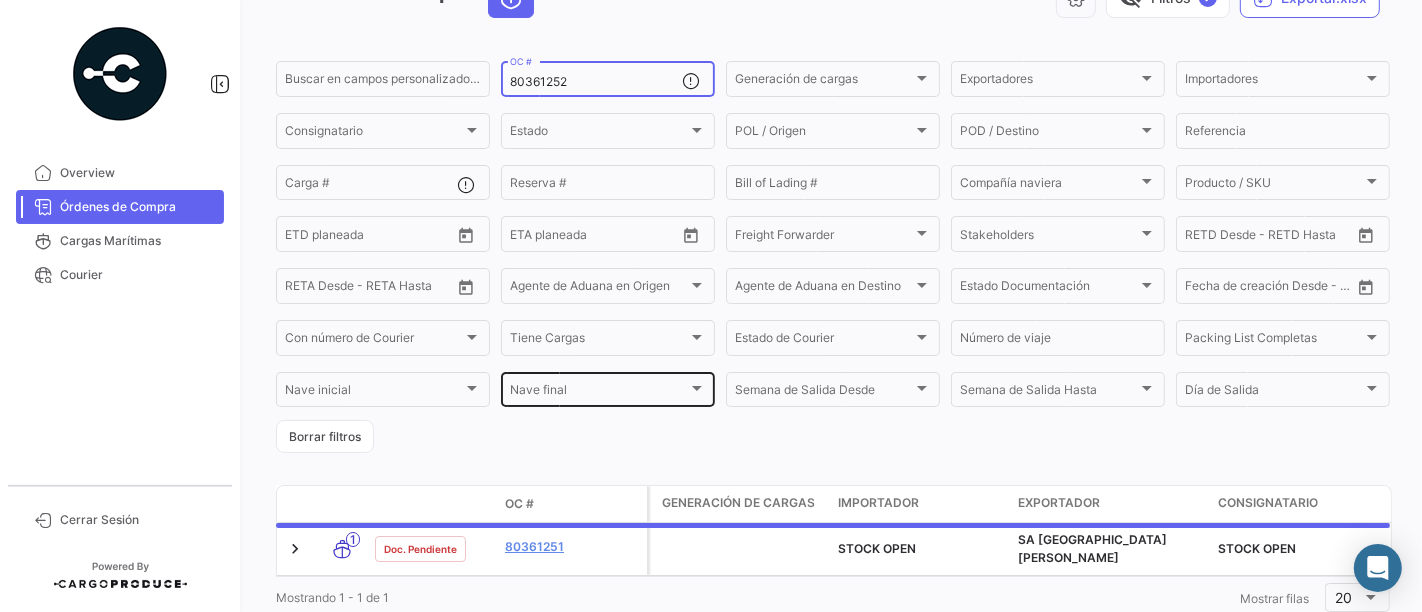 scroll, scrollTop: 183, scrollLeft: 0, axis: vertical 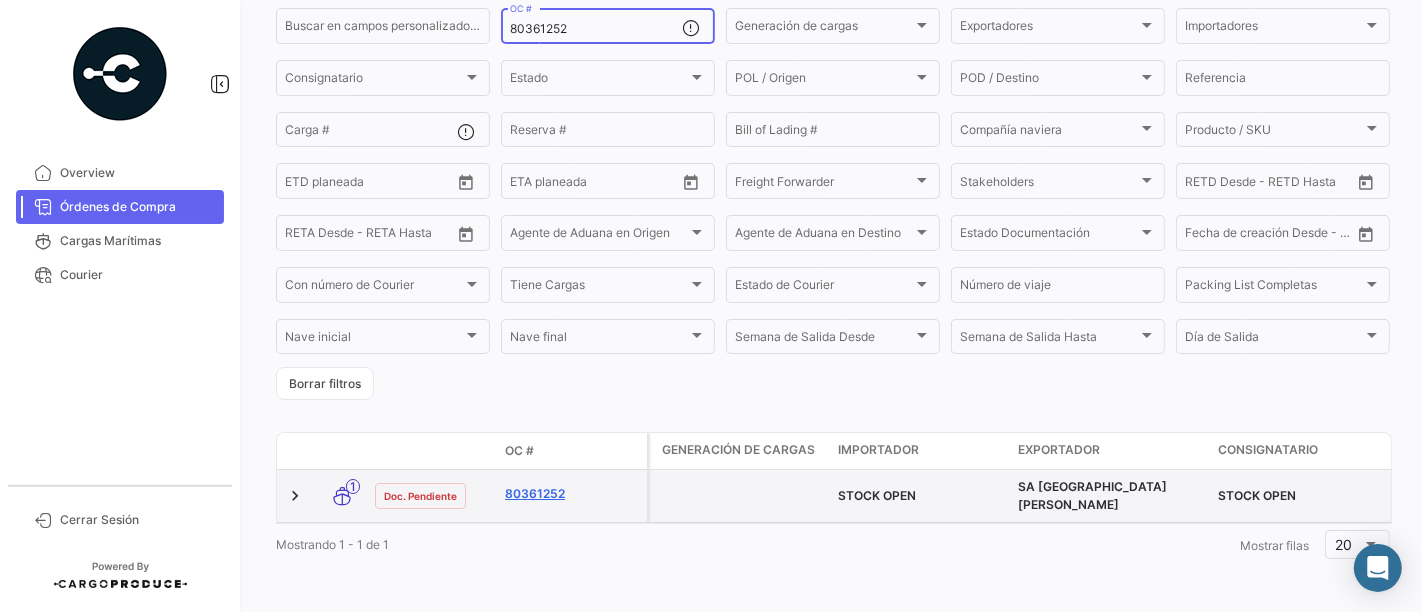 type on "80361252" 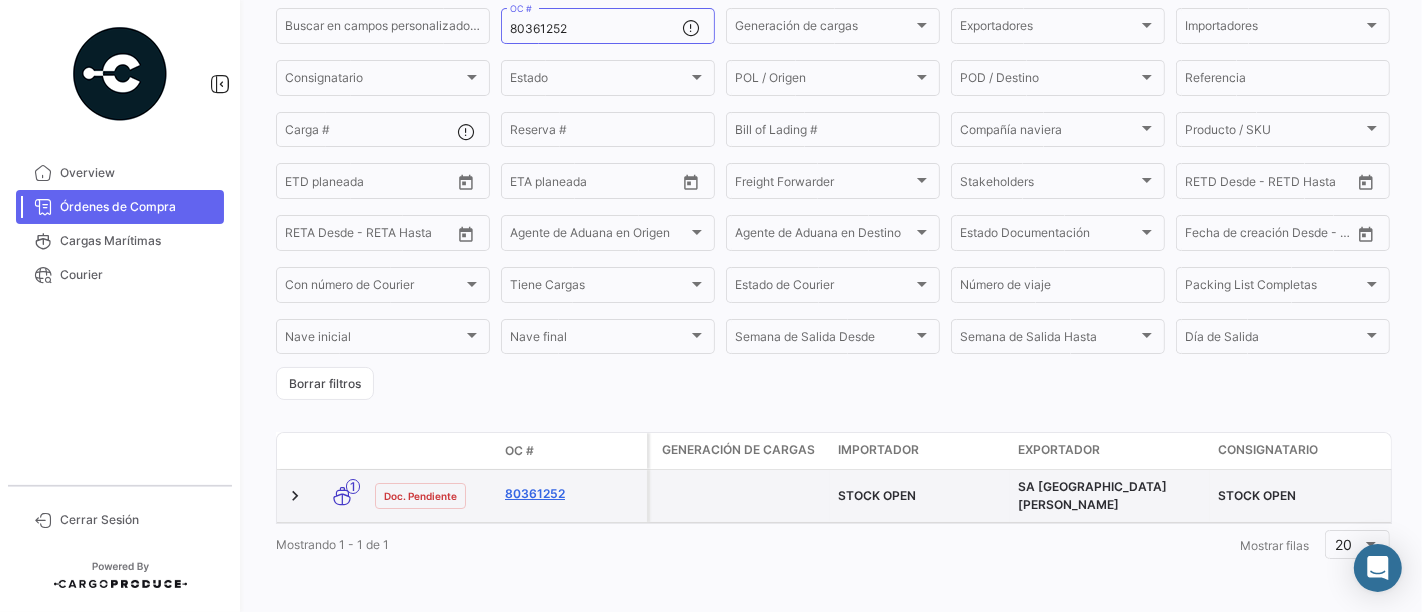 click on "80361252" 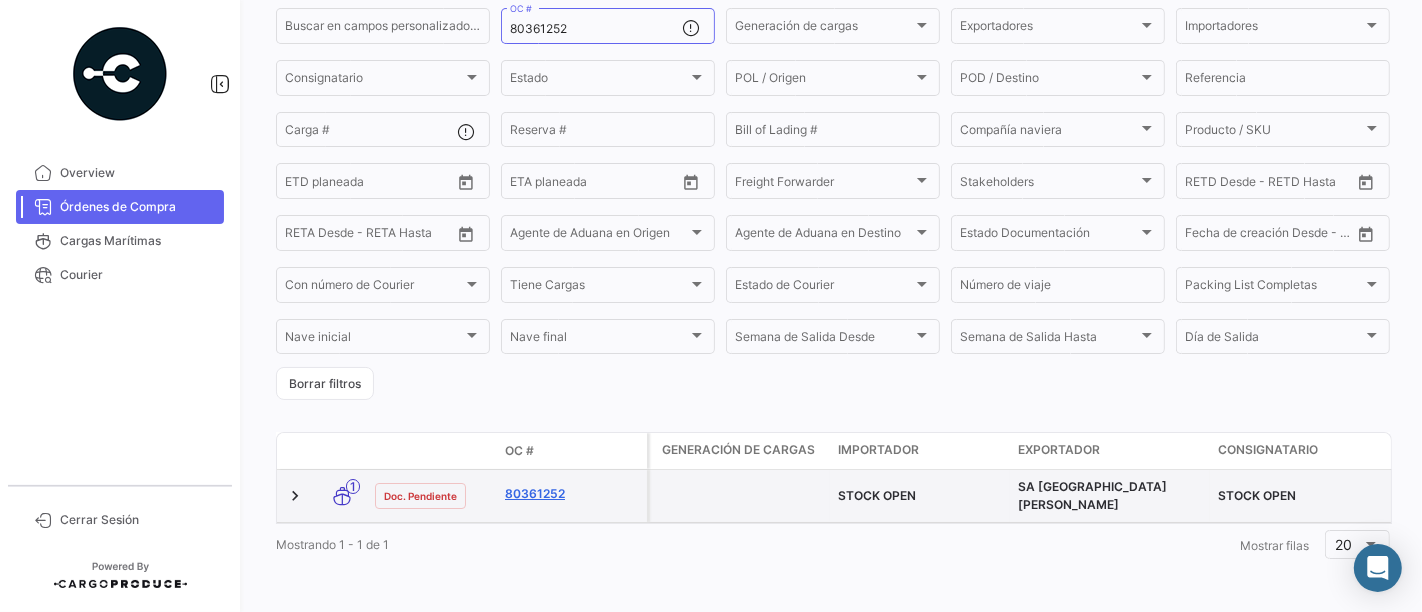 scroll, scrollTop: 0, scrollLeft: 0, axis: both 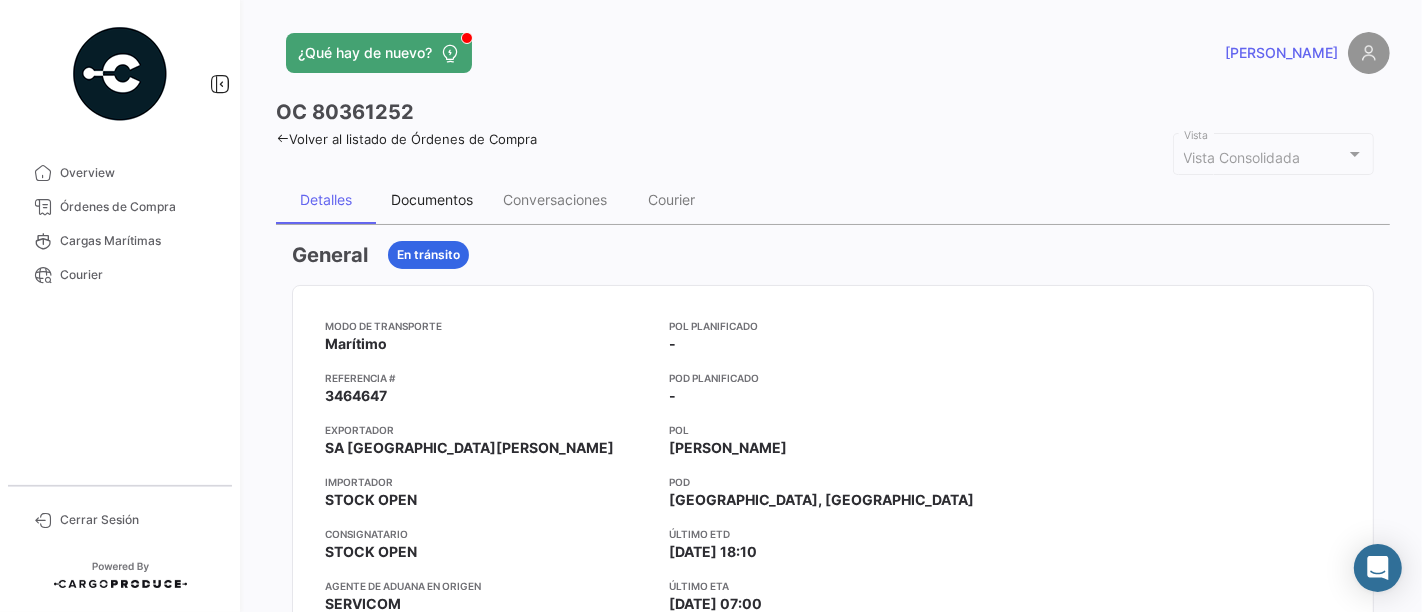 click on "Documentos" at bounding box center (432, 200) 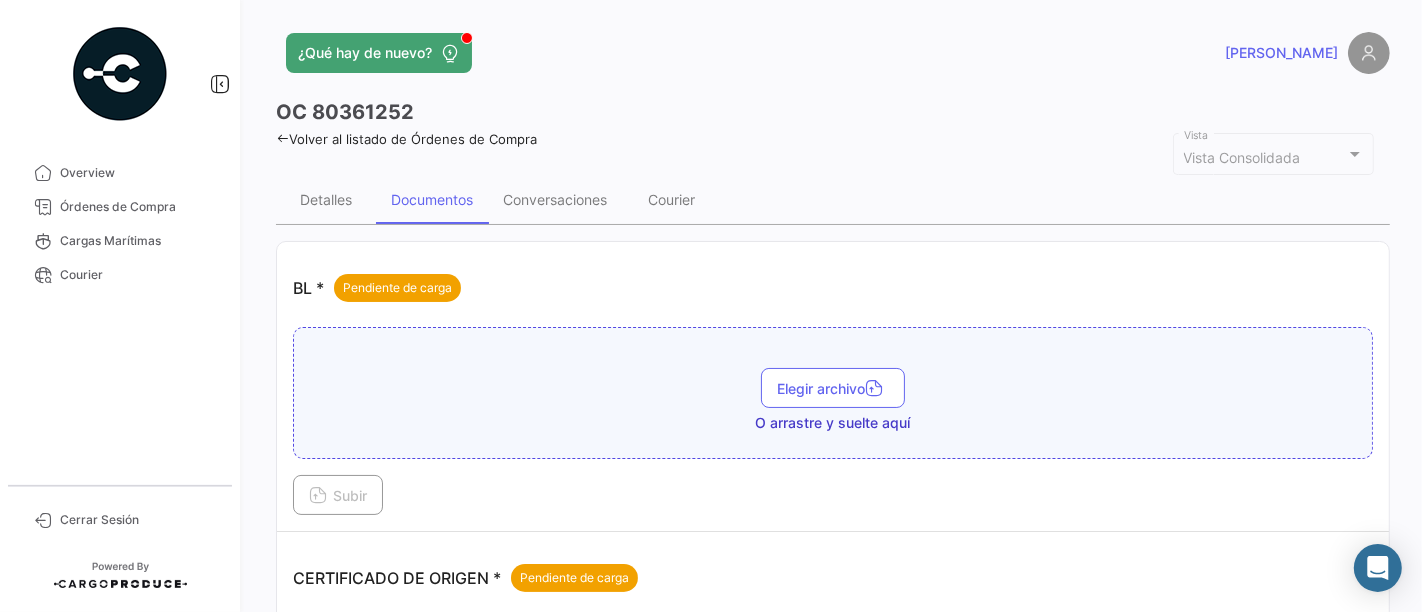 click on "Elegir archivo  O arrastre y suelte aquí" at bounding box center [833, 400] 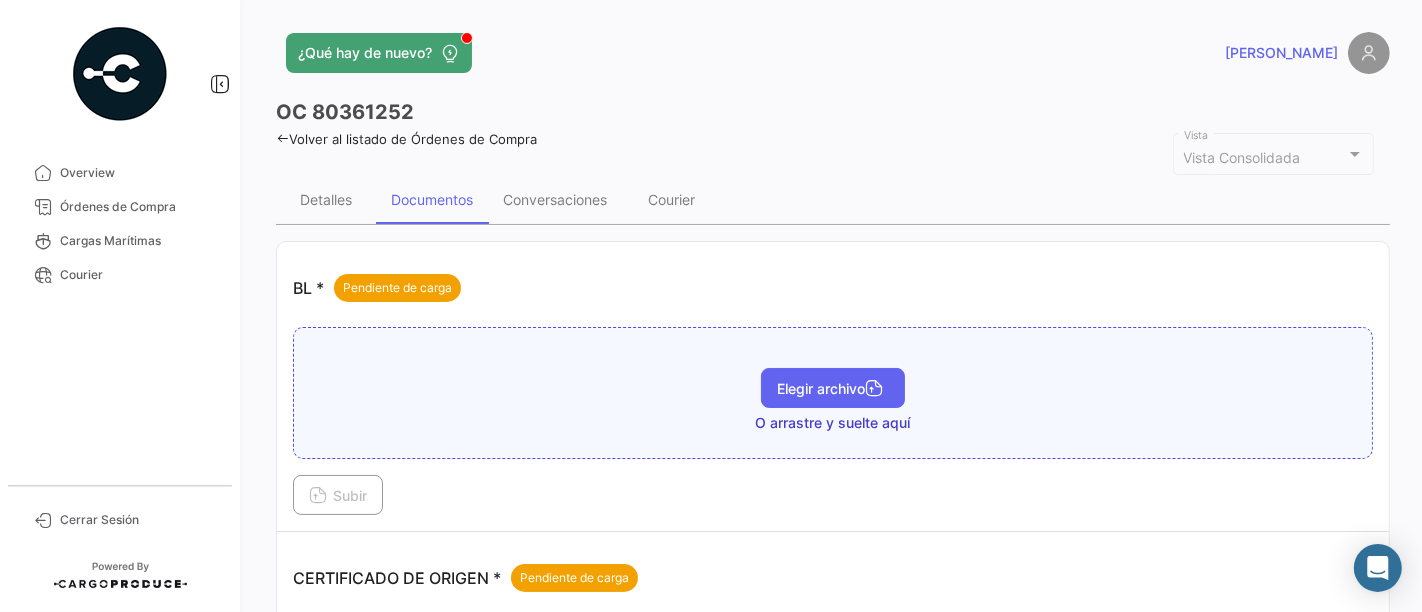 click on "Elegir archivo" at bounding box center [833, 388] 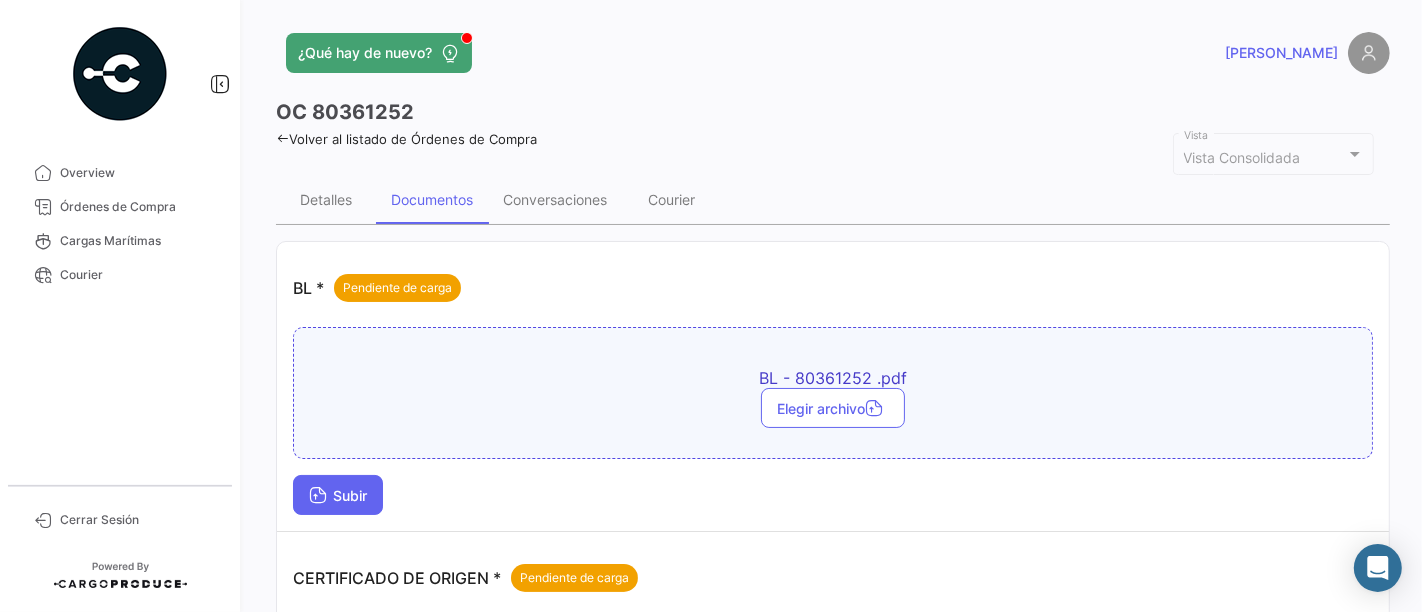 click on "Subir" at bounding box center (338, 495) 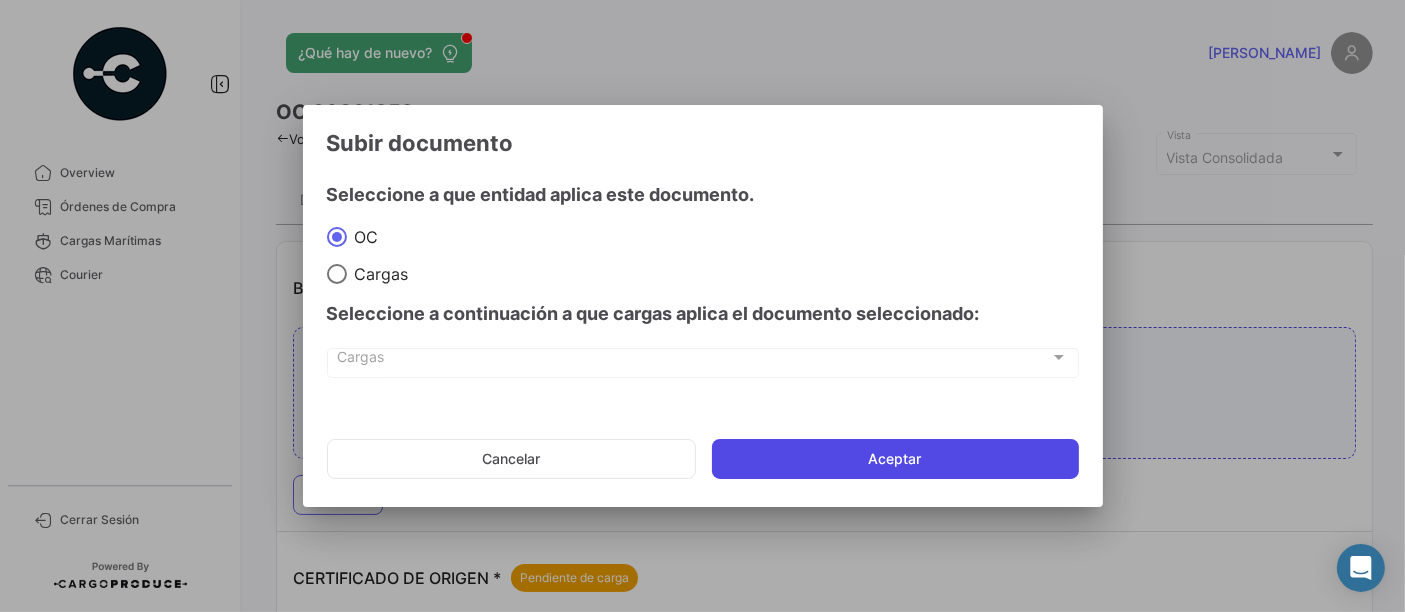 click on "Aceptar" 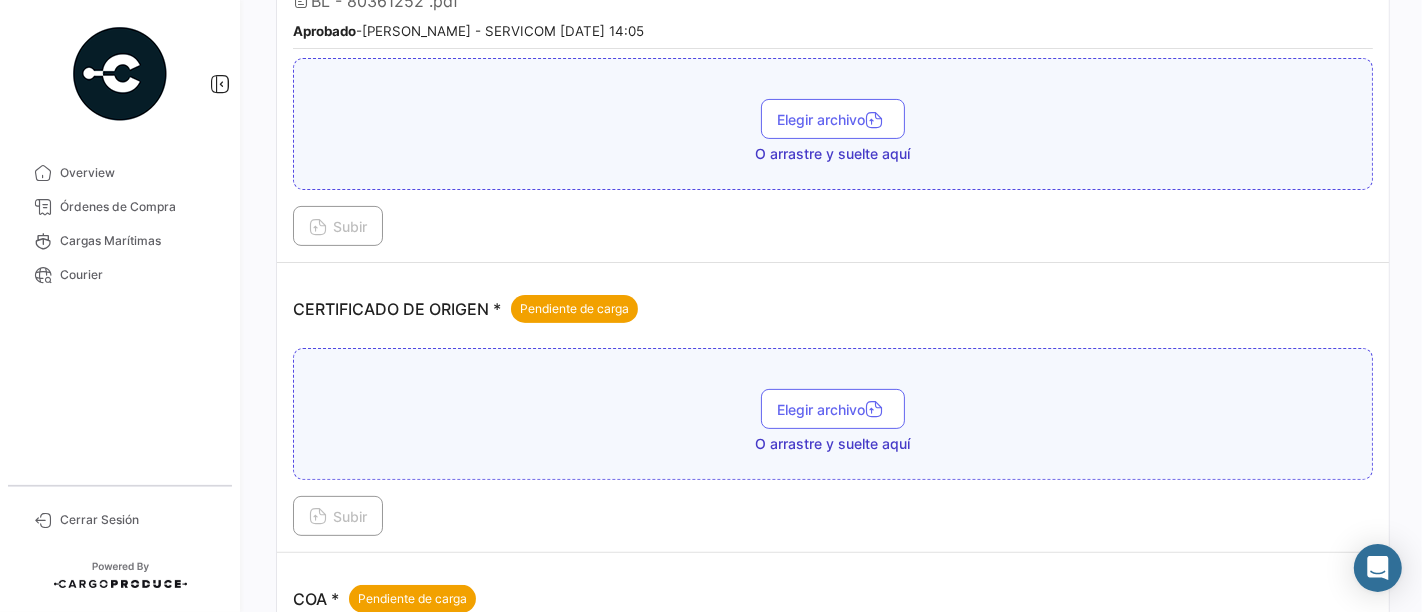 scroll, scrollTop: 444, scrollLeft: 0, axis: vertical 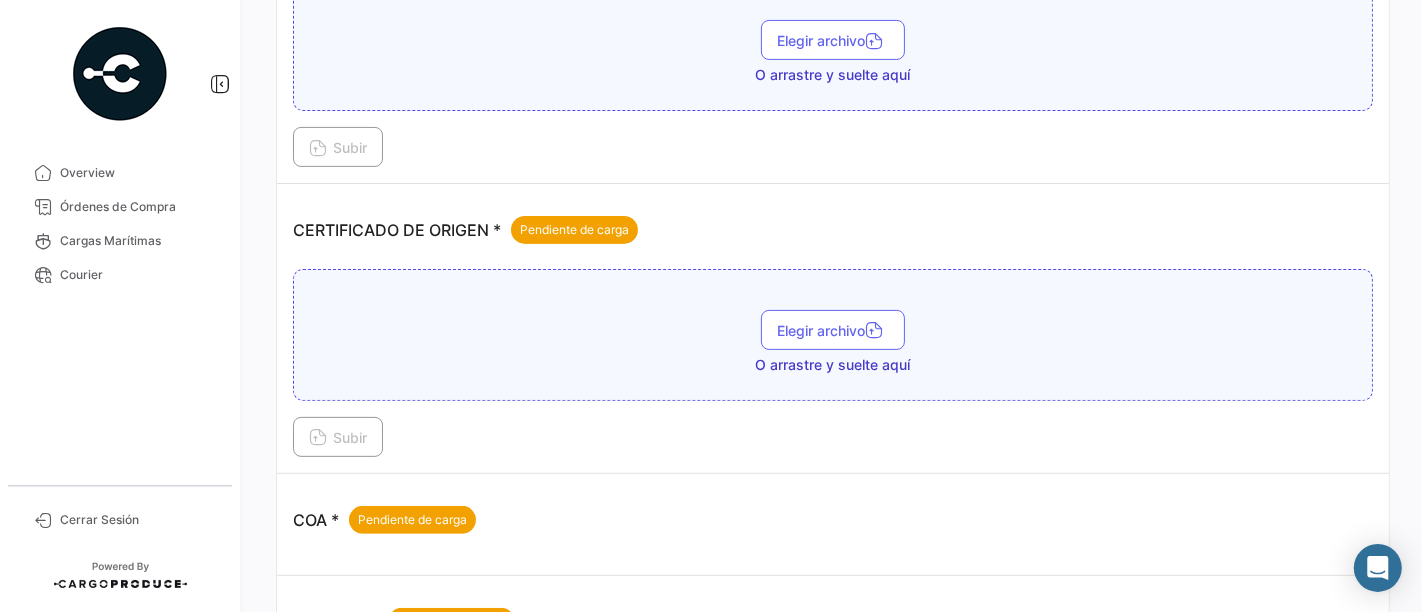 click on "Elegir archivo" at bounding box center (833, 330) 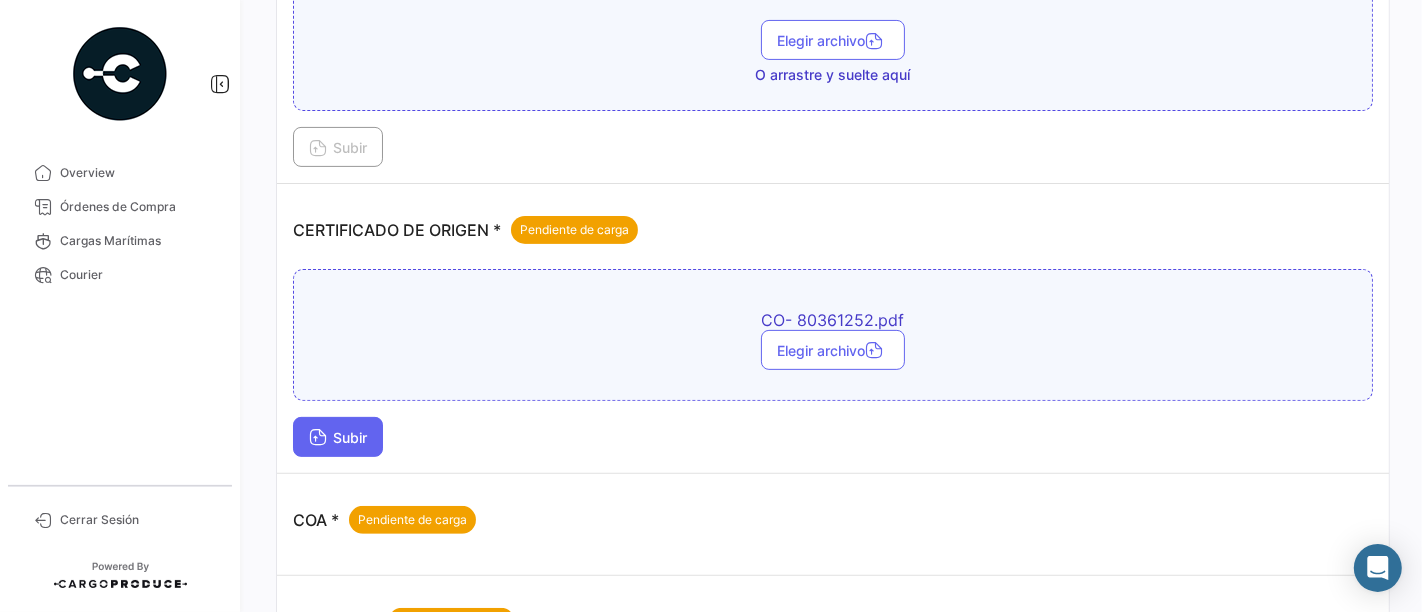 click on "Subir" at bounding box center [338, 437] 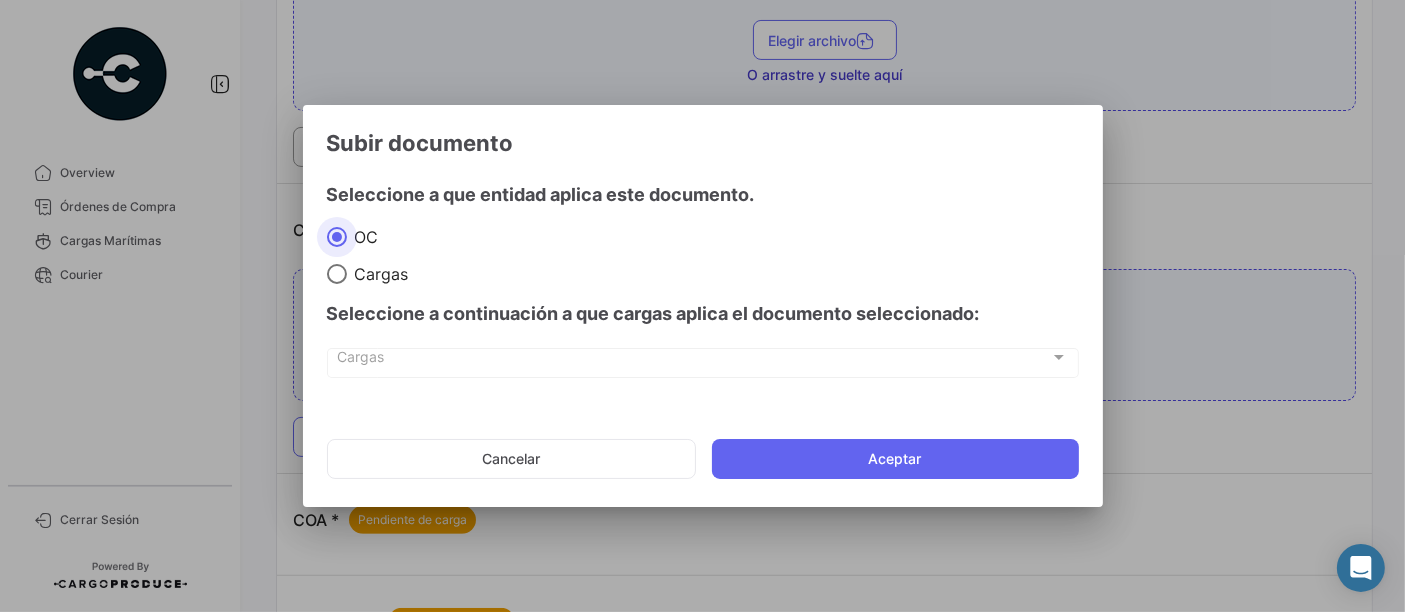 click on "Cancelar   Aceptar" 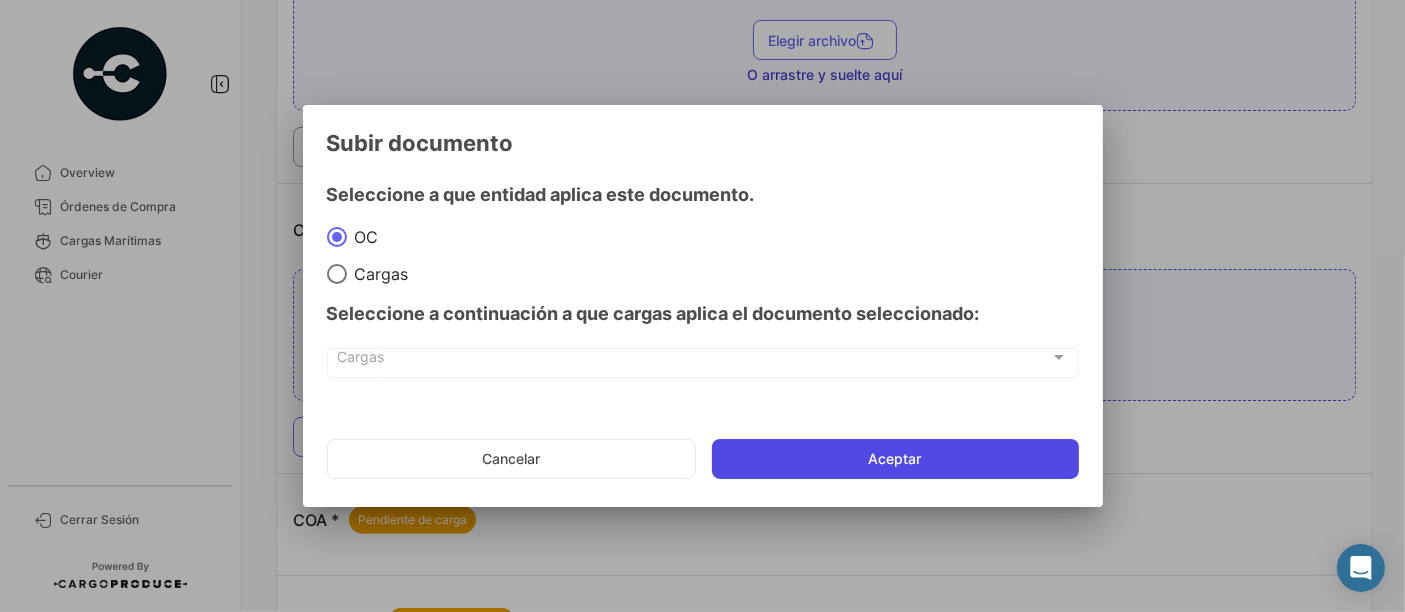 click on "Aceptar" 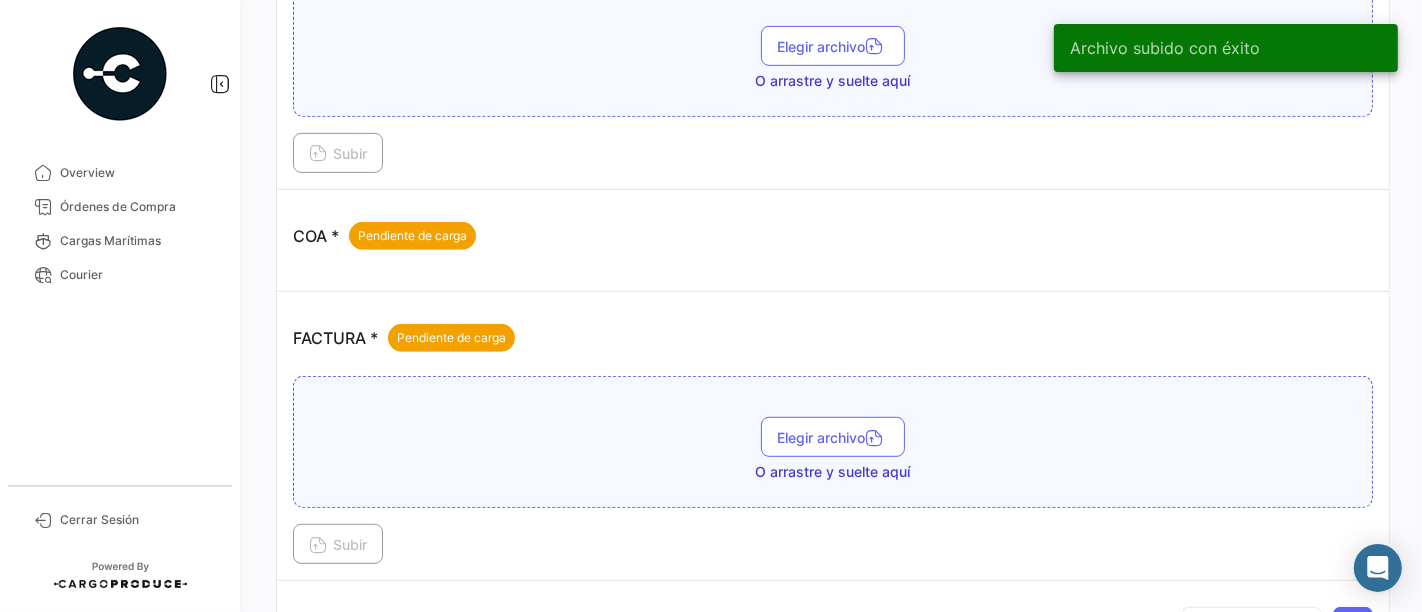 scroll, scrollTop: 888, scrollLeft: 0, axis: vertical 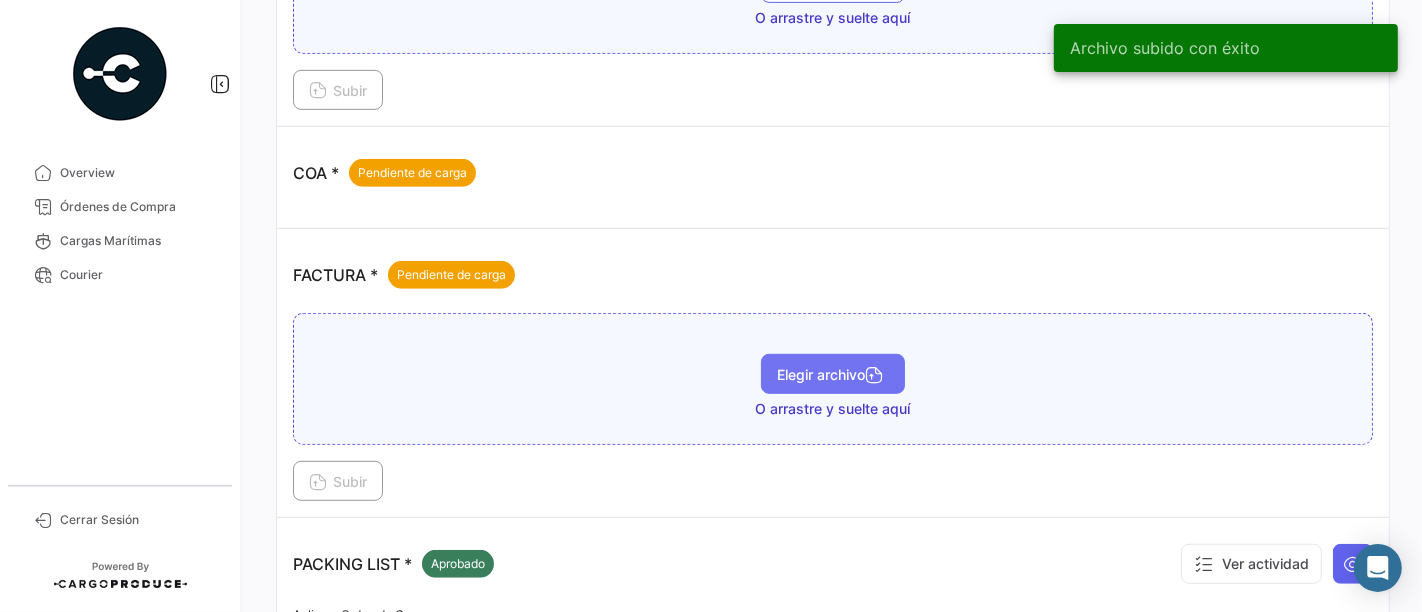 click on "Elegir archivo" at bounding box center [833, 374] 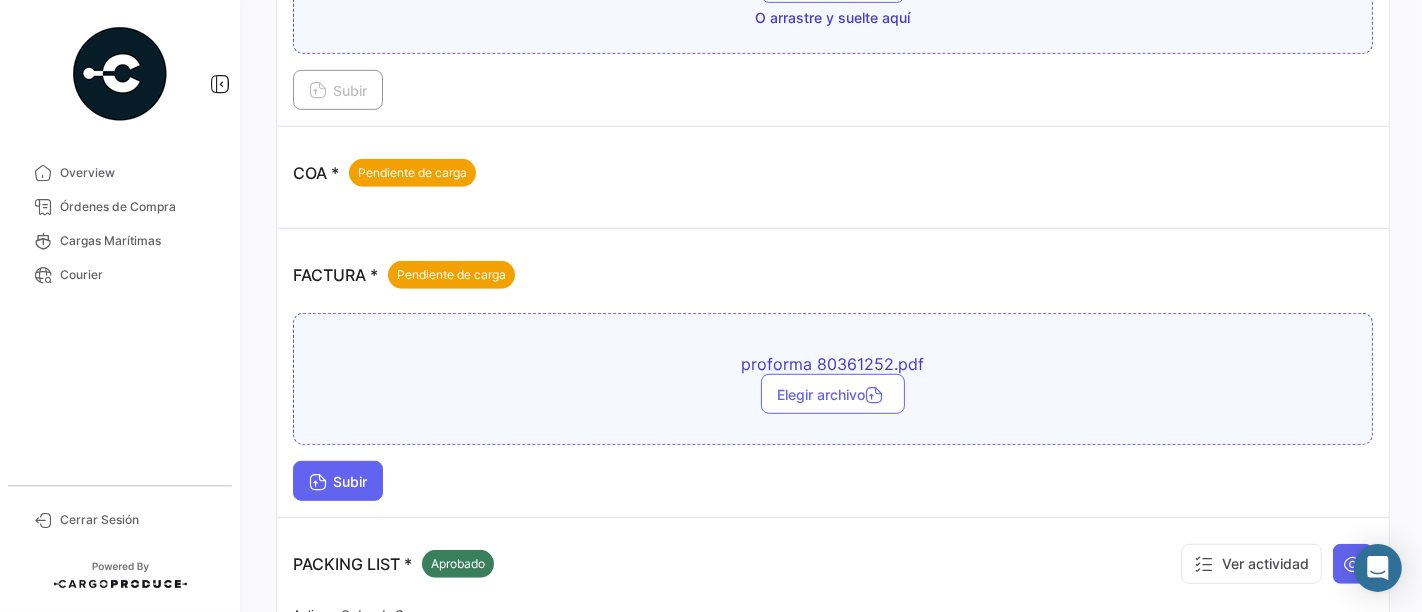 click at bounding box center [318, 484] 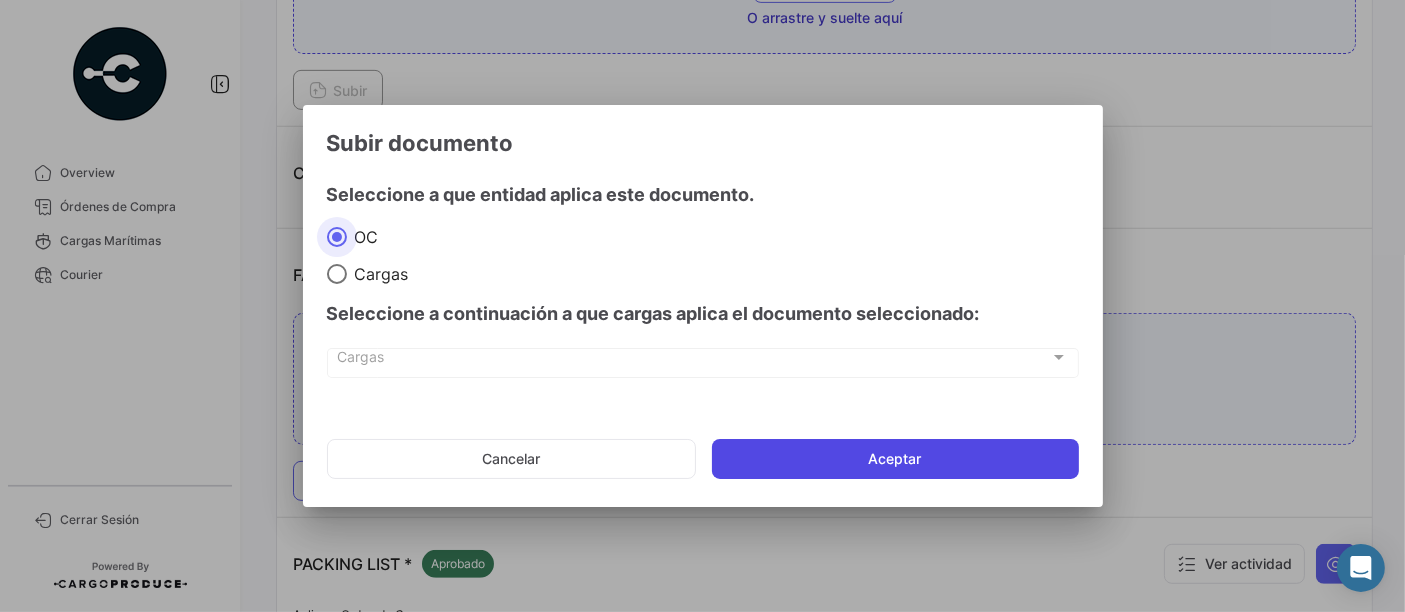 click on "Aceptar" 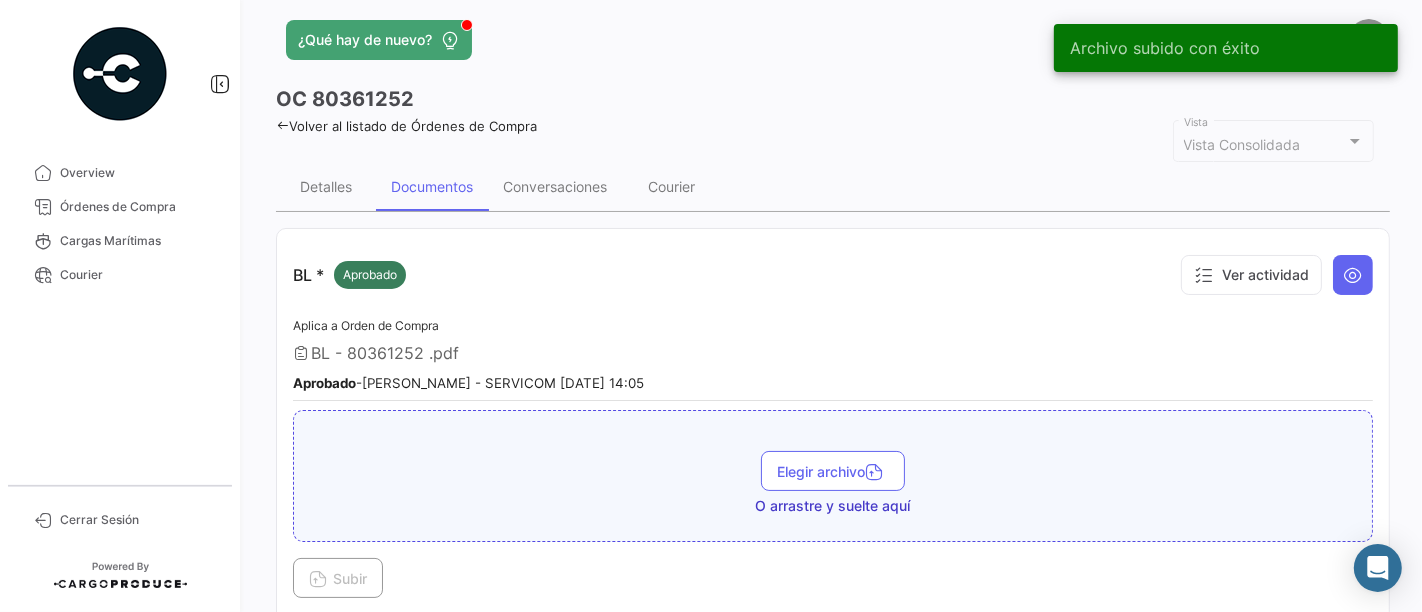 scroll, scrollTop: 0, scrollLeft: 0, axis: both 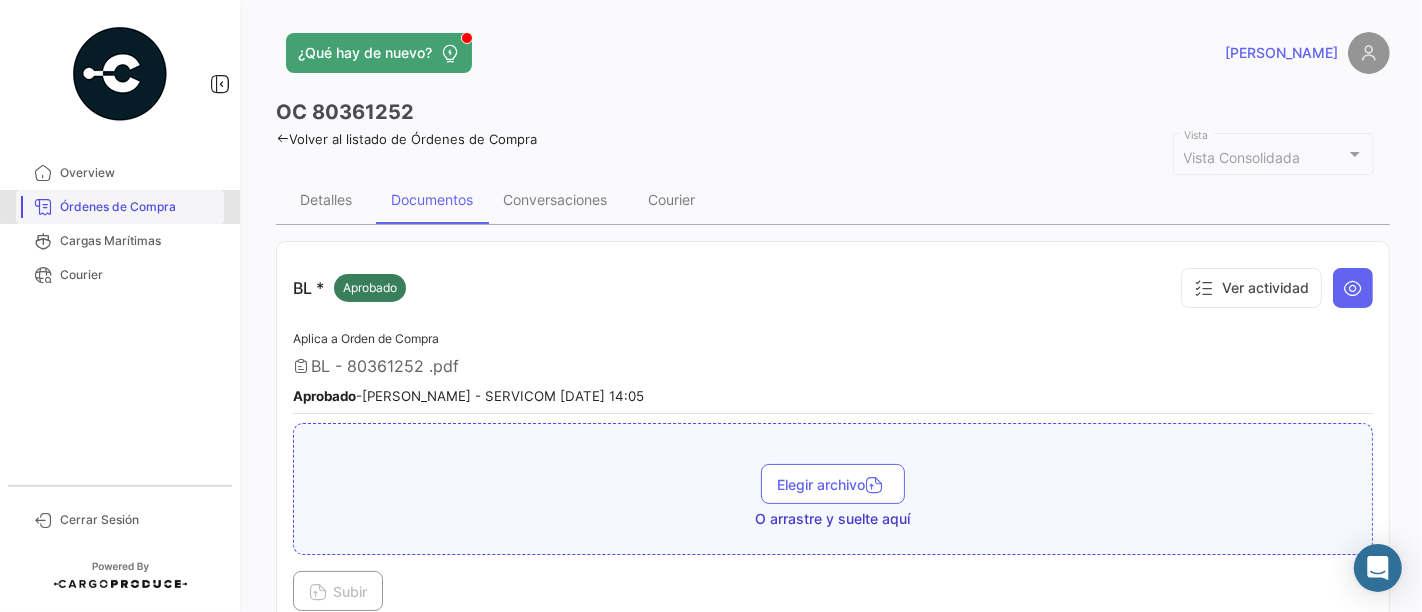 click on "Órdenes de Compra" at bounding box center [138, 207] 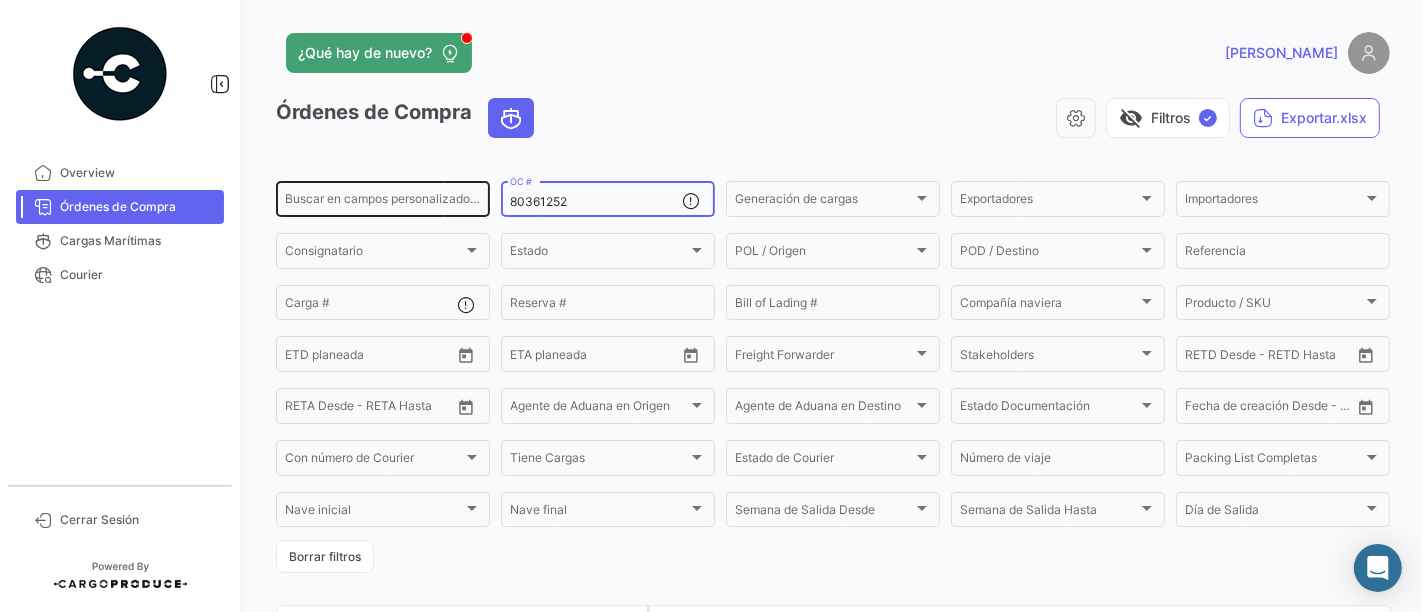 drag, startPoint x: 574, startPoint y: 202, endPoint x: 480, endPoint y: 212, distance: 94.53042 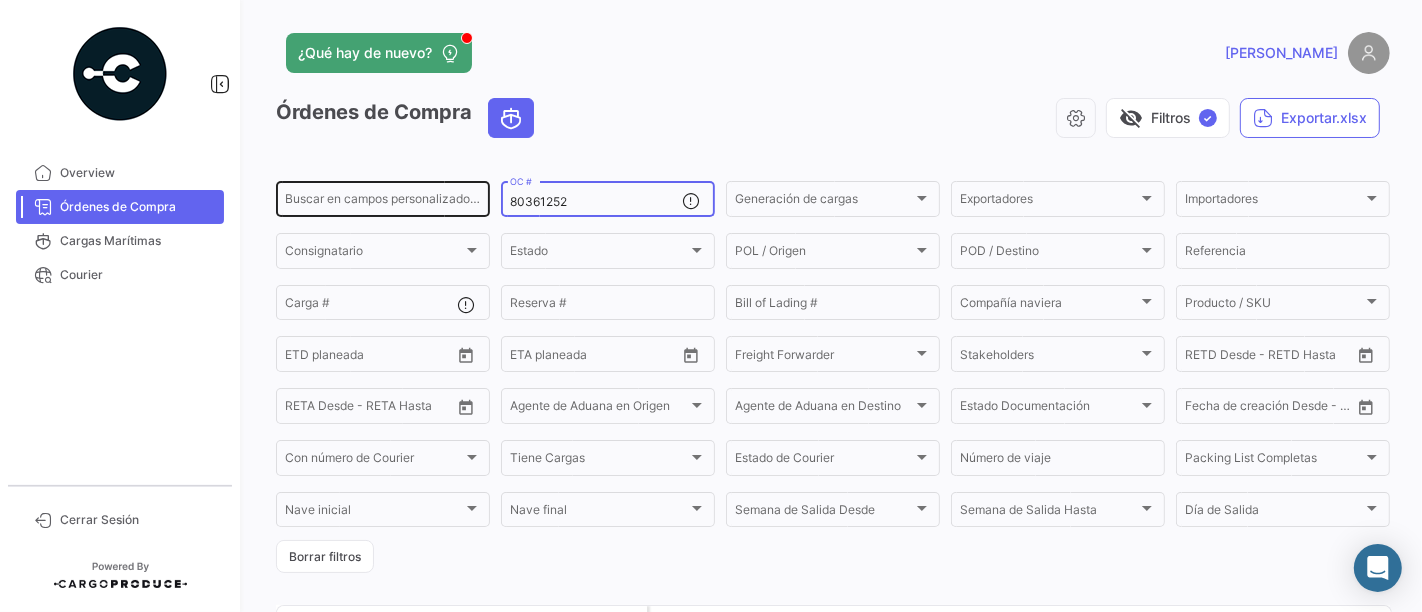 click on "Buscar en campos personalizados... 80361252  OC #  Generación de cargas Generación de cargas Exportadores Exportadores Importadores Importadores Consignatario Consignatario Estado Estado POL / Origen  POL / Origen  POD / Destino POD / Destino  Referencia  Carga # Reserva # Bill of Lading # Compañía naviera Compañía naviera Producto / SKU Producto / SKU Desde –  ETD planeada  Desde –  ETA planeada  Freight Forwarder Freight Forwarder Stakeholders Stakeholders Desde –  RETD Desde - RETD Hasta  Desde –  RETA Desde - RETA Hasta  Agente de Aduana en Origen Agente de Aduana en Origen Agente de Aduana en Destino Agente de Aduana en Destino Estado Documentación Estado Documentación Desde –  Fecha de creación Desde - Hasta  Con número de Courier Con número de Courier Tiene Cargas Tiene Cargas Estado de Courier Estado de Courier Número de viaje Packing List Completas Packing List Completas Nave inicial Nave inicial Nave final Nave final Semana de Salida
Desde Día de Salida" 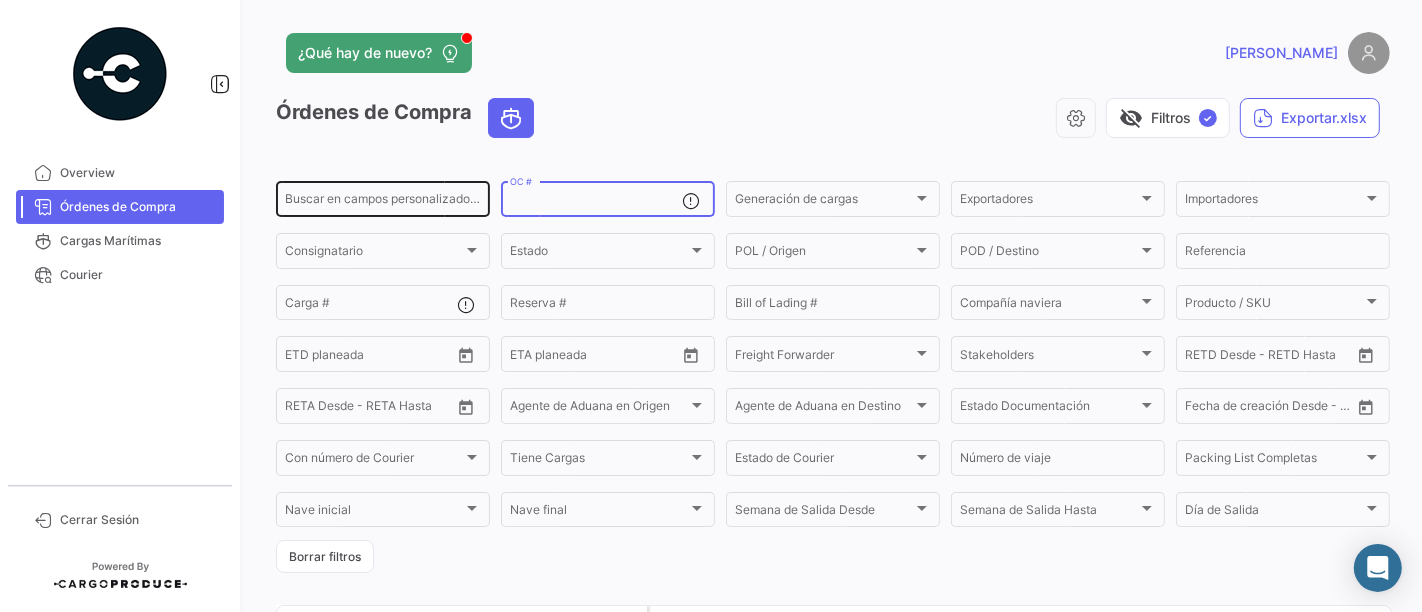 paste on "80361250" 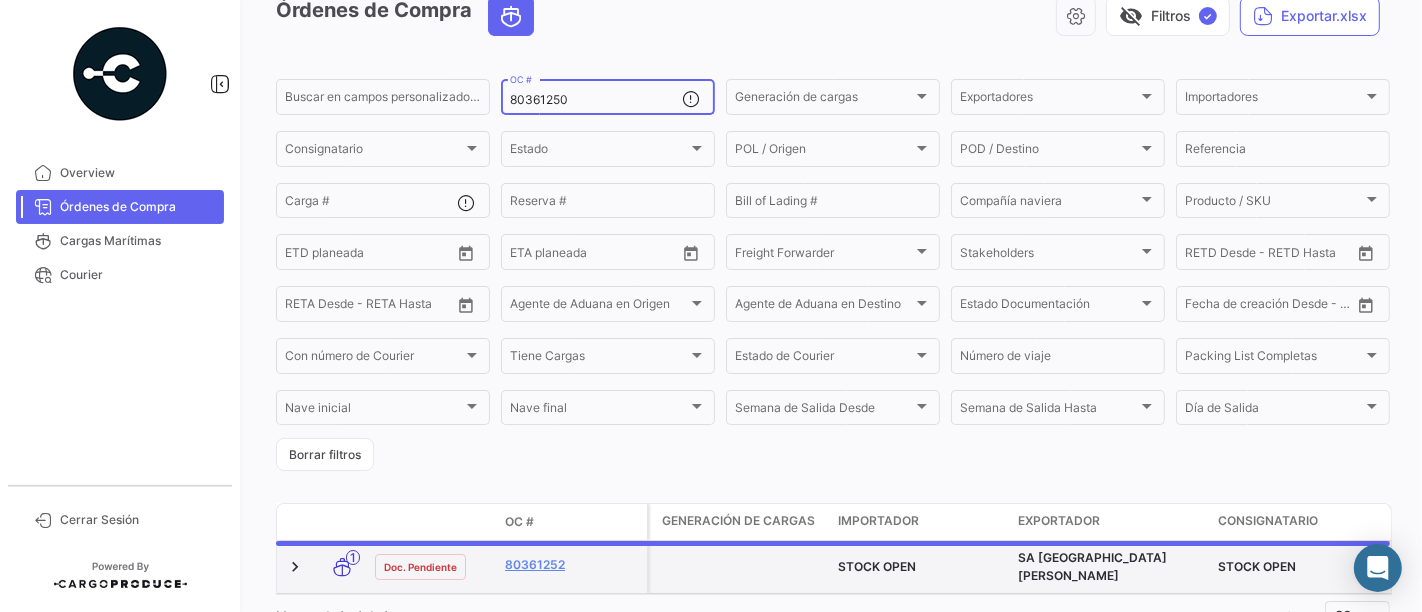 scroll, scrollTop: 183, scrollLeft: 0, axis: vertical 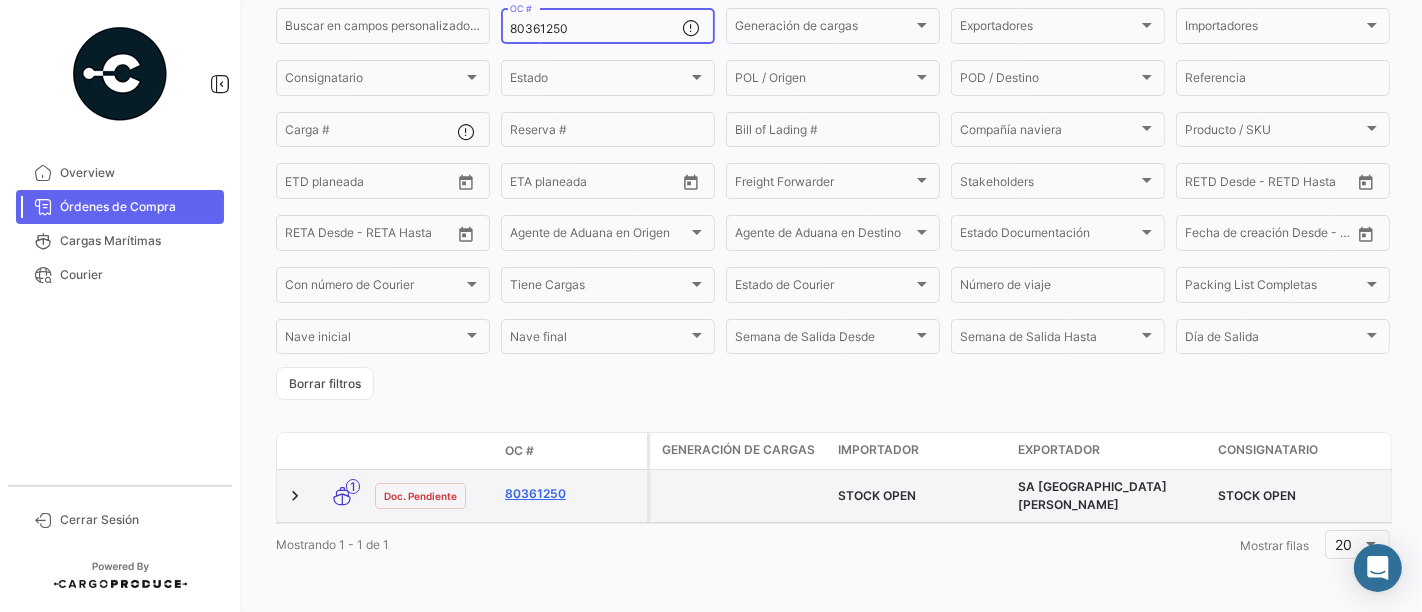 type on "80361250" 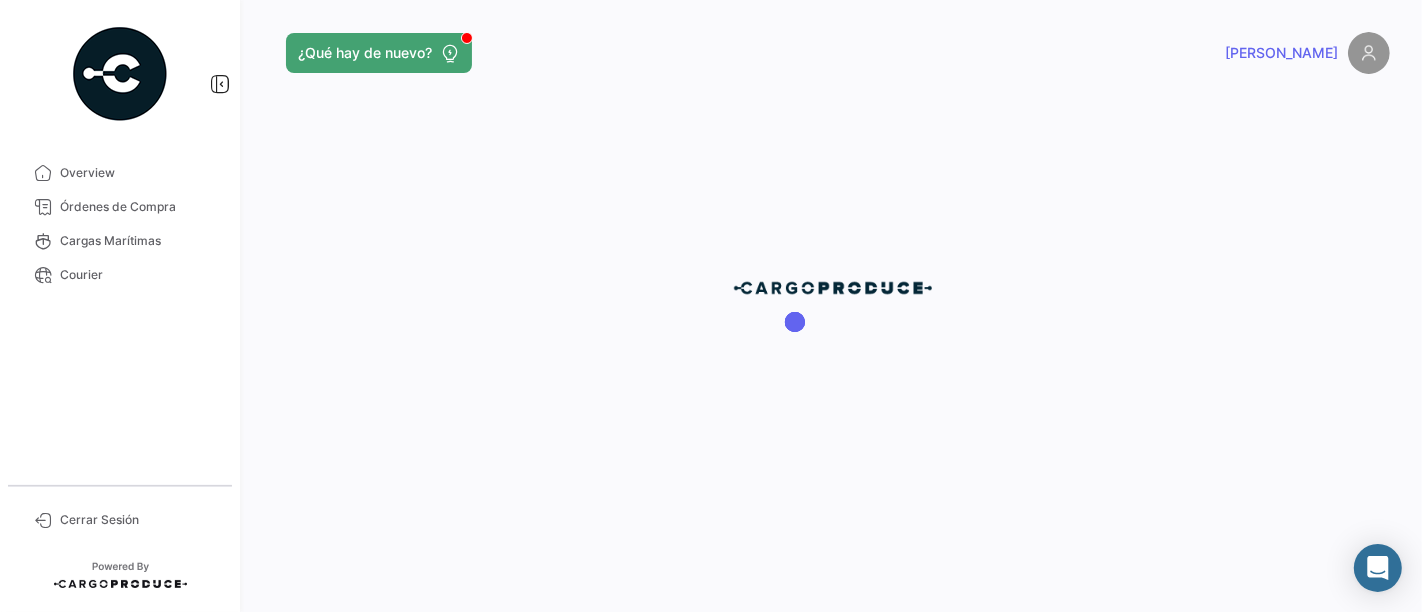 scroll, scrollTop: 0, scrollLeft: 0, axis: both 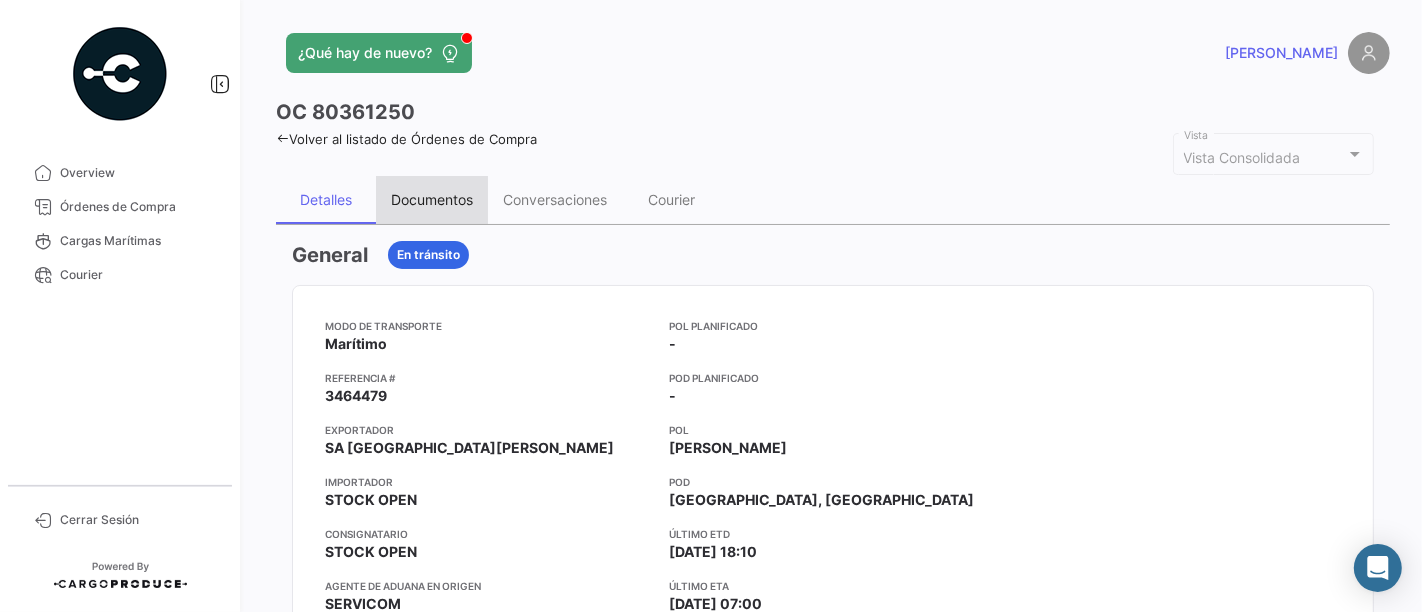 click on "Documentos" at bounding box center (432, 199) 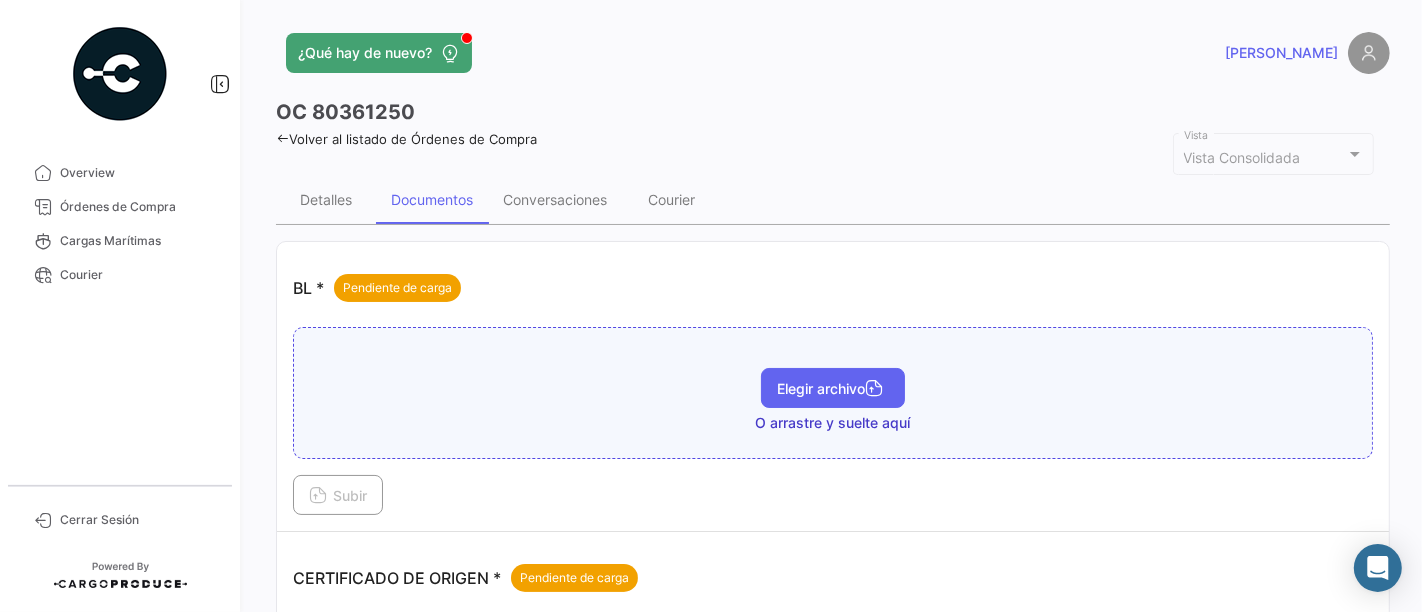 click on "Elegir archivo" at bounding box center [833, 388] 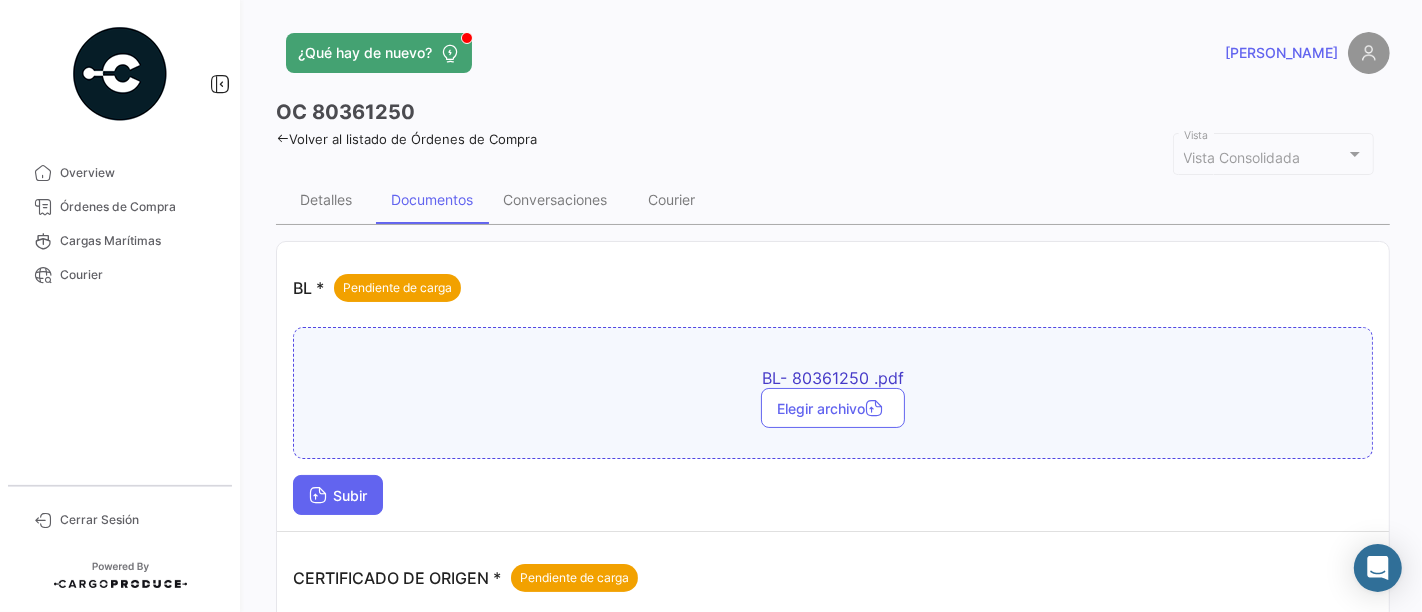 click on "Subir" at bounding box center (338, 495) 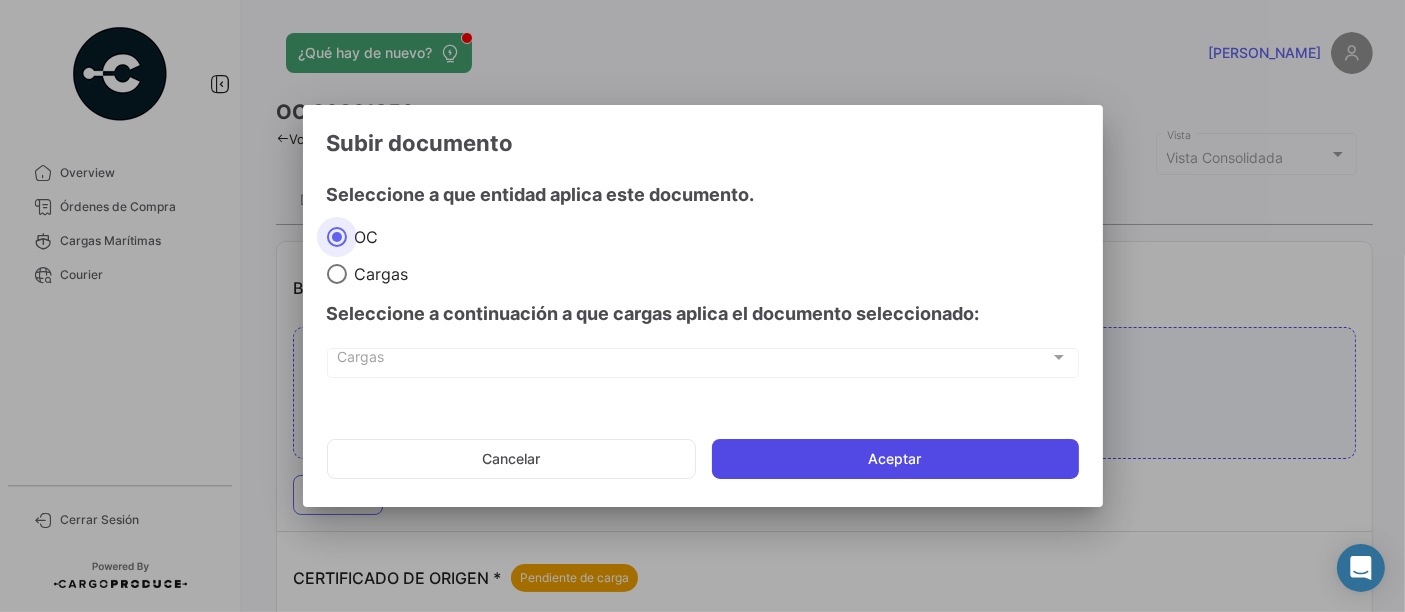 click on "Aceptar" 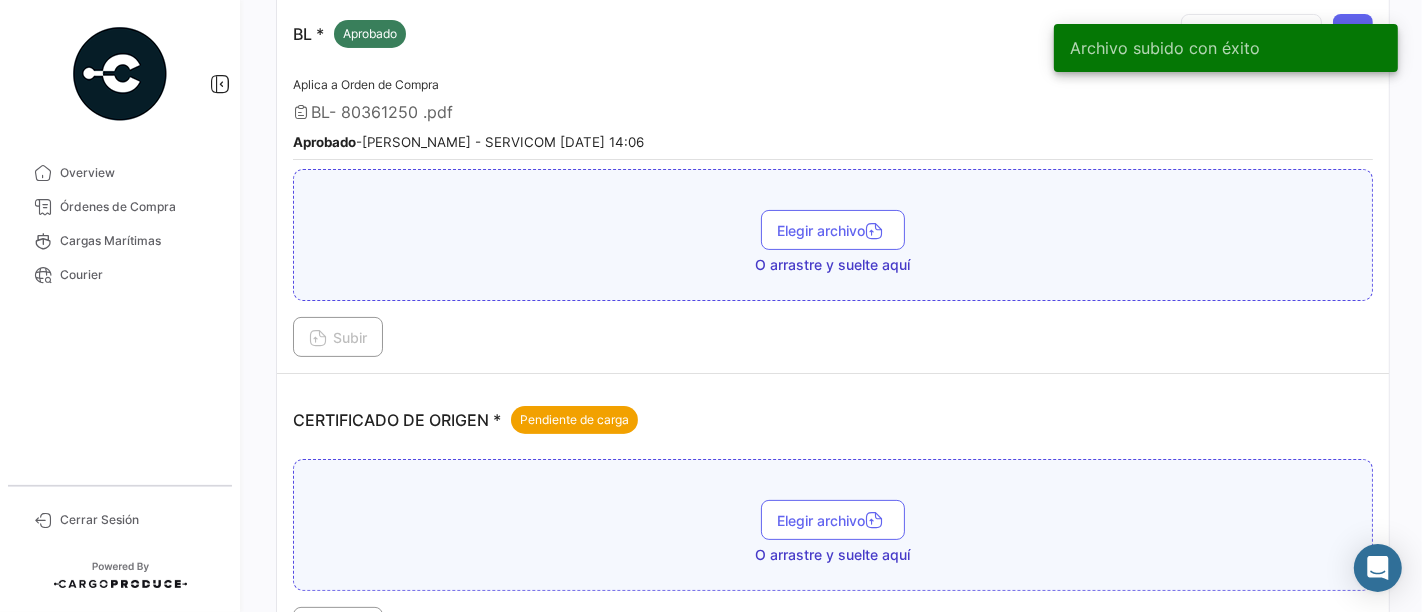 scroll, scrollTop: 333, scrollLeft: 0, axis: vertical 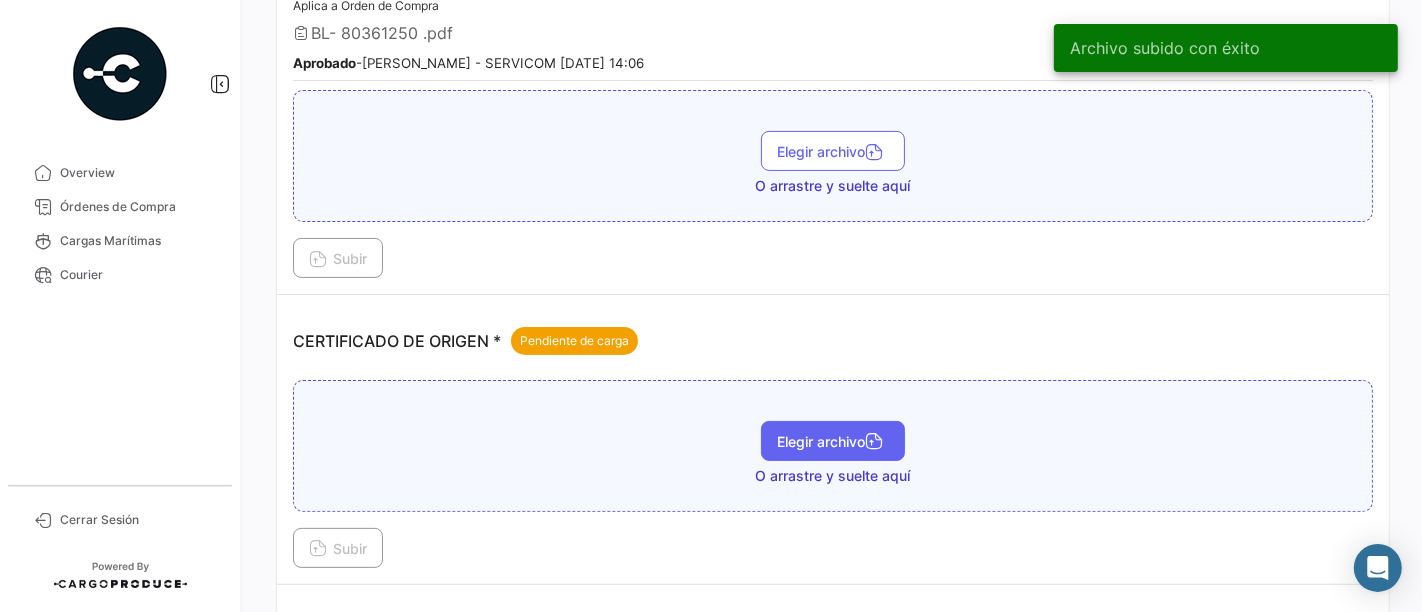 click on "Elegir archivo" at bounding box center [833, 441] 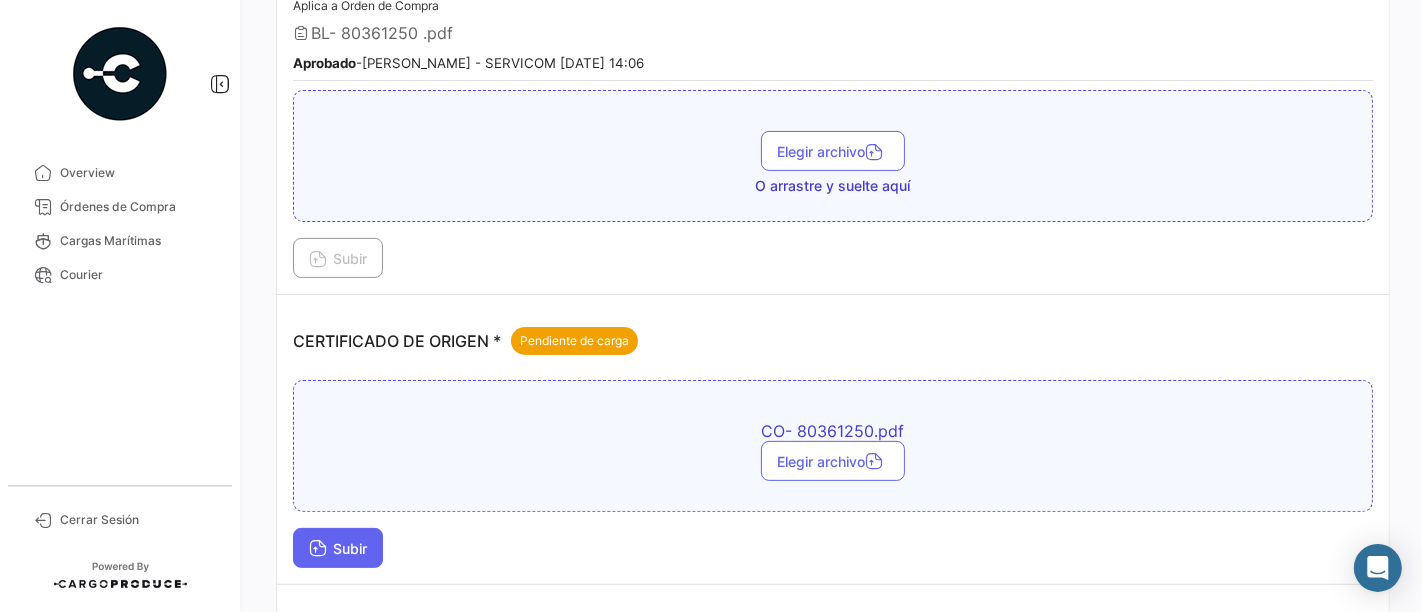 click on "Subir" at bounding box center (338, 548) 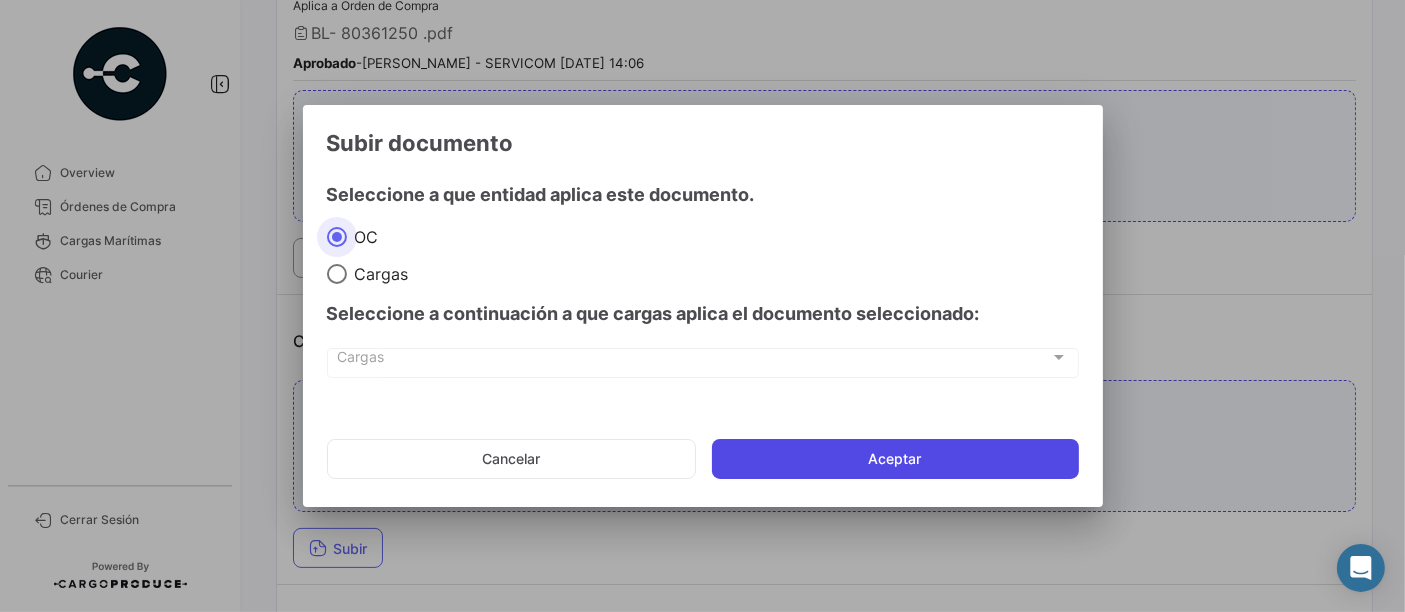 click on "Aceptar" 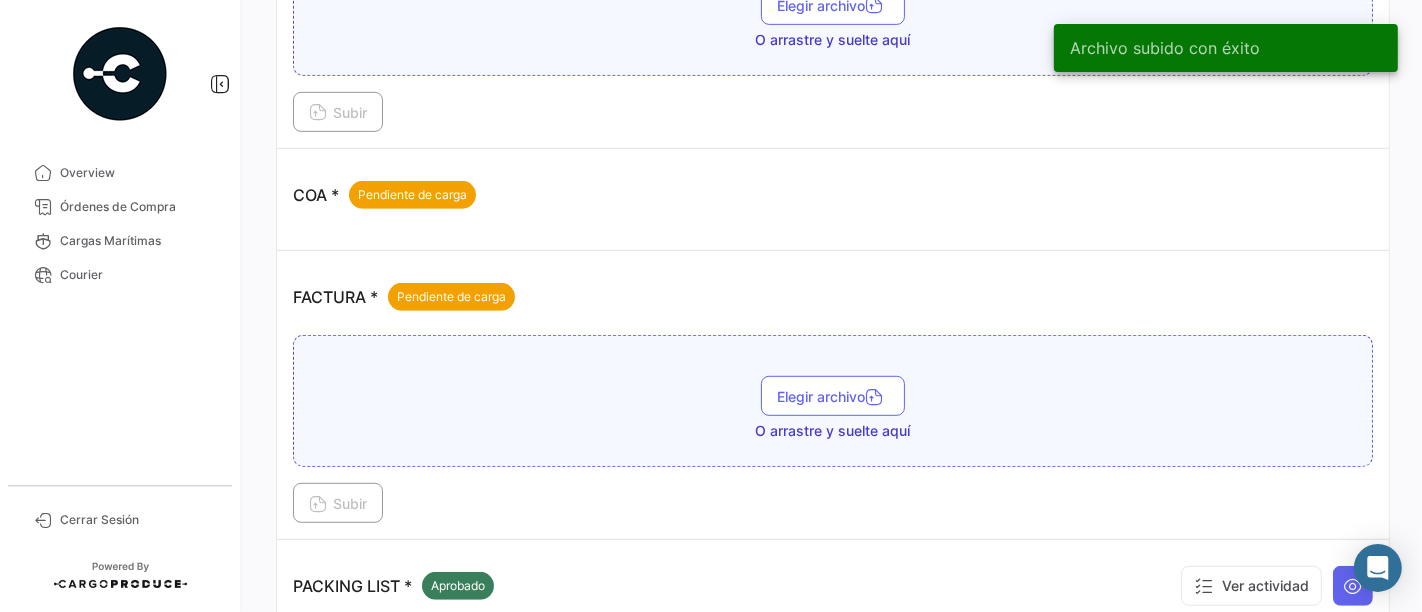 scroll, scrollTop: 888, scrollLeft: 0, axis: vertical 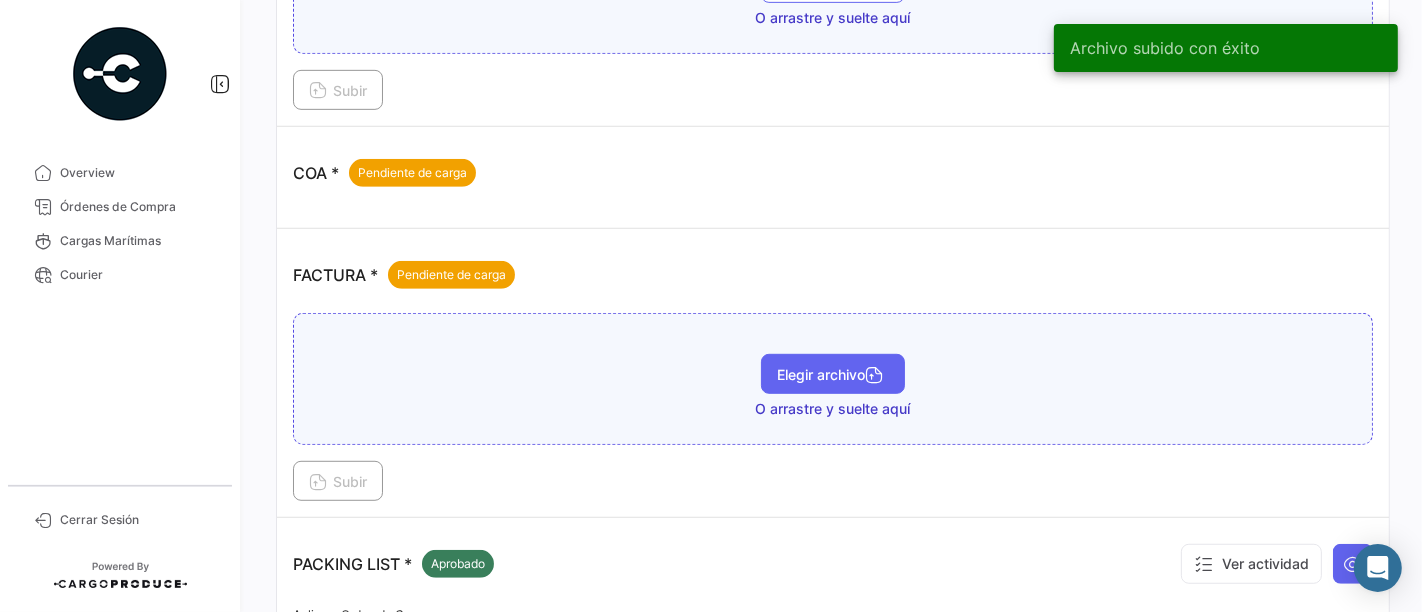 click on "Elegir archivo" at bounding box center [833, 374] 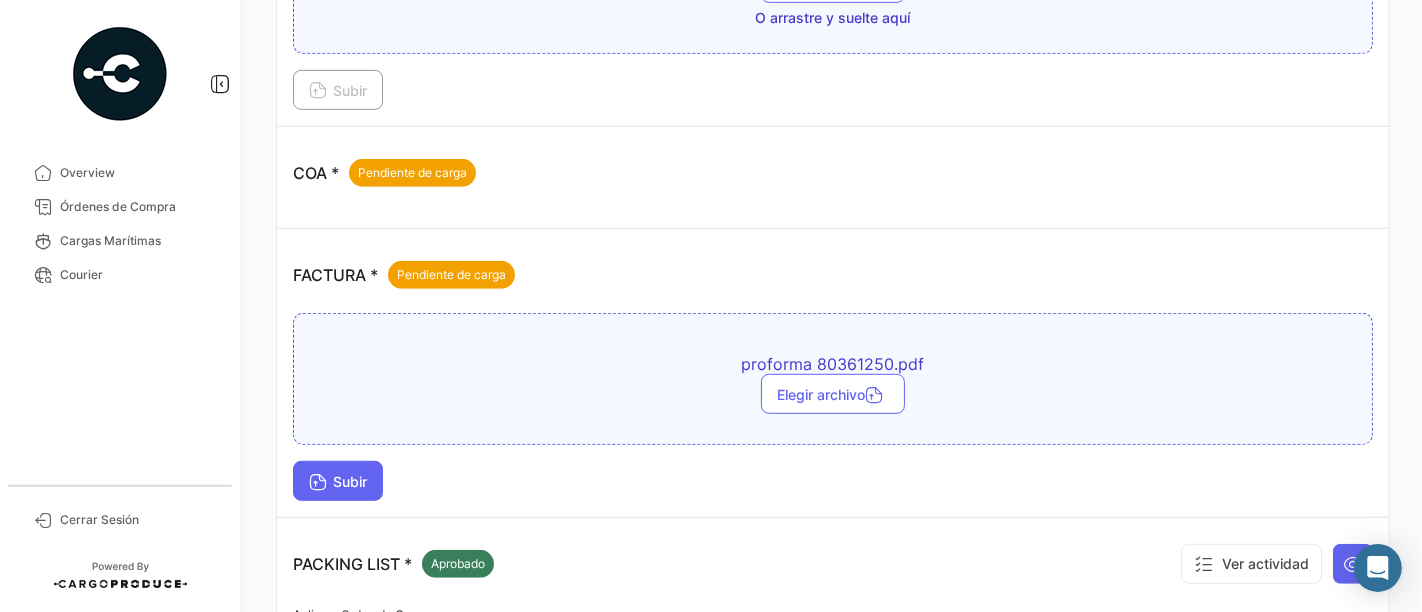 click on "Subir" at bounding box center (338, 481) 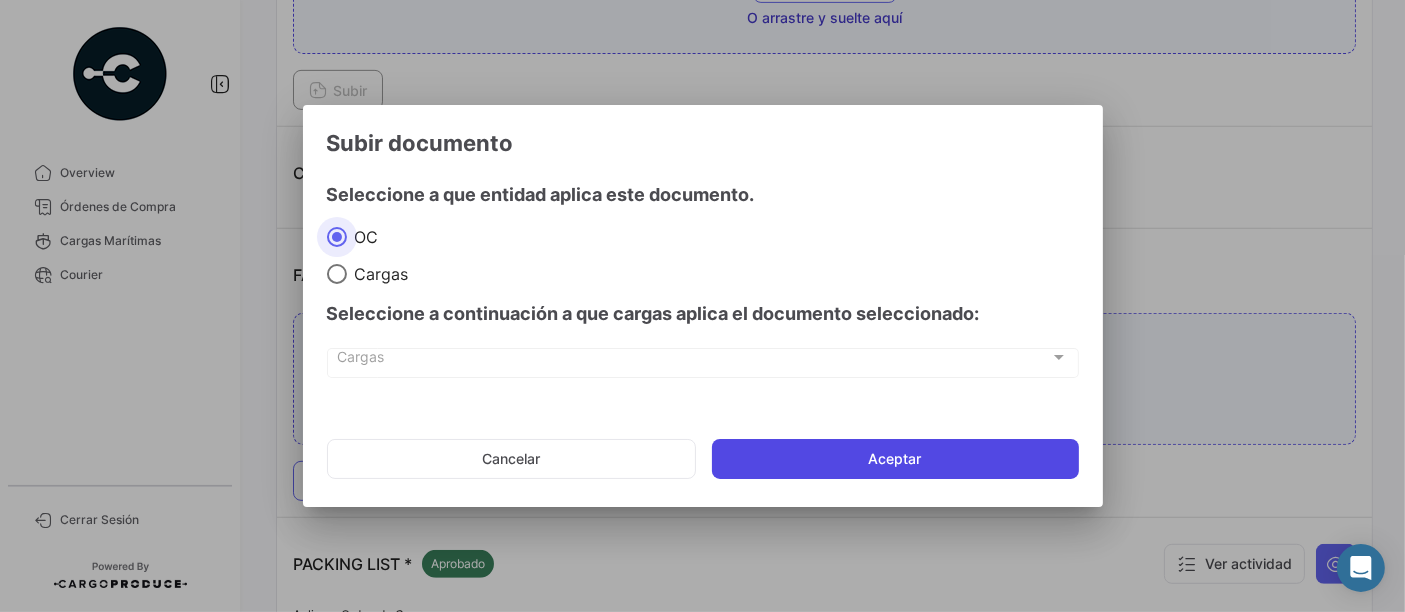 click on "Aceptar" 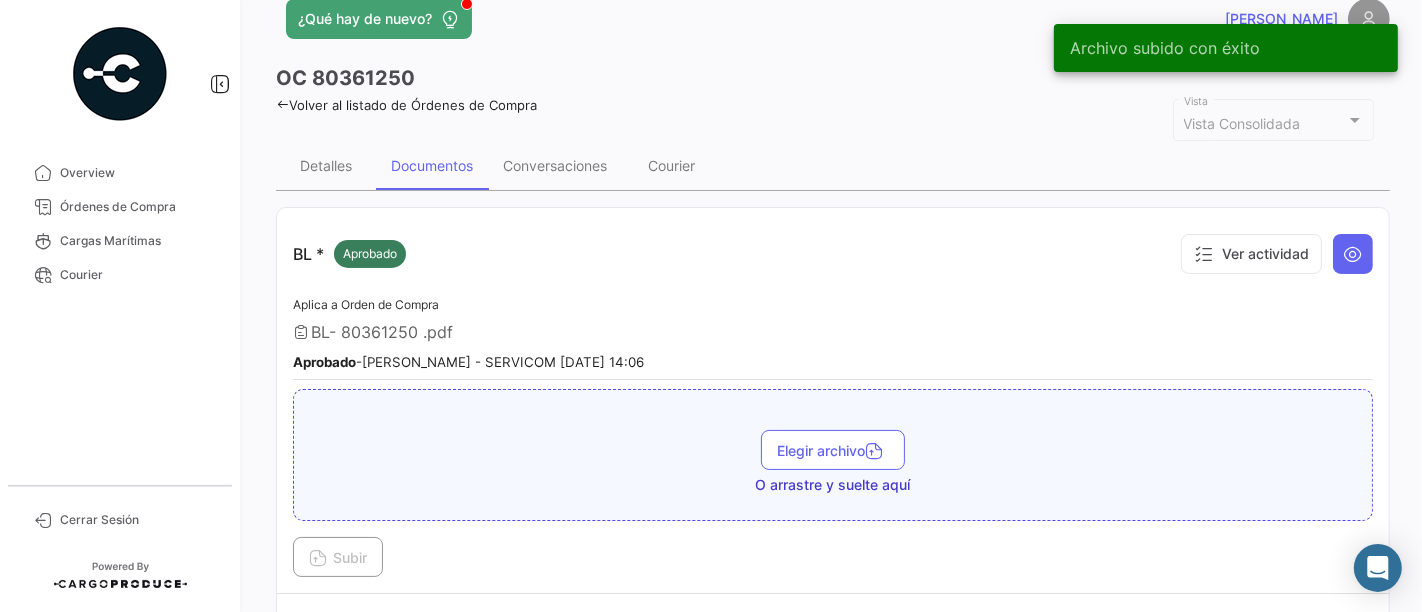 scroll, scrollTop: 0, scrollLeft: 0, axis: both 